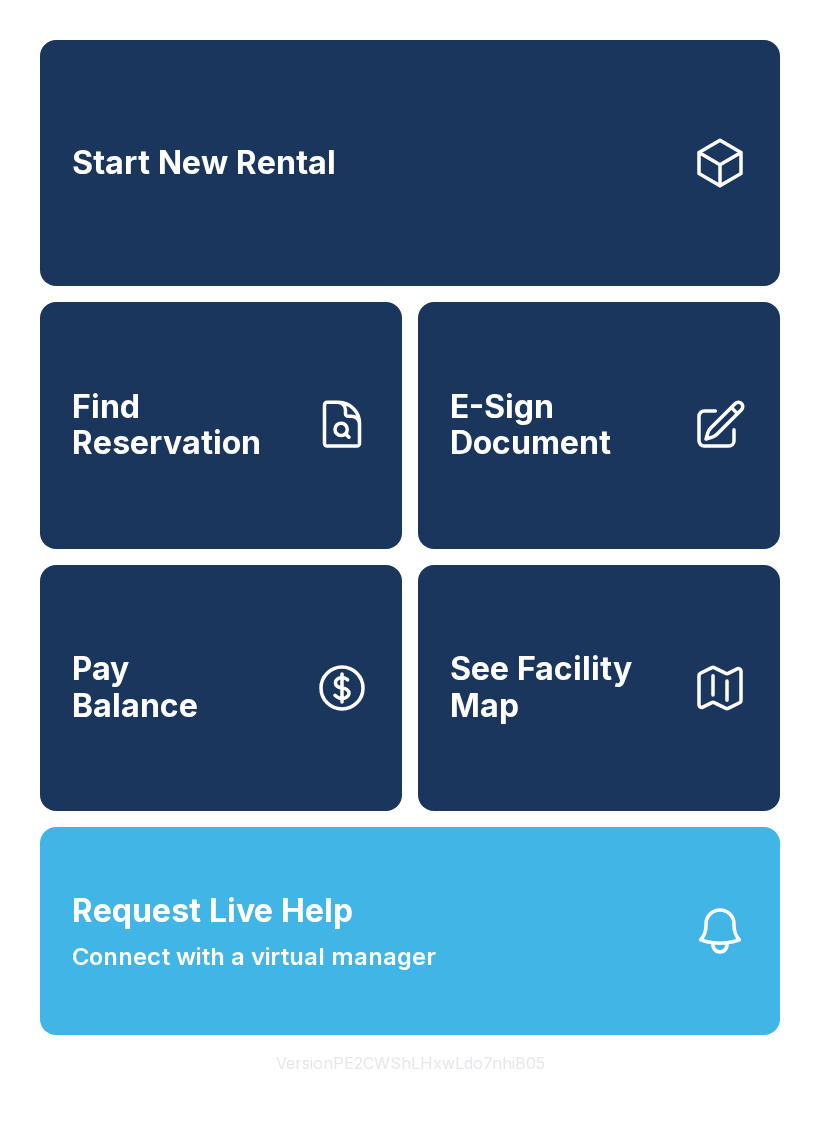 scroll, scrollTop: 0, scrollLeft: 0, axis: both 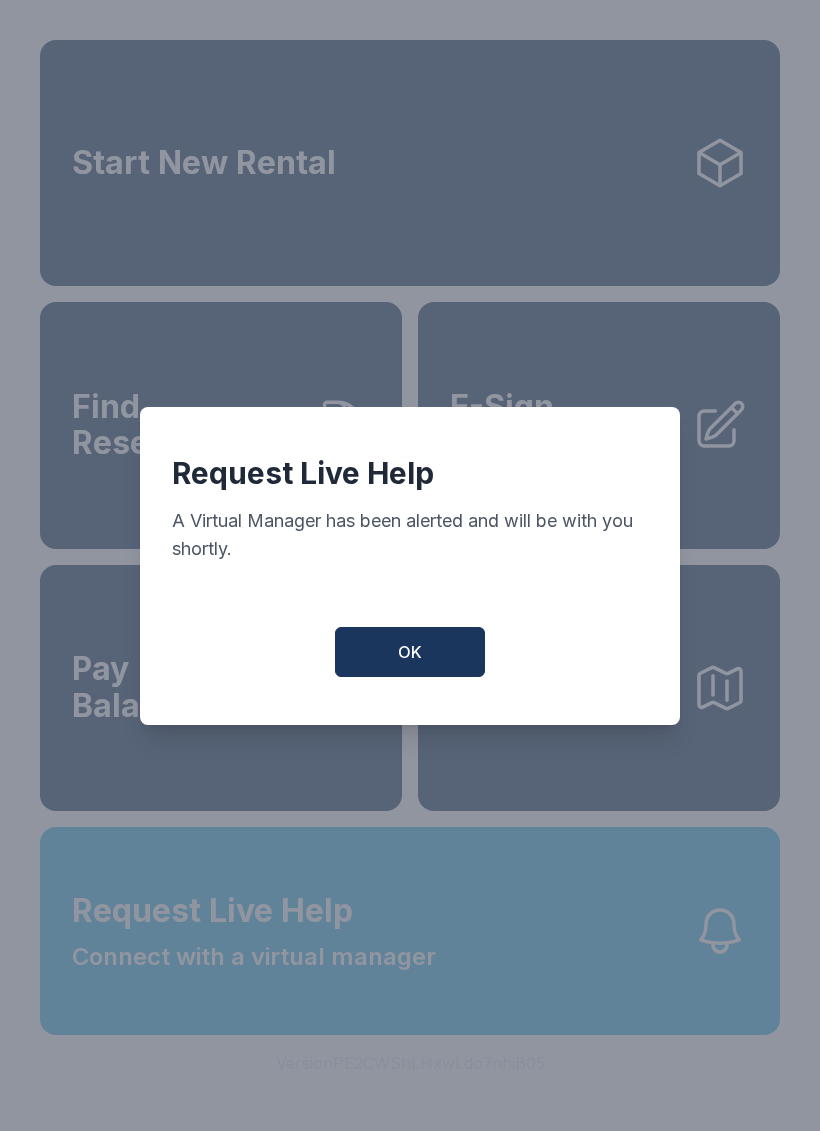 click on "OK" at bounding box center (410, 652) 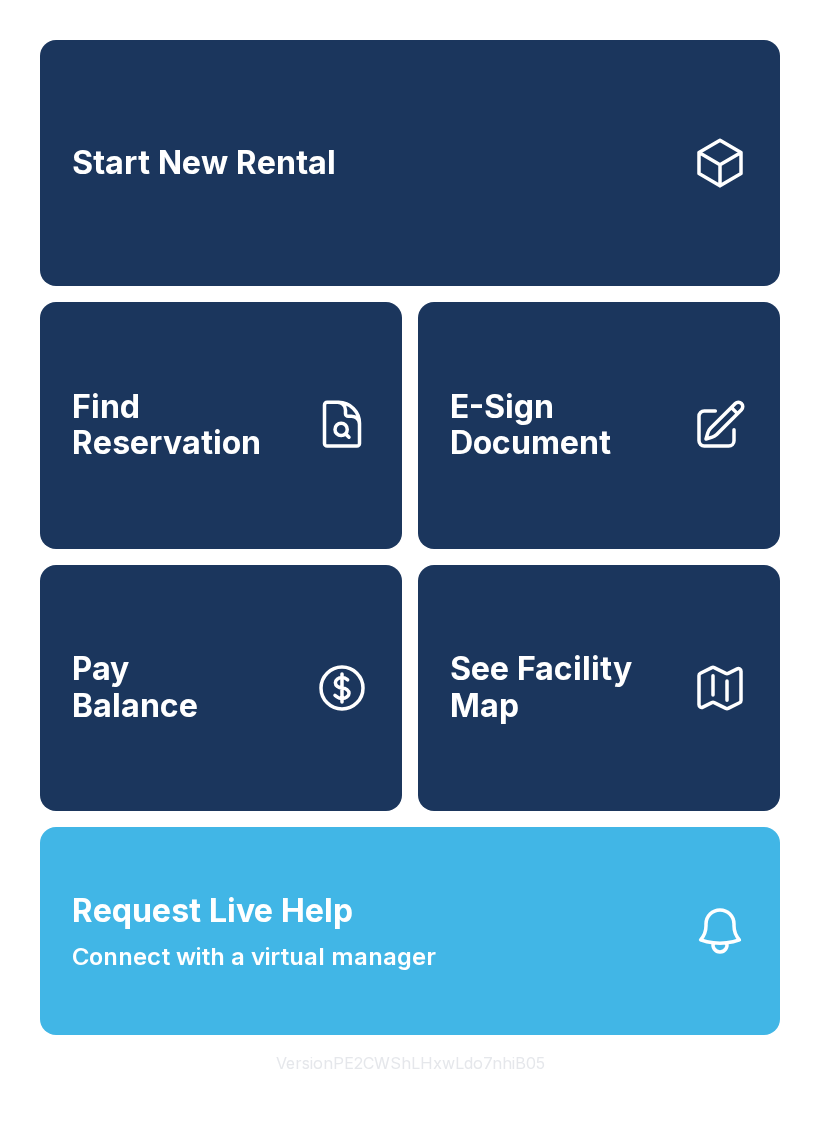 click on "Start New Rental" at bounding box center [410, 163] 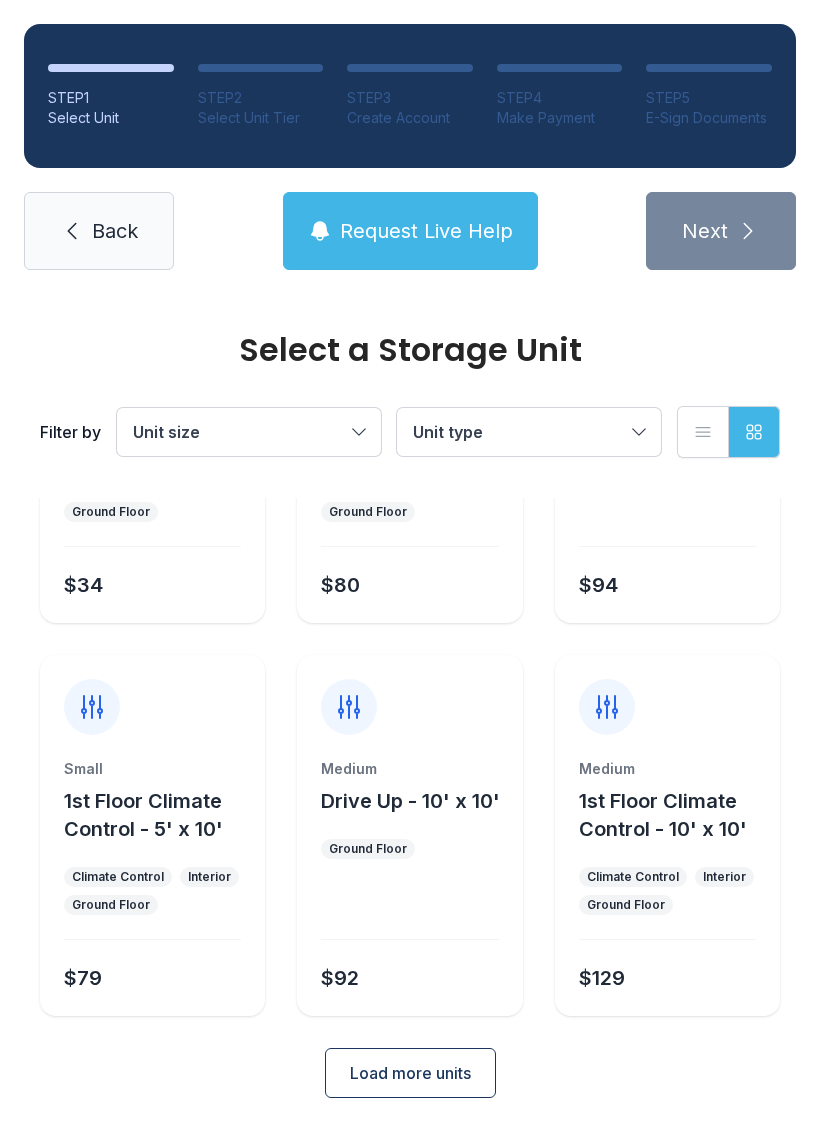 scroll, scrollTop: 238, scrollLeft: 0, axis: vertical 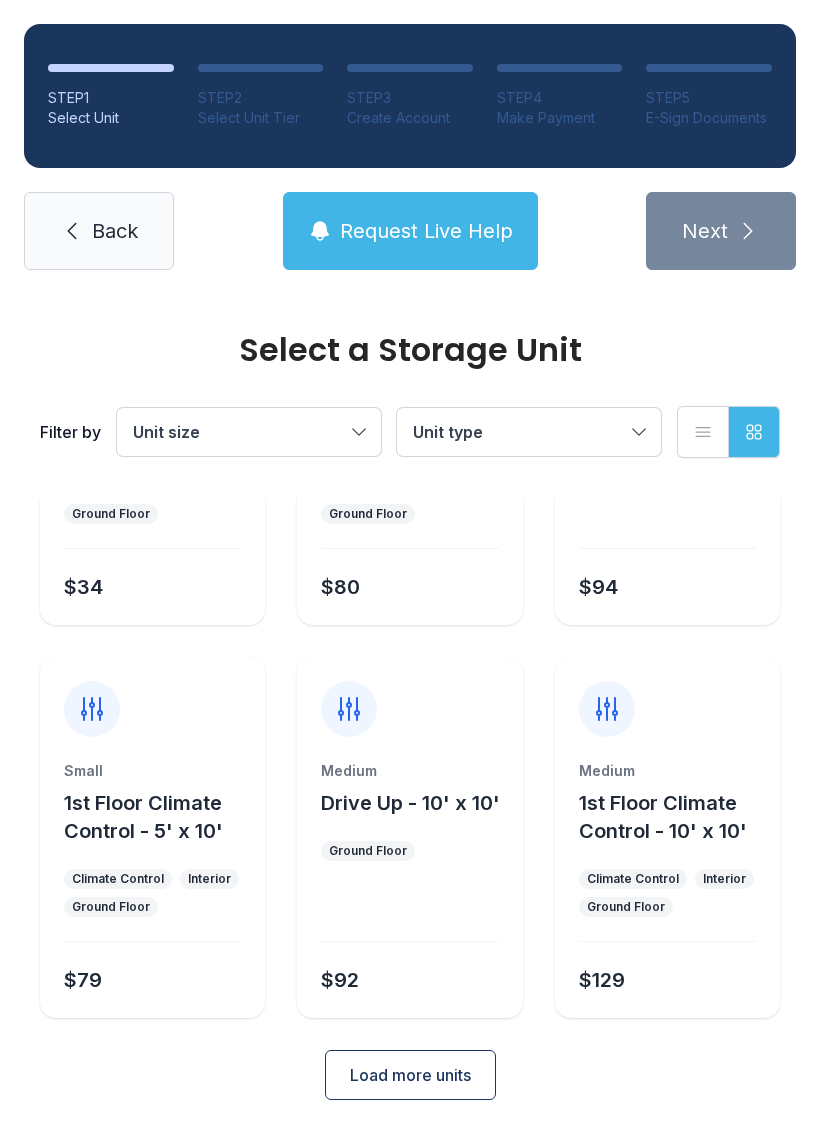 click on "Load more units" at bounding box center [410, 1075] 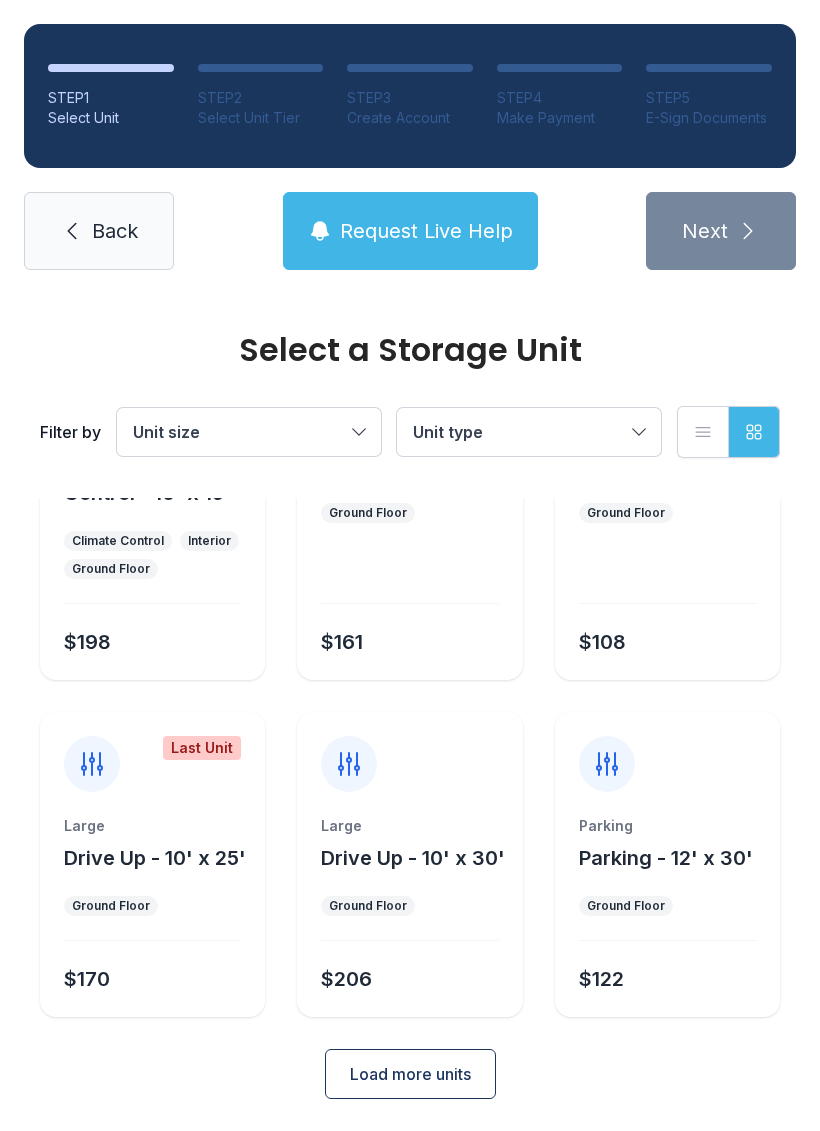 scroll, scrollTop: 968, scrollLeft: 0, axis: vertical 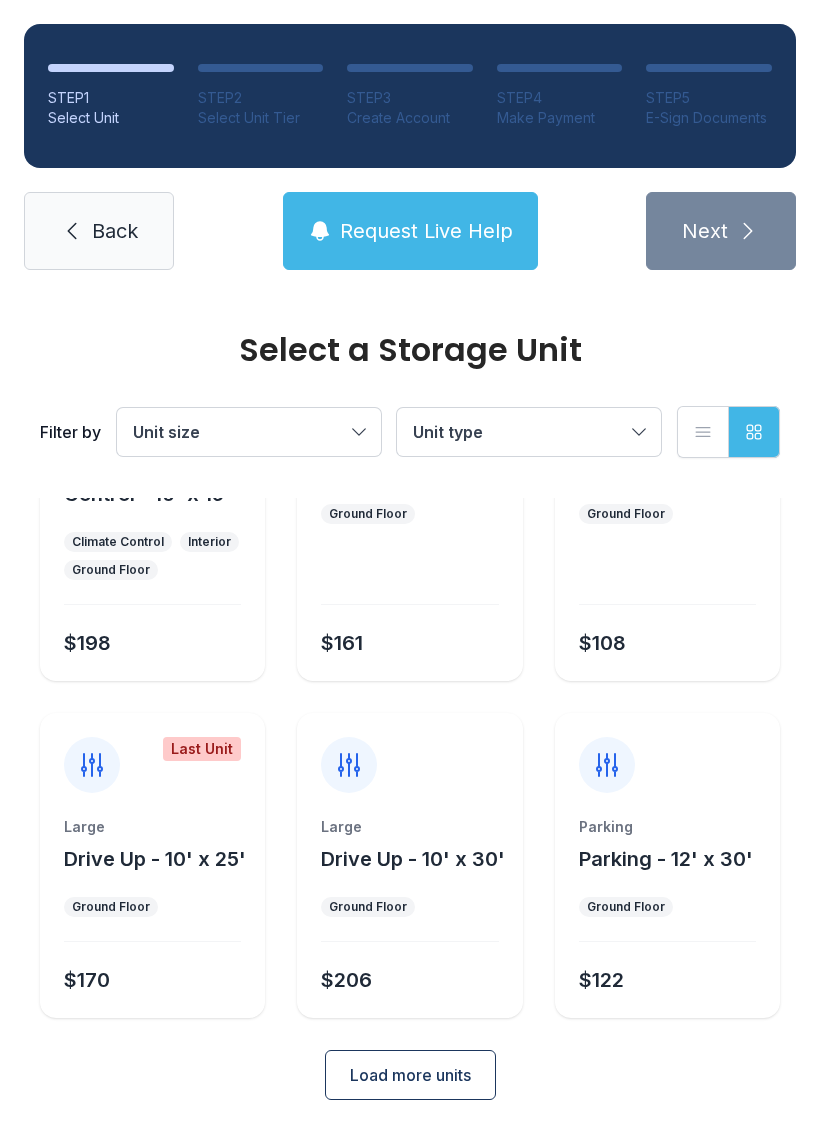 click on "Load more units" at bounding box center [410, 1075] 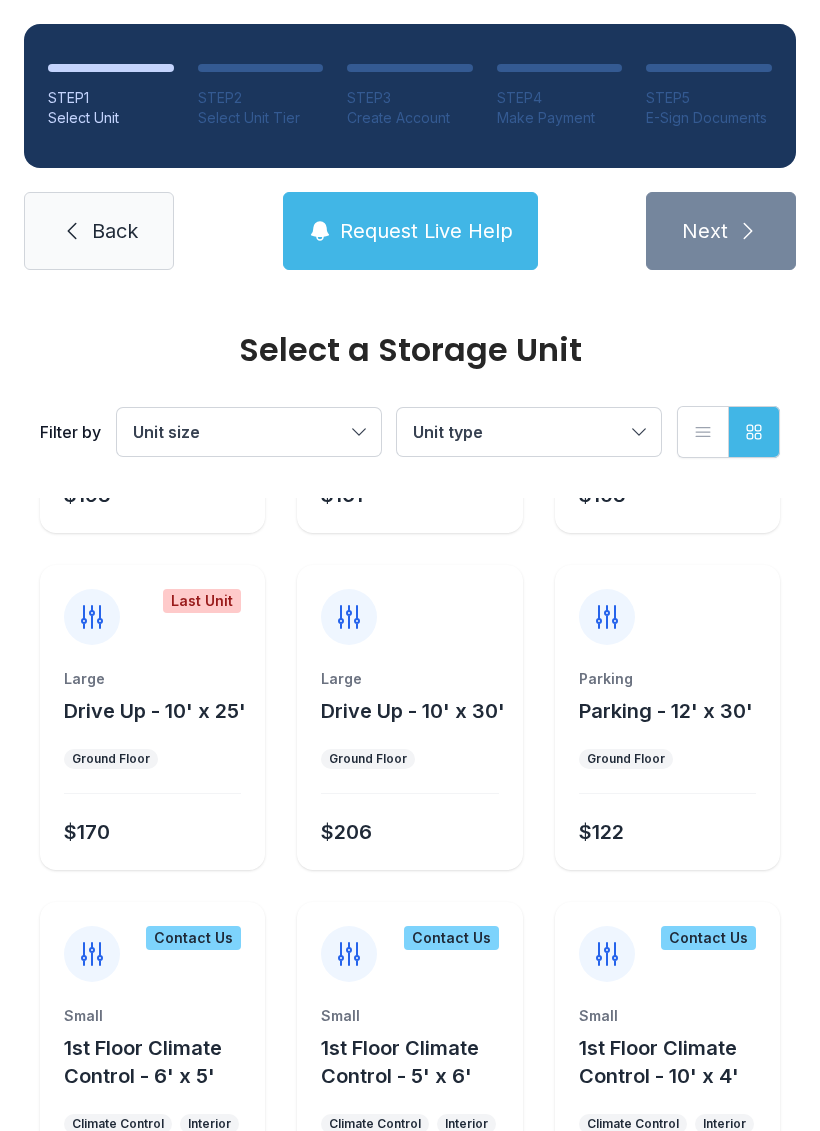 scroll, scrollTop: 1111, scrollLeft: 0, axis: vertical 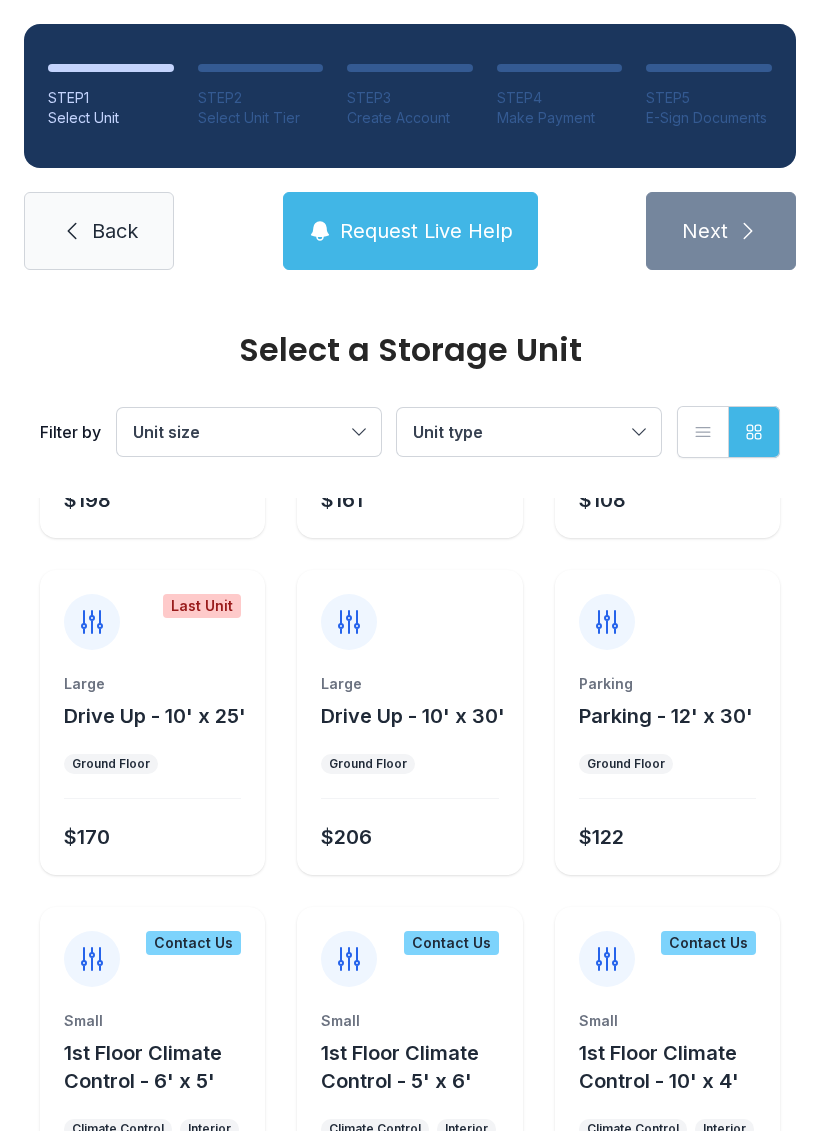 click on "Parking Parking - 12' x 30' Ground Floor $122" at bounding box center [667, 722] 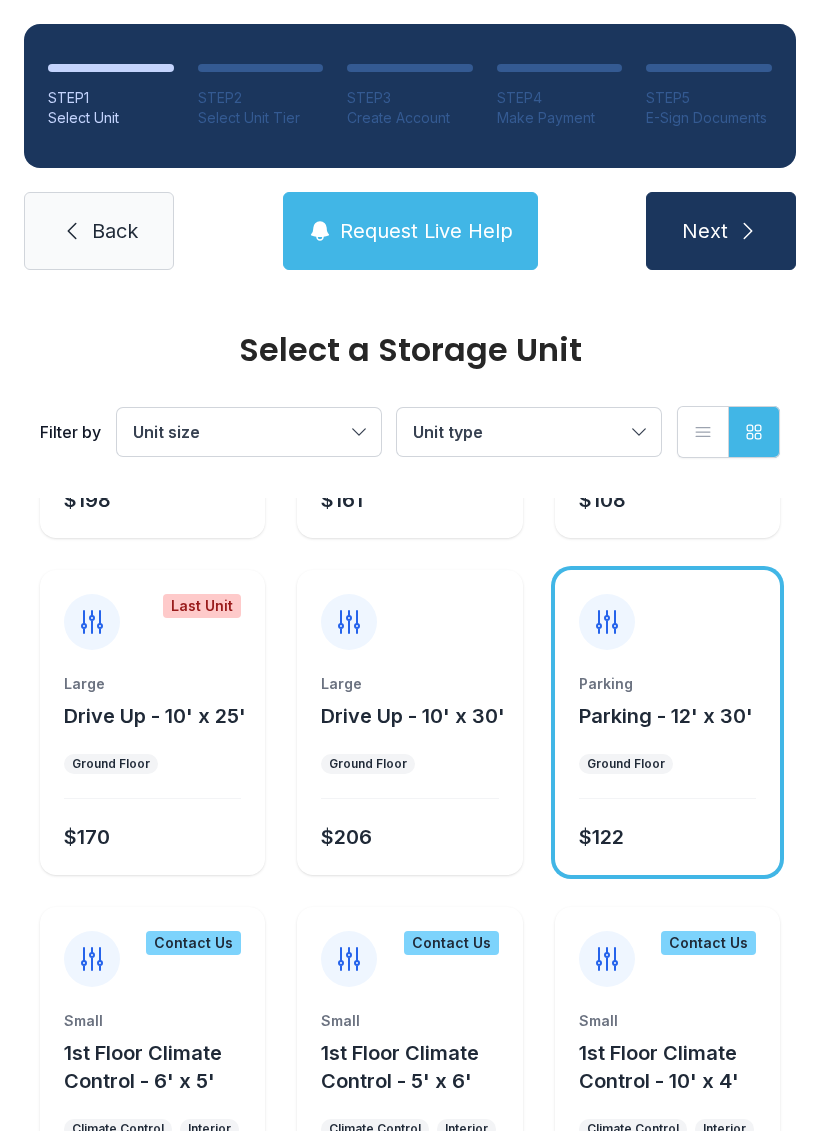 click on "Next" at bounding box center [721, 231] 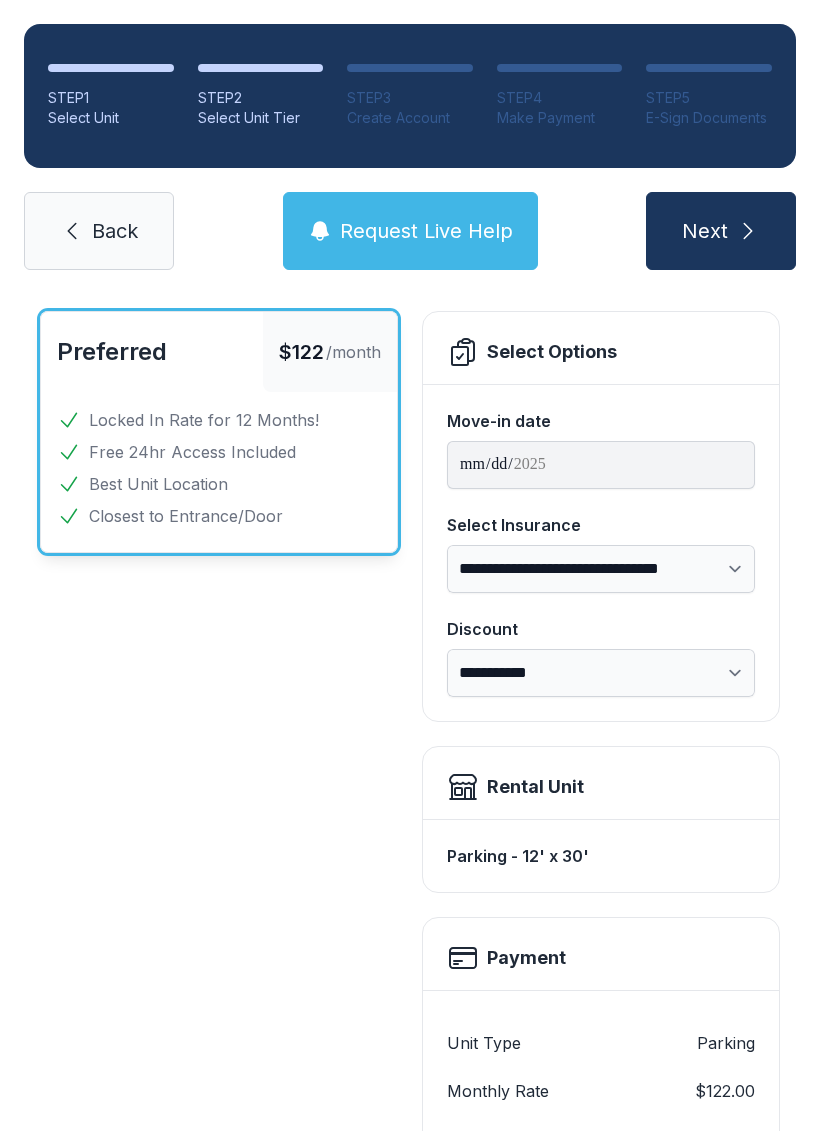 scroll, scrollTop: 97, scrollLeft: 0, axis: vertical 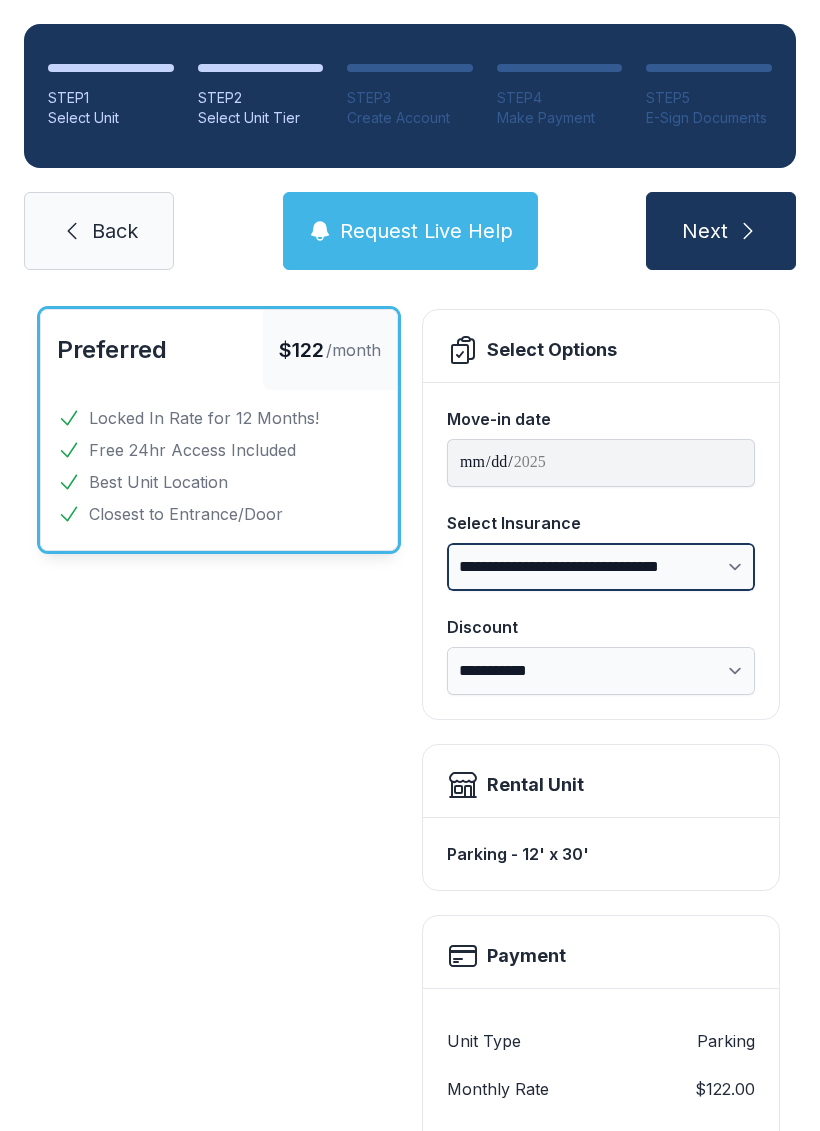 click on "**********" at bounding box center [601, 567] 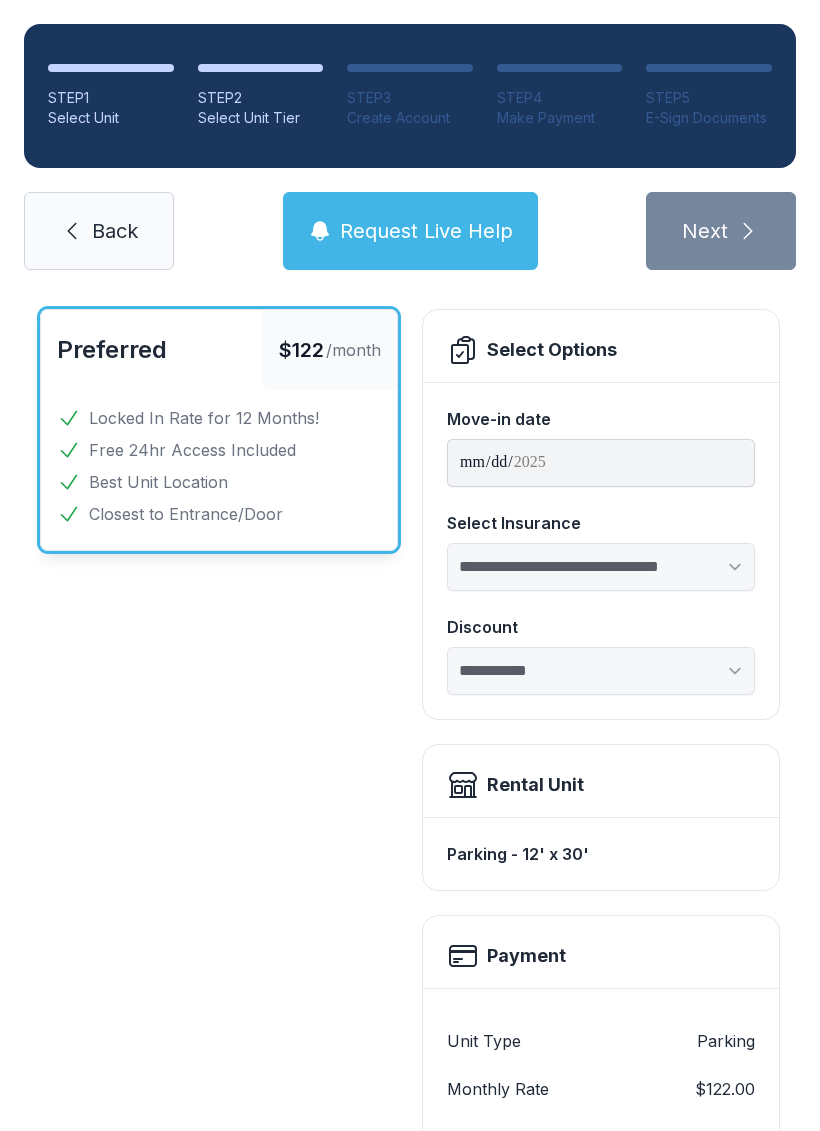 select on "****" 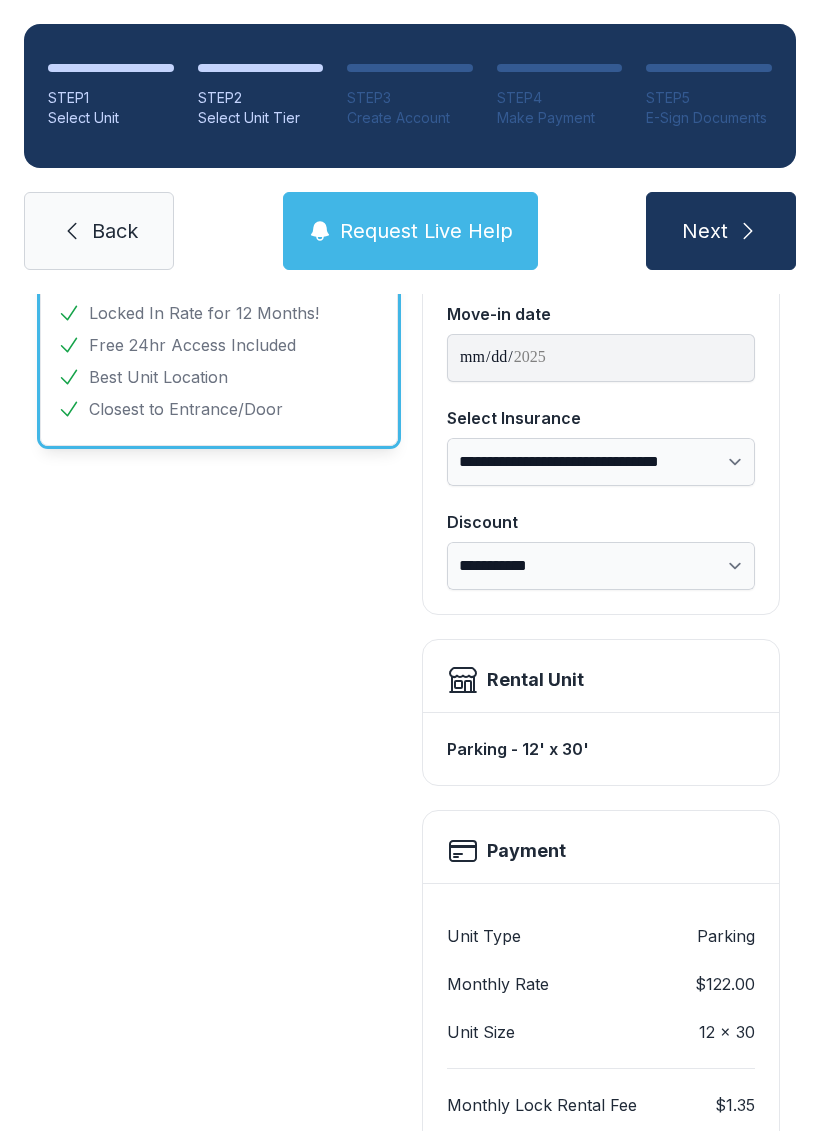 scroll, scrollTop: 208, scrollLeft: 0, axis: vertical 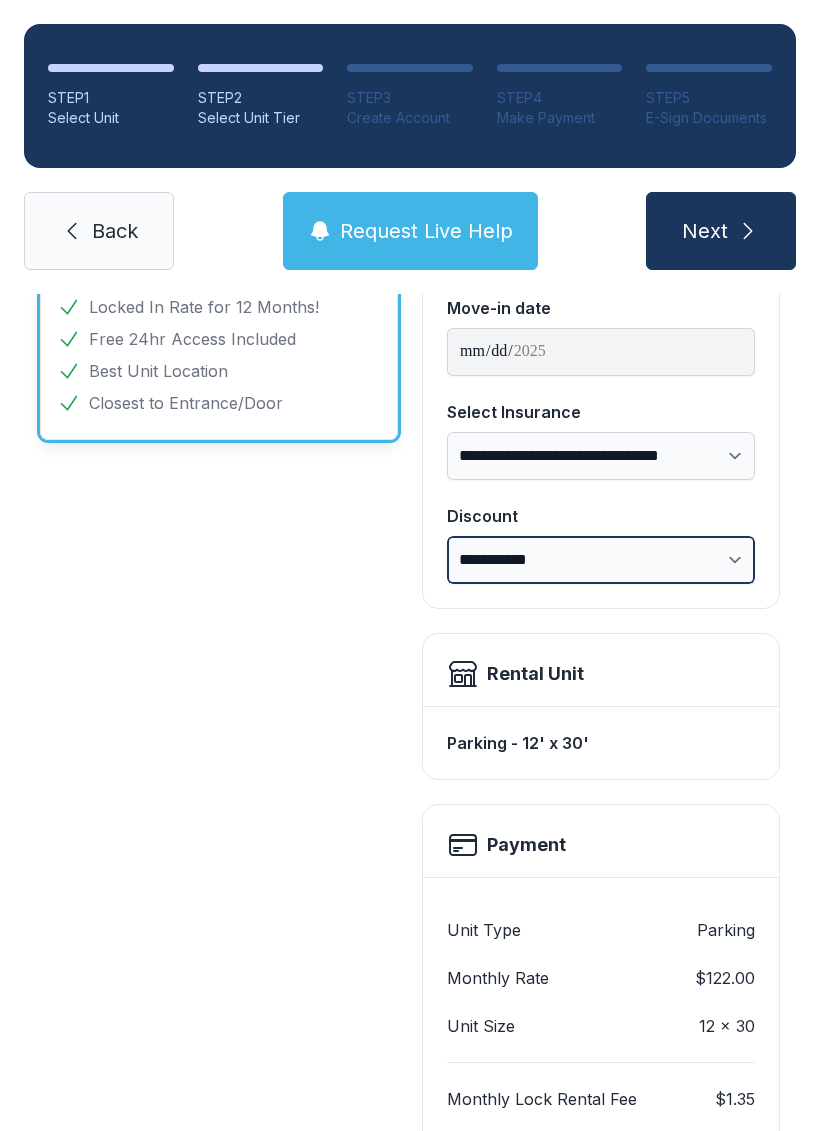 click on "**********" at bounding box center [601, 560] 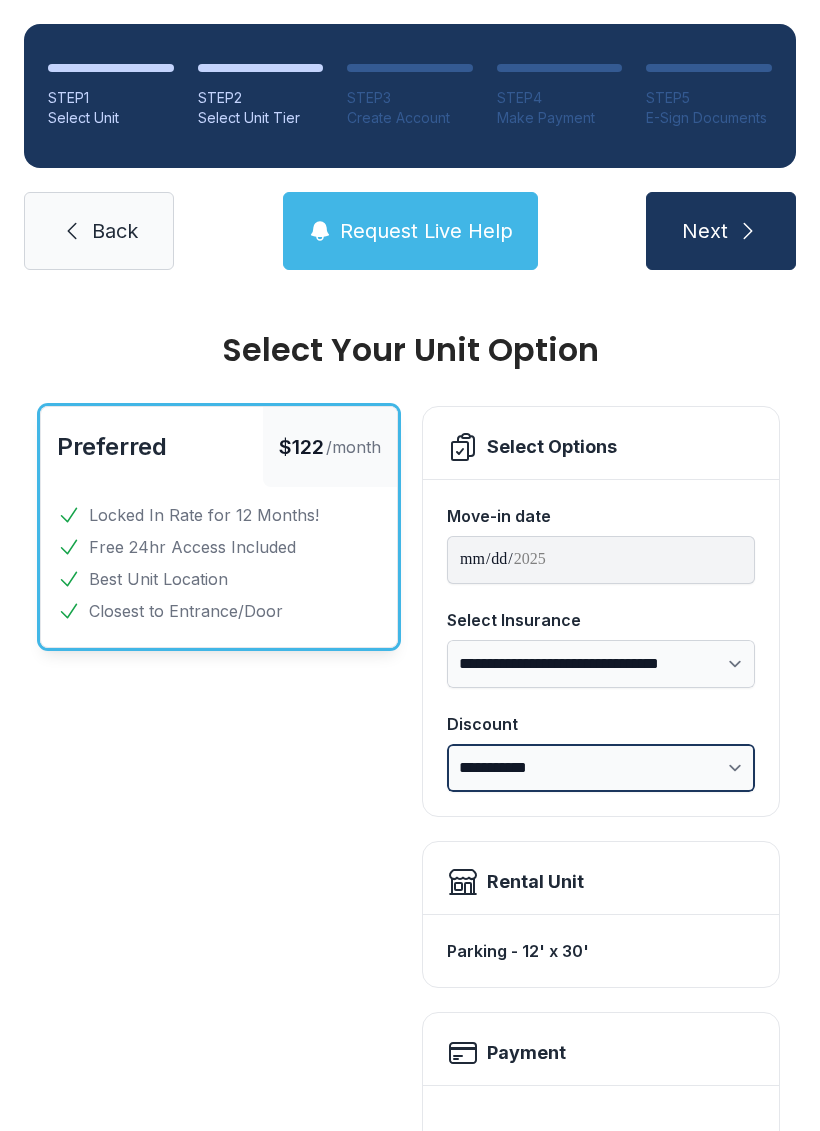 scroll, scrollTop: 0, scrollLeft: 0, axis: both 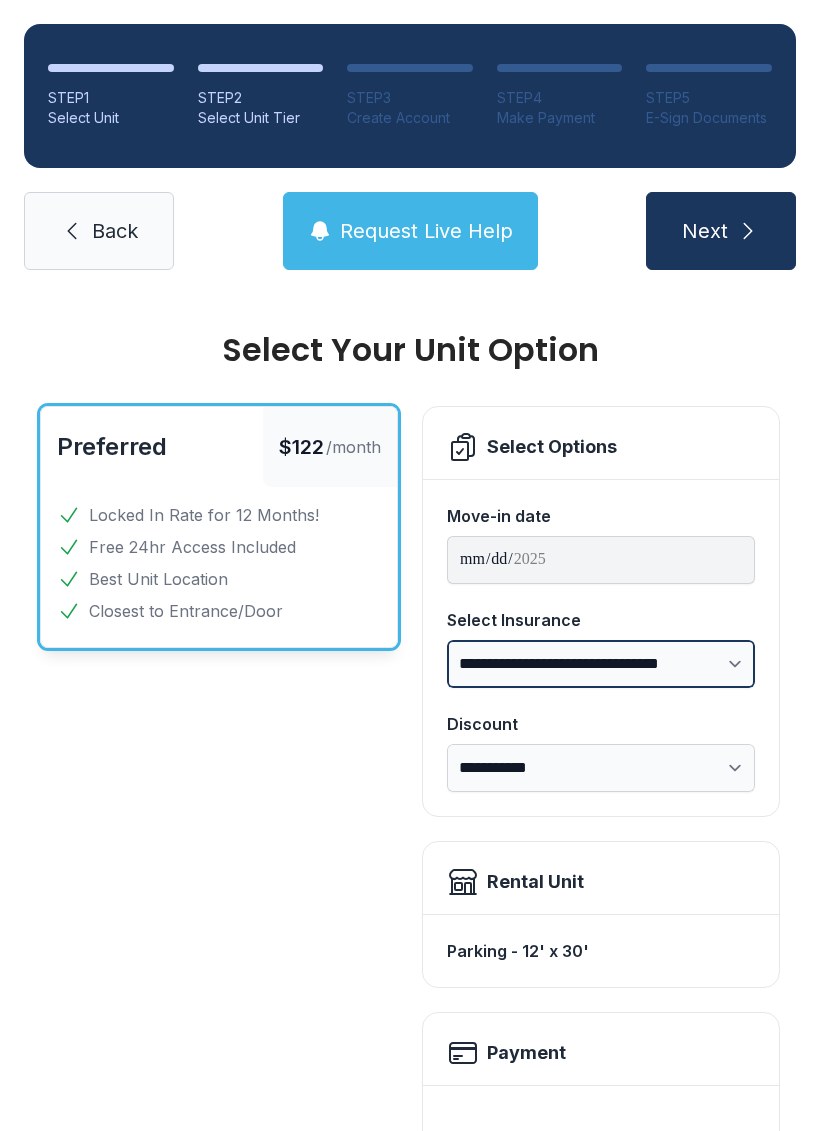 click on "**********" at bounding box center (601, 664) 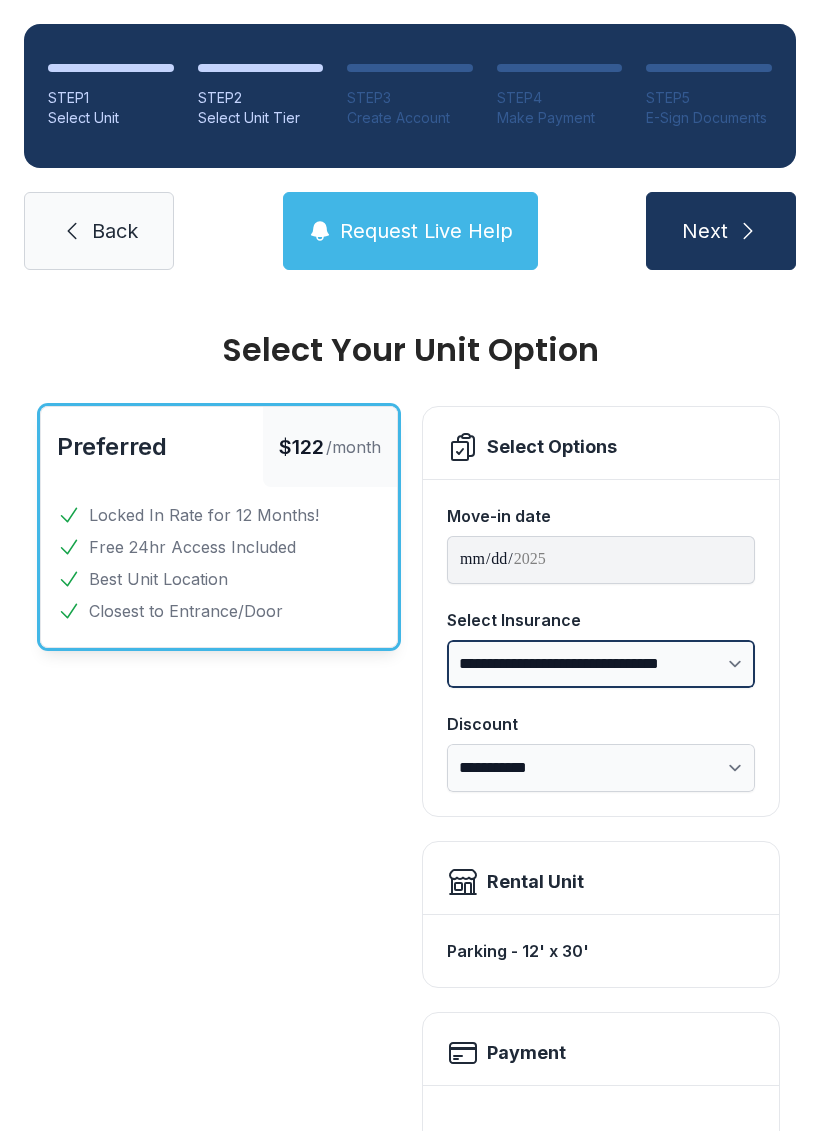 scroll, scrollTop: 0, scrollLeft: 0, axis: both 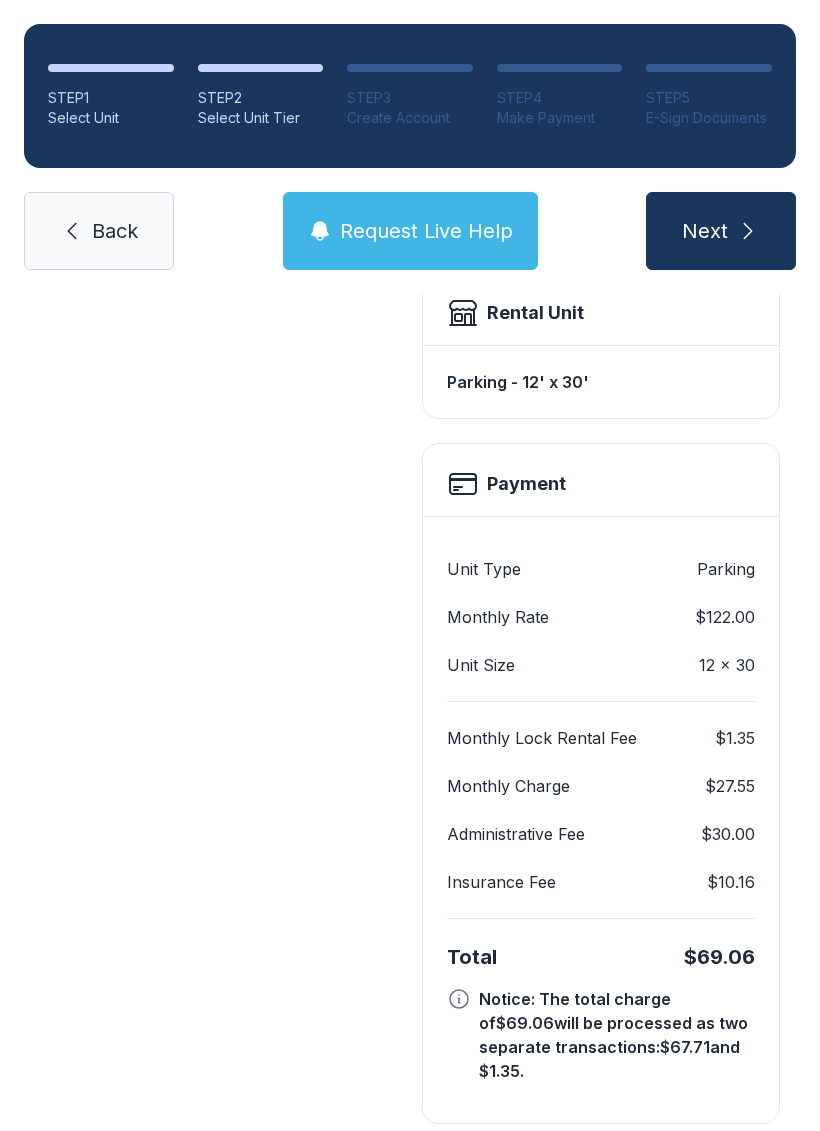 click on "Next" at bounding box center (721, 231) 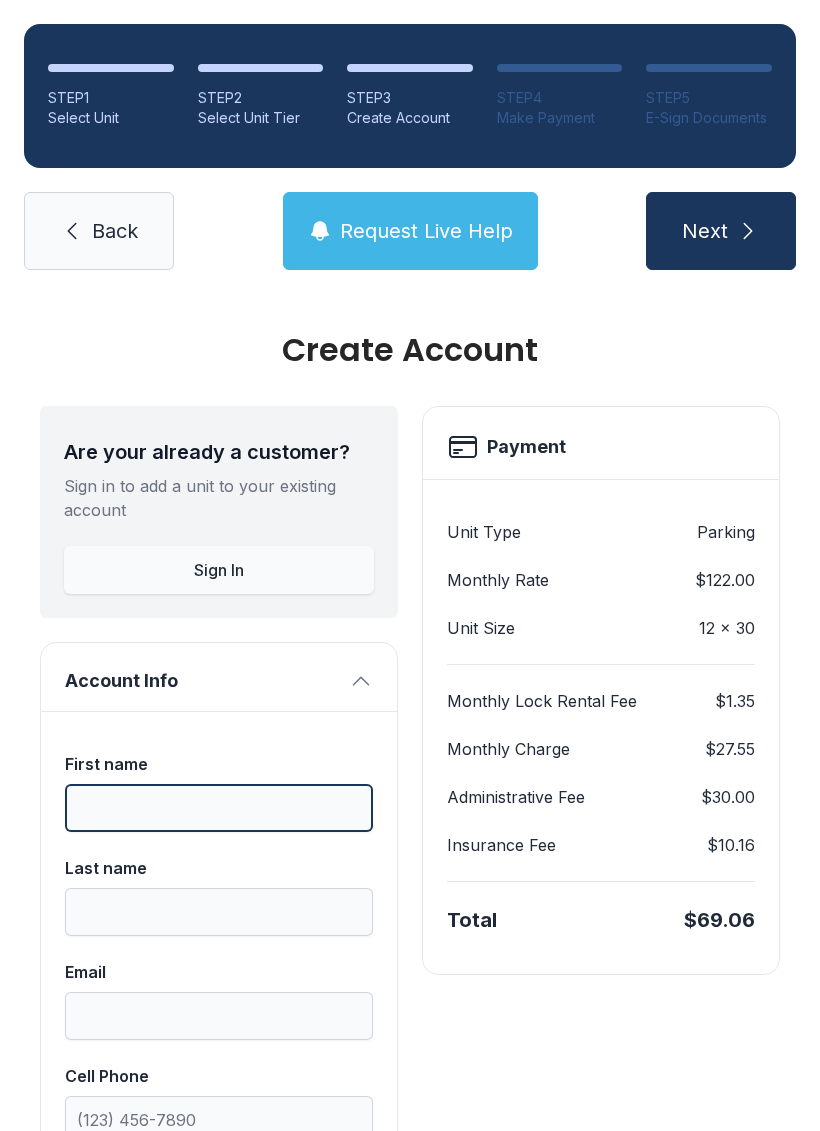 click on "First name" at bounding box center [219, 808] 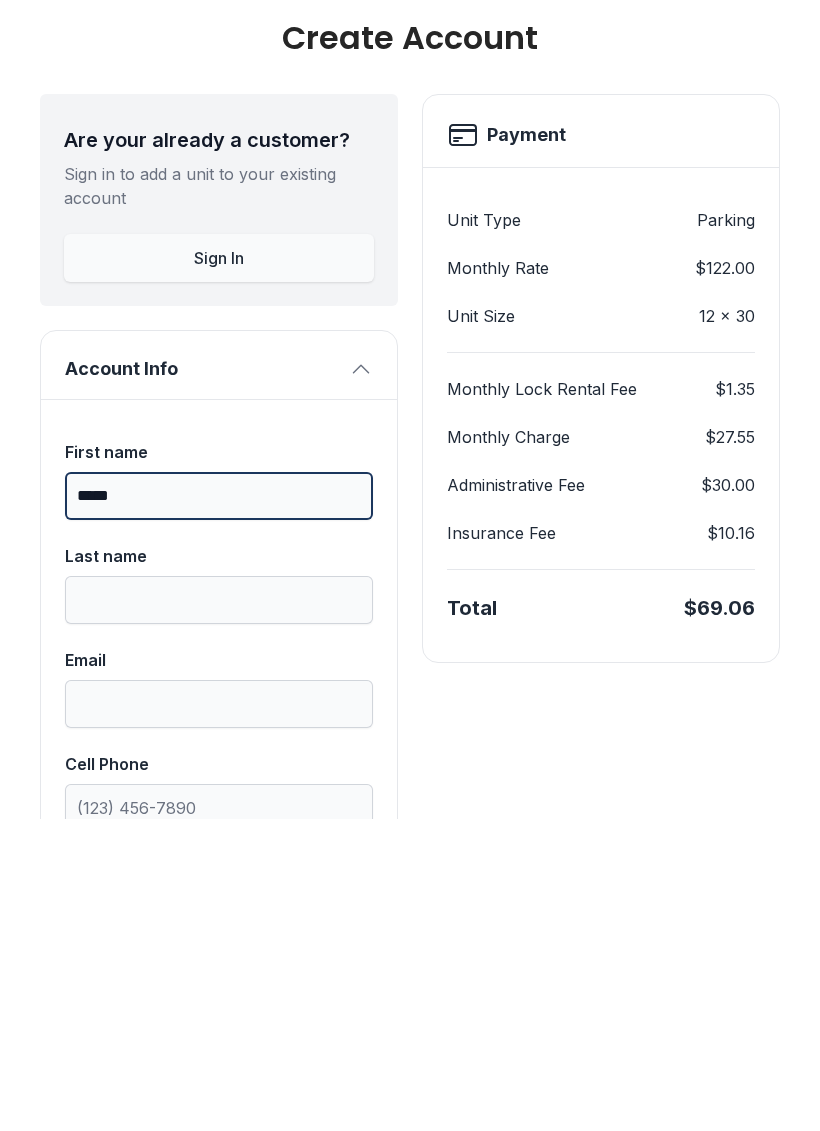 type on "*****" 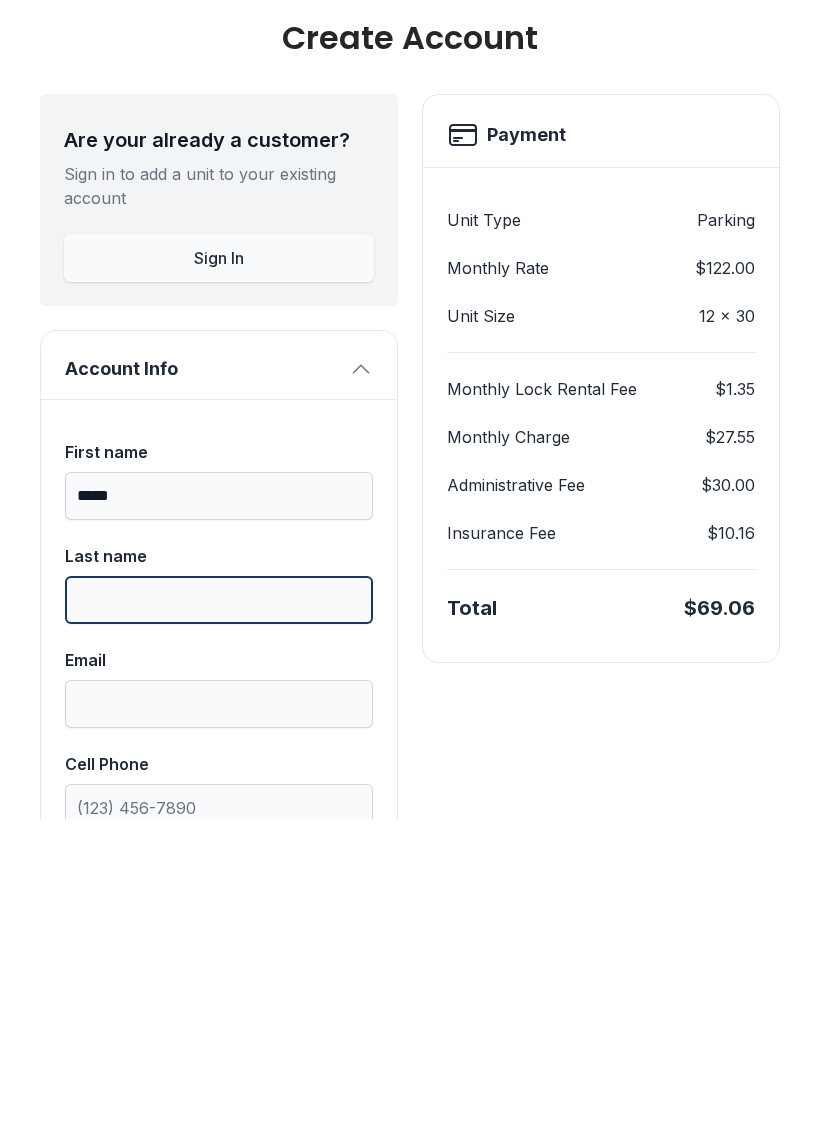 click on "Last name" at bounding box center (219, 912) 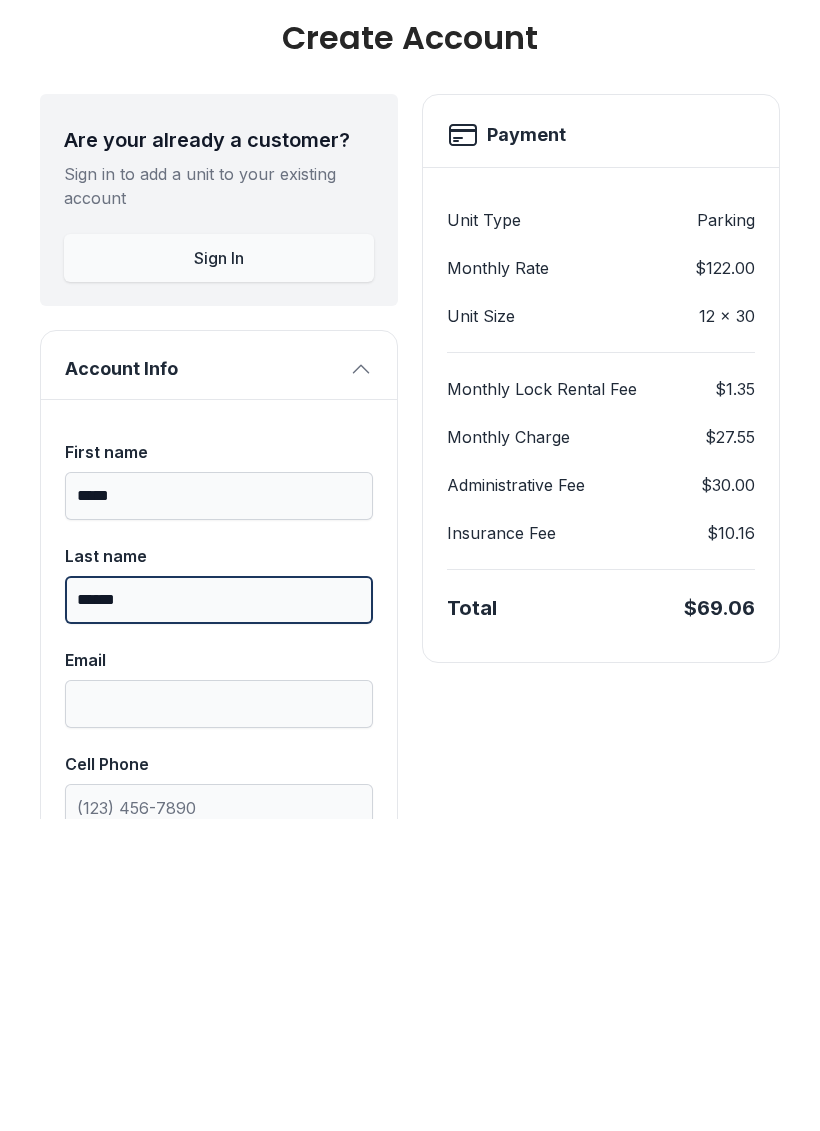 type on "******" 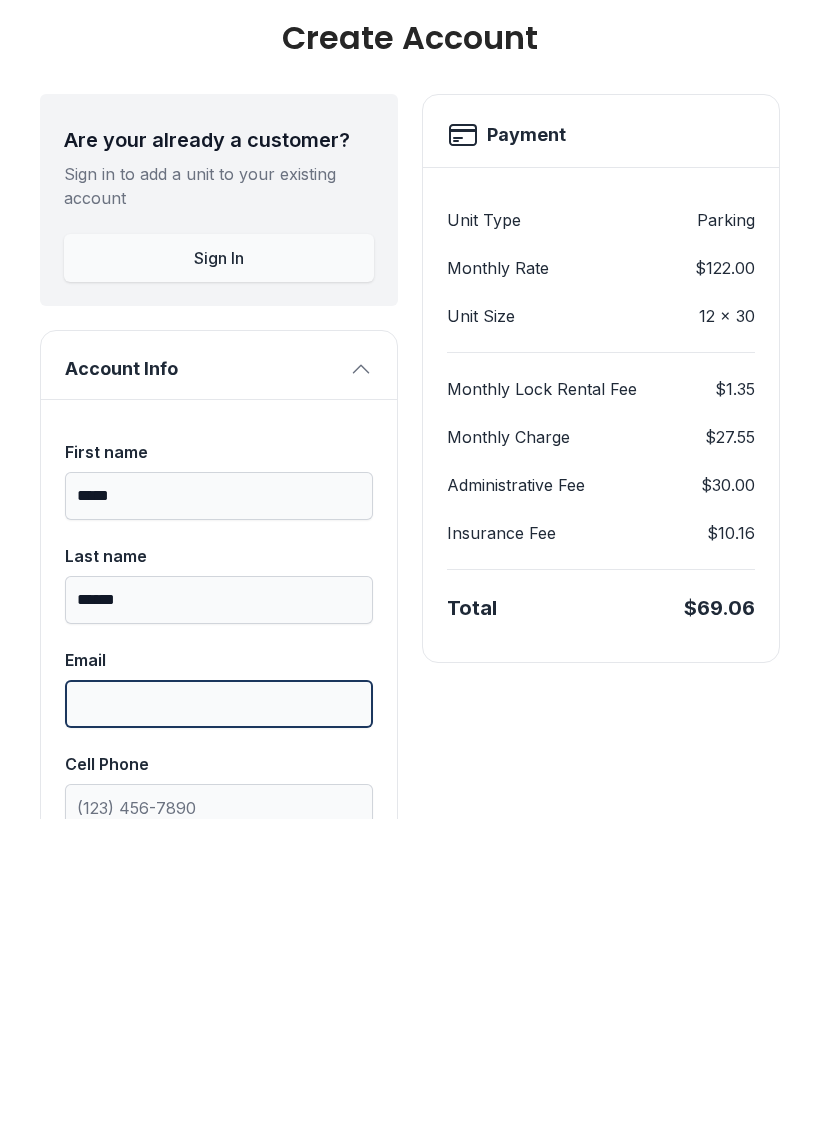 click on "Email" at bounding box center [219, 1016] 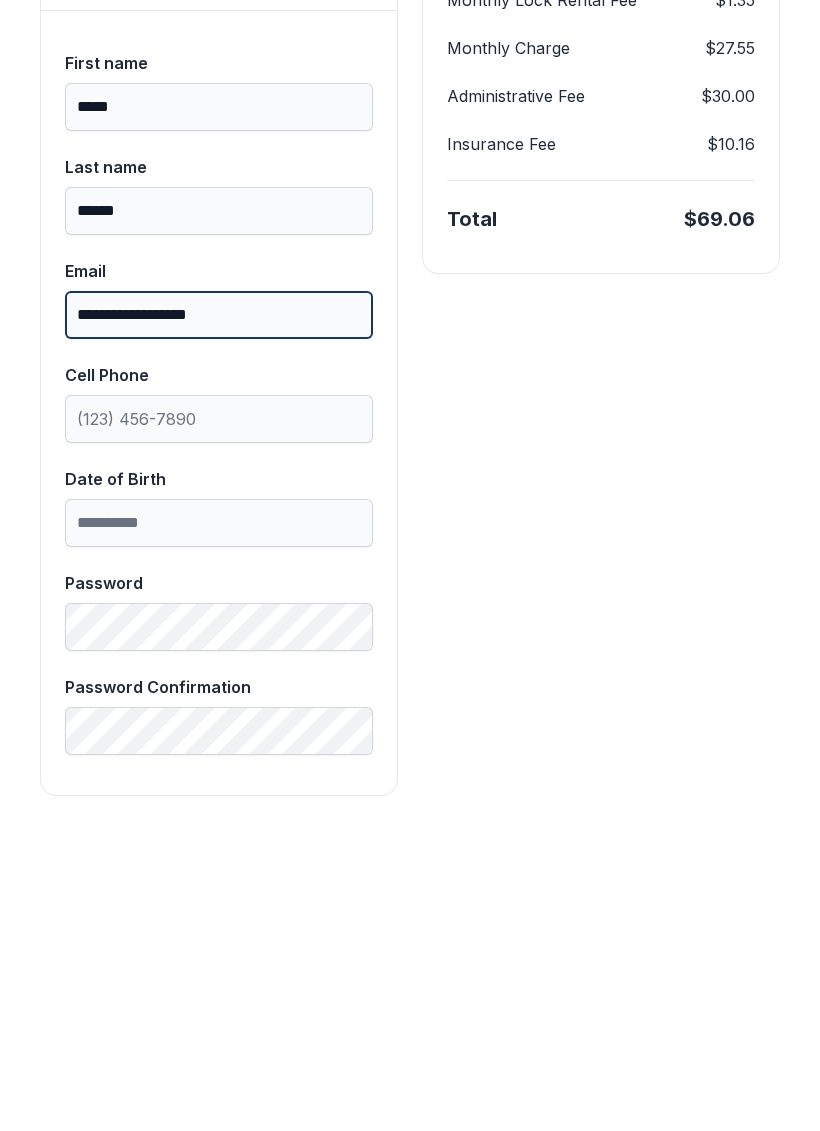 scroll, scrollTop: 391, scrollLeft: 0, axis: vertical 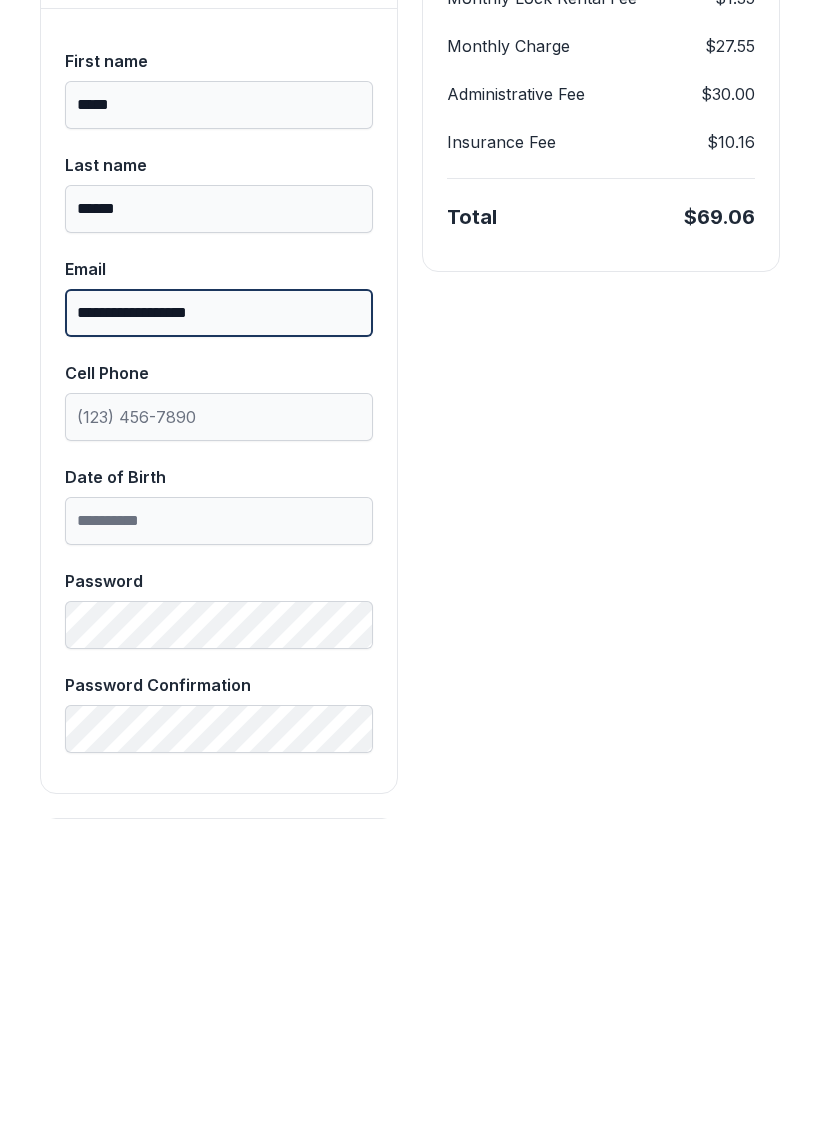 type on "**********" 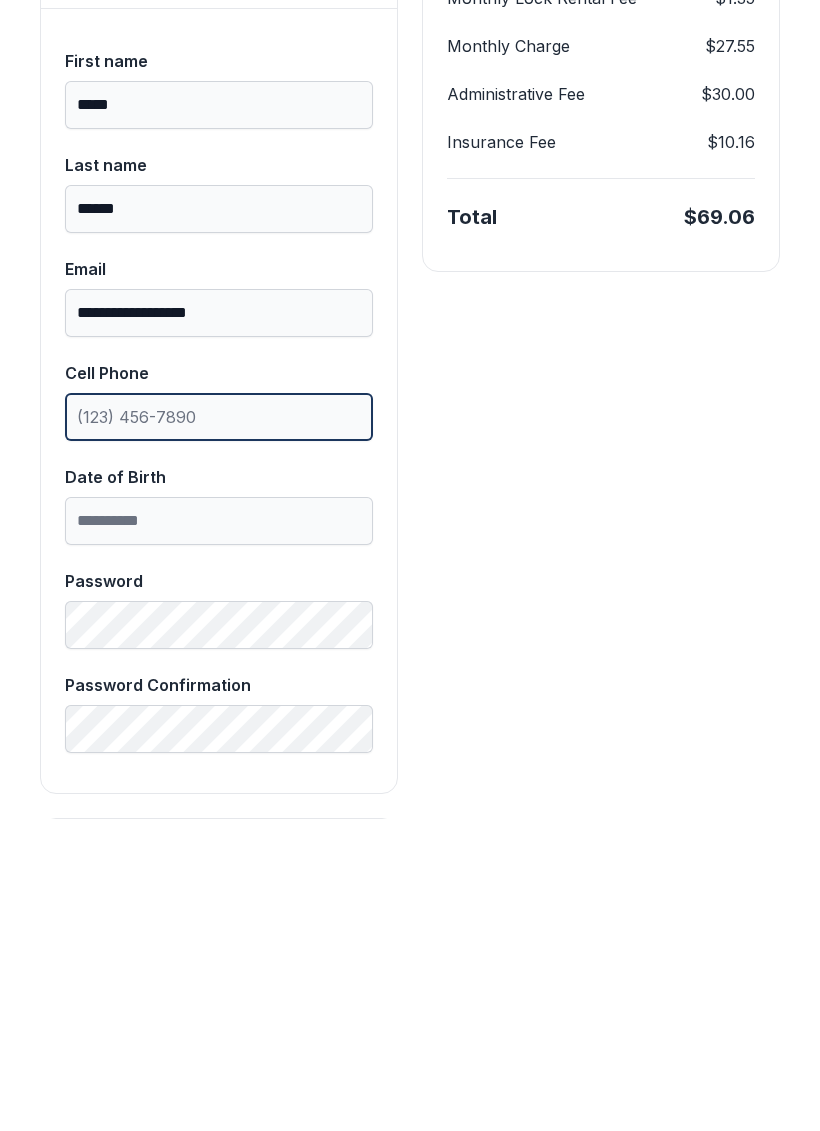 click on "Cell Phone" at bounding box center [219, 729] 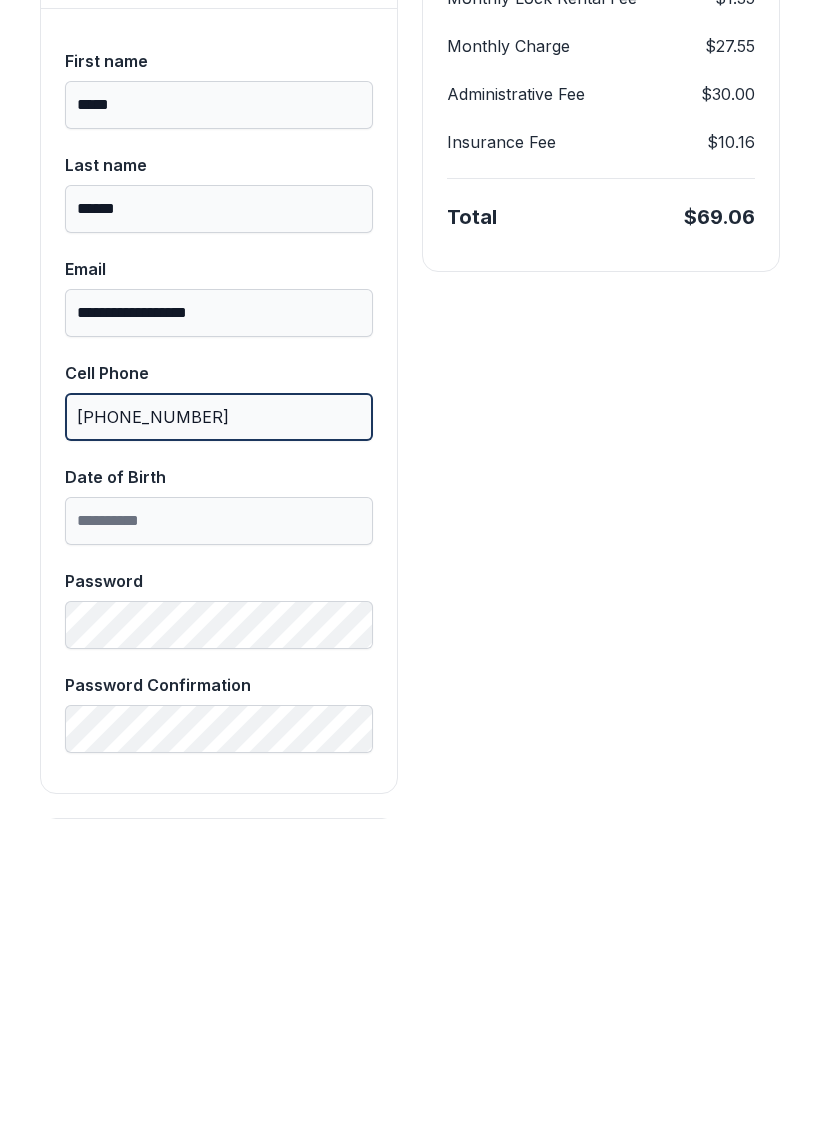 type on "[PHONE_NUMBER]" 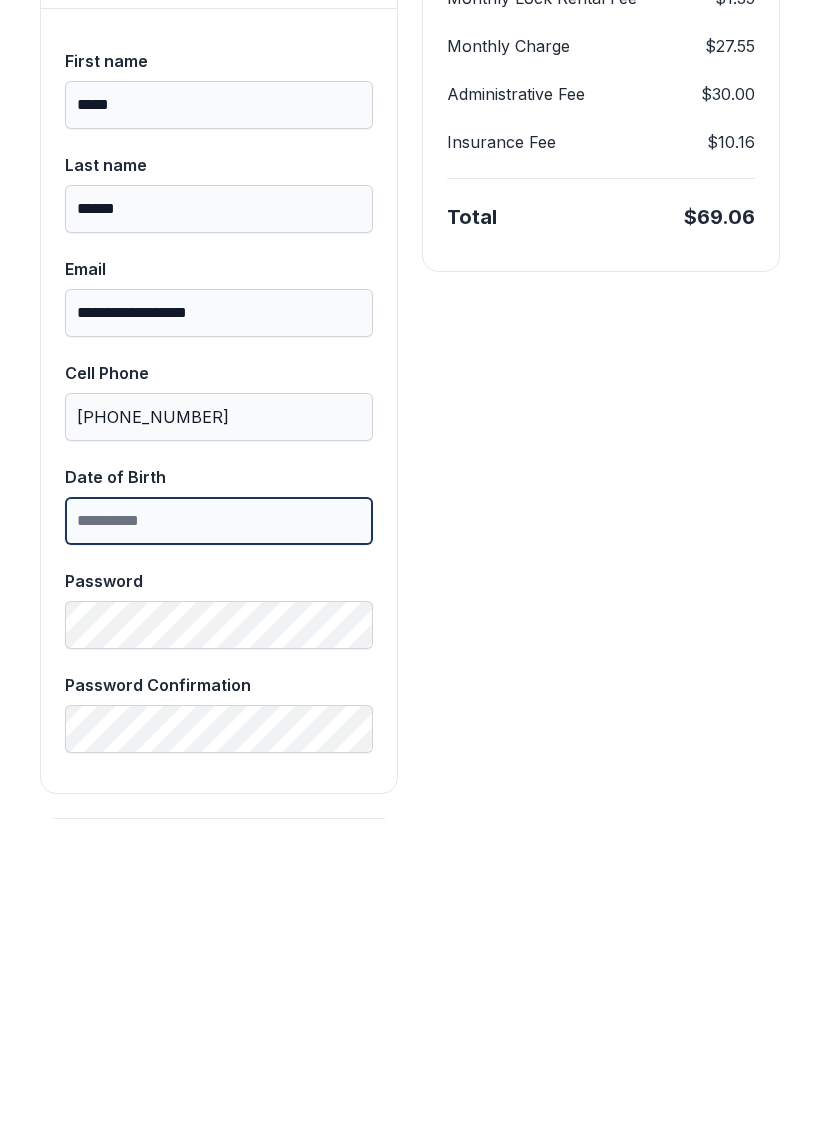 click on "Date of Birth" at bounding box center [219, 833] 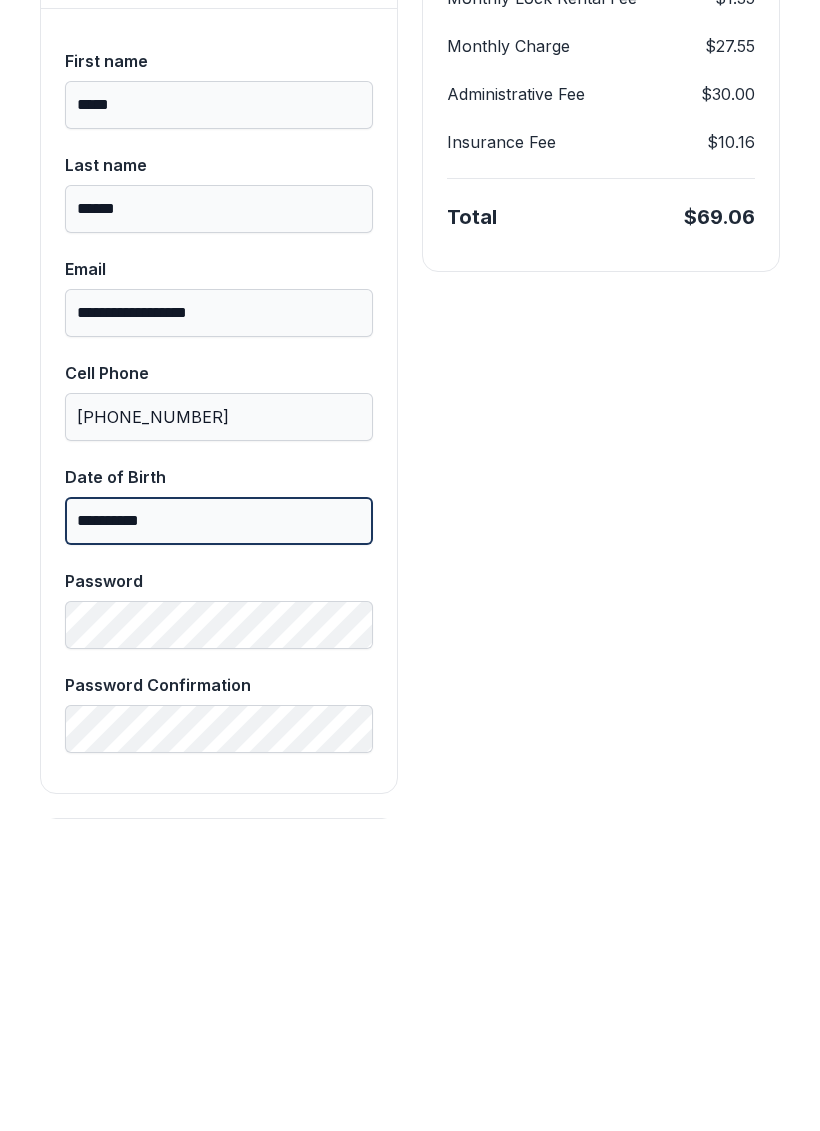 type on "**********" 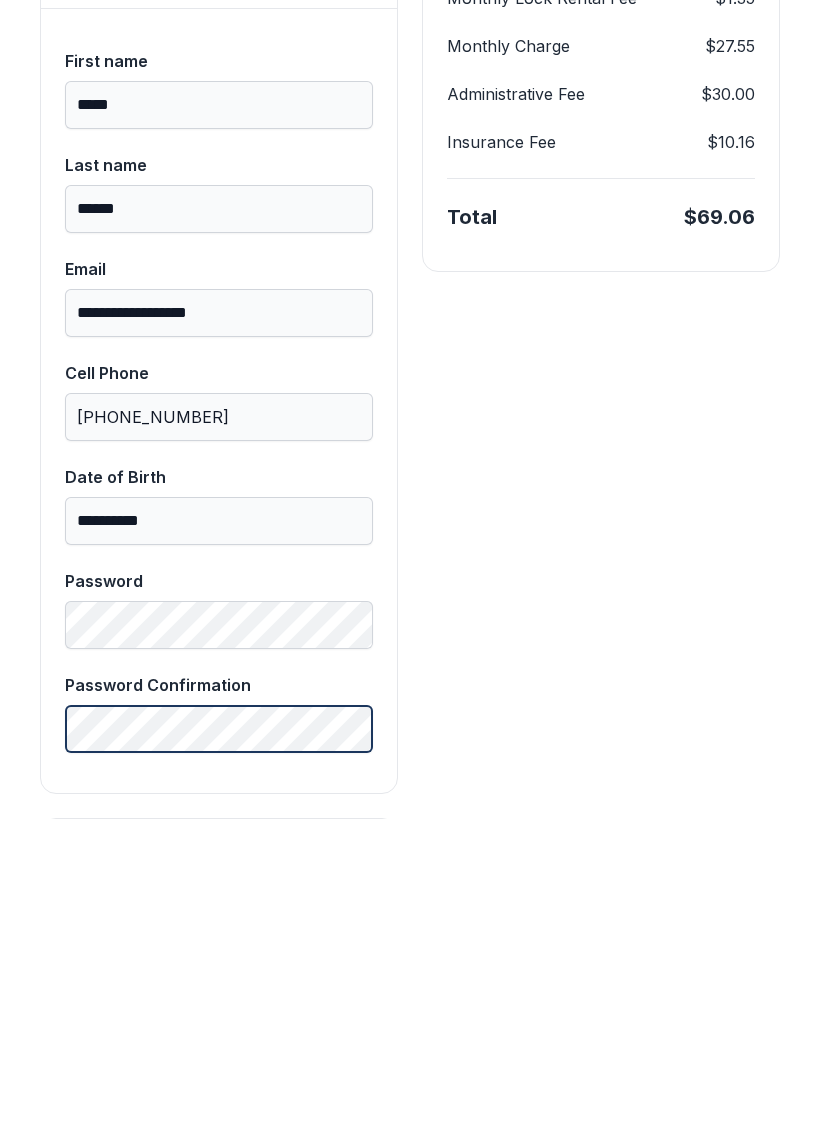 click on "Password Confirmation" at bounding box center (219, 1025) 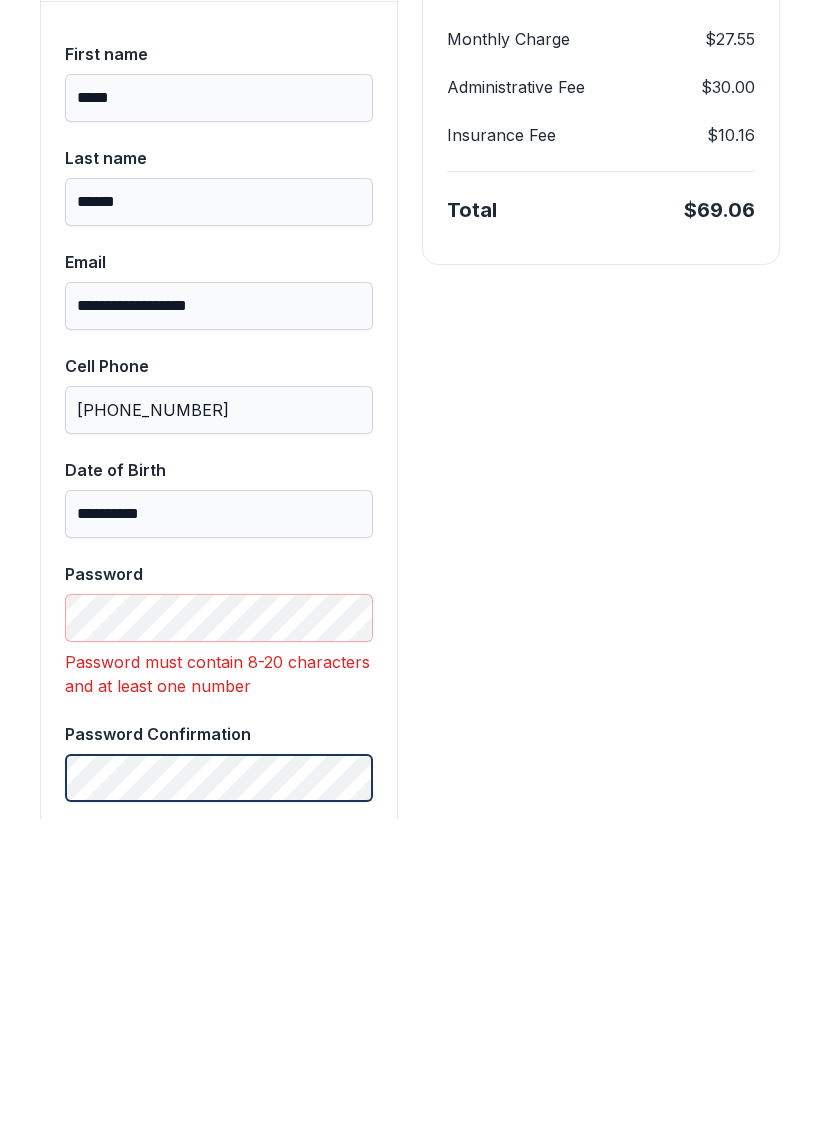 scroll, scrollTop: 407, scrollLeft: 0, axis: vertical 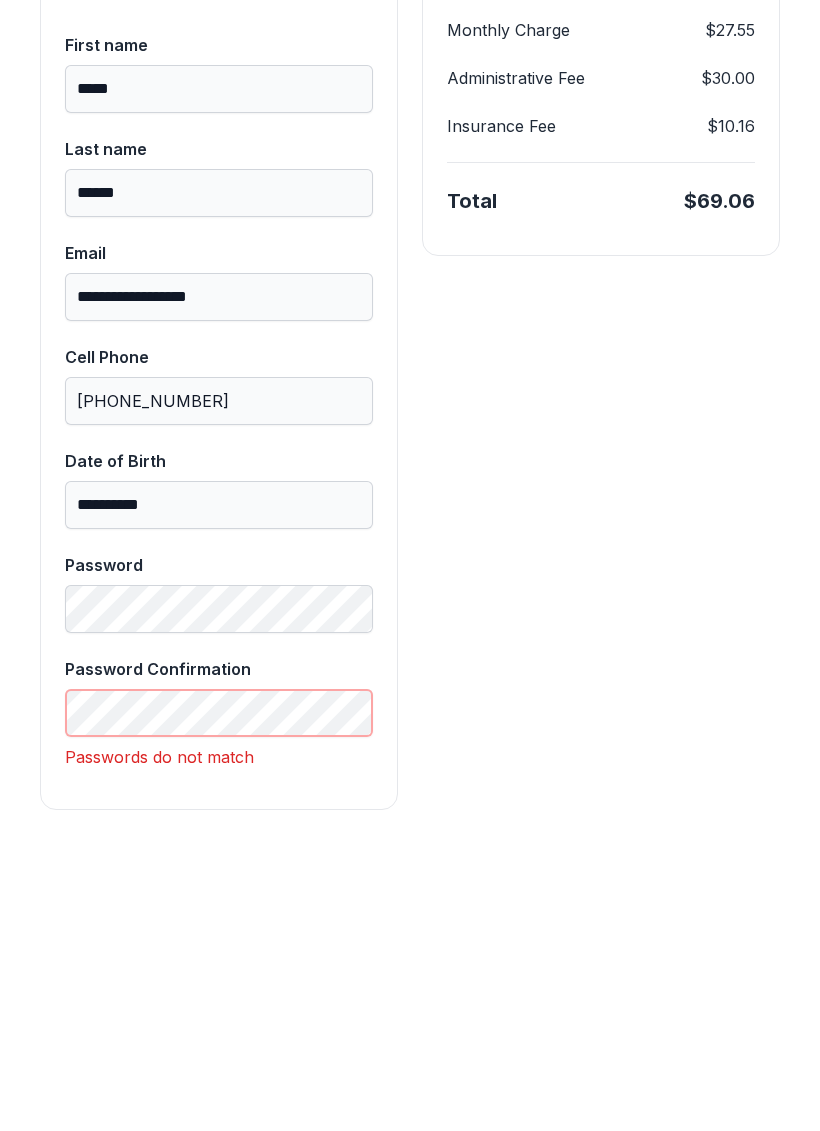 click on "Next" at bounding box center (721, 231) 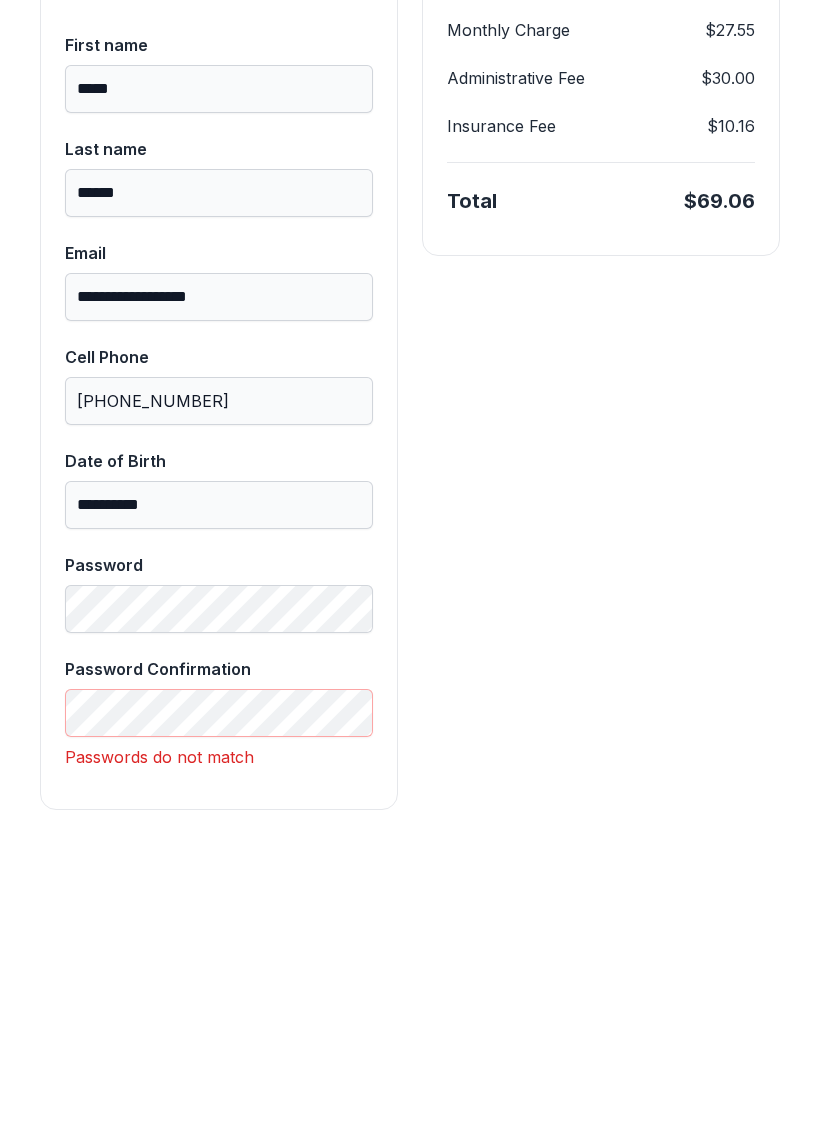 type on "*" 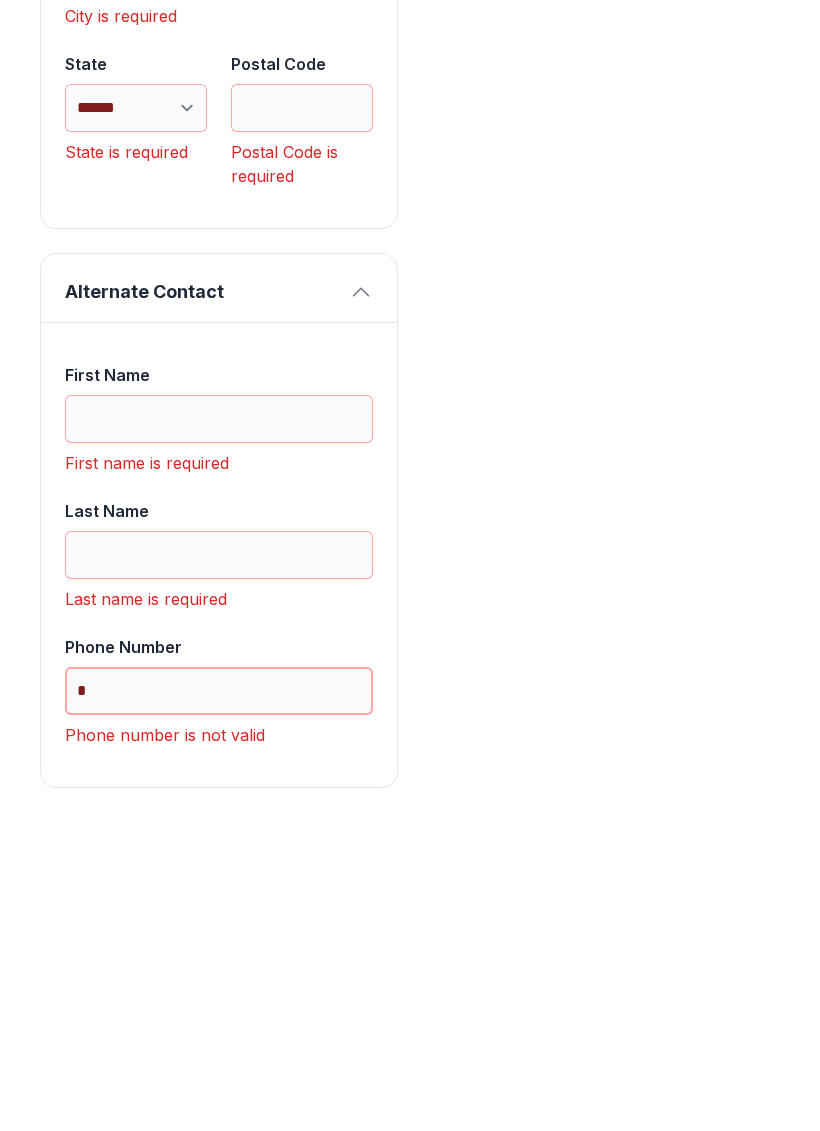 click on "Next" at bounding box center [721, 231] 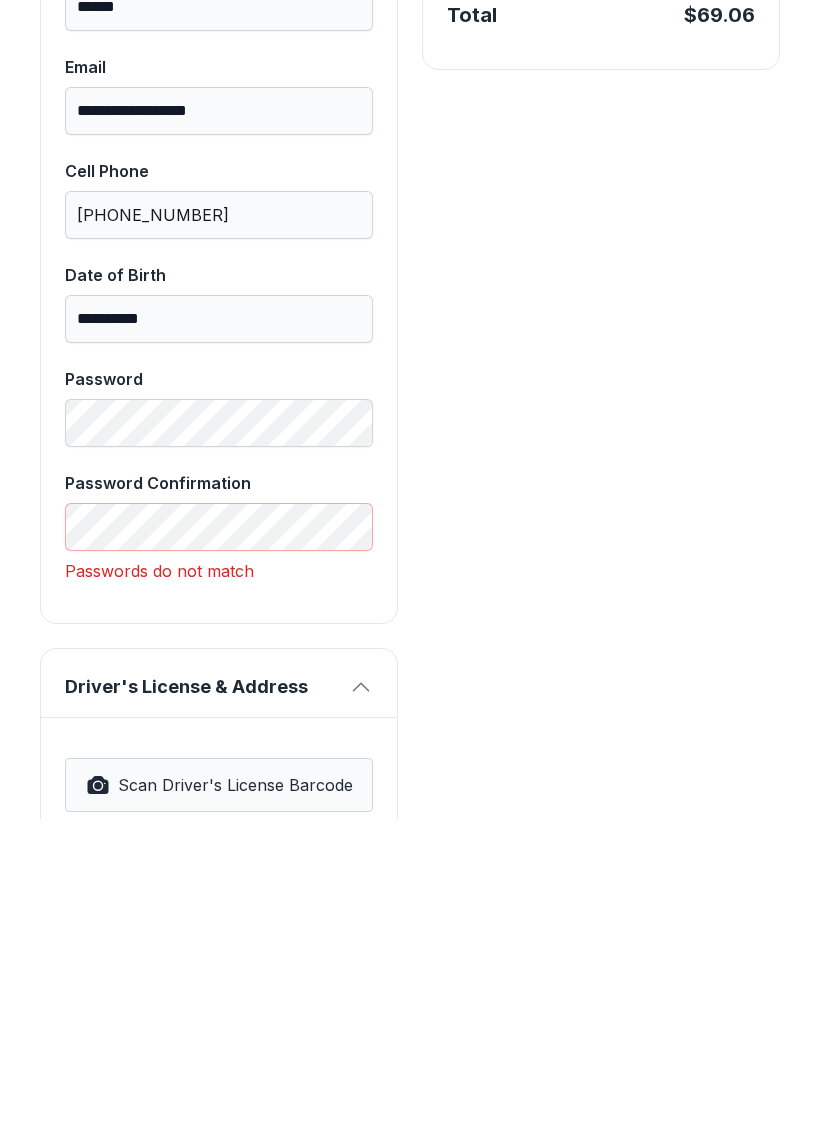scroll, scrollTop: 594, scrollLeft: 0, axis: vertical 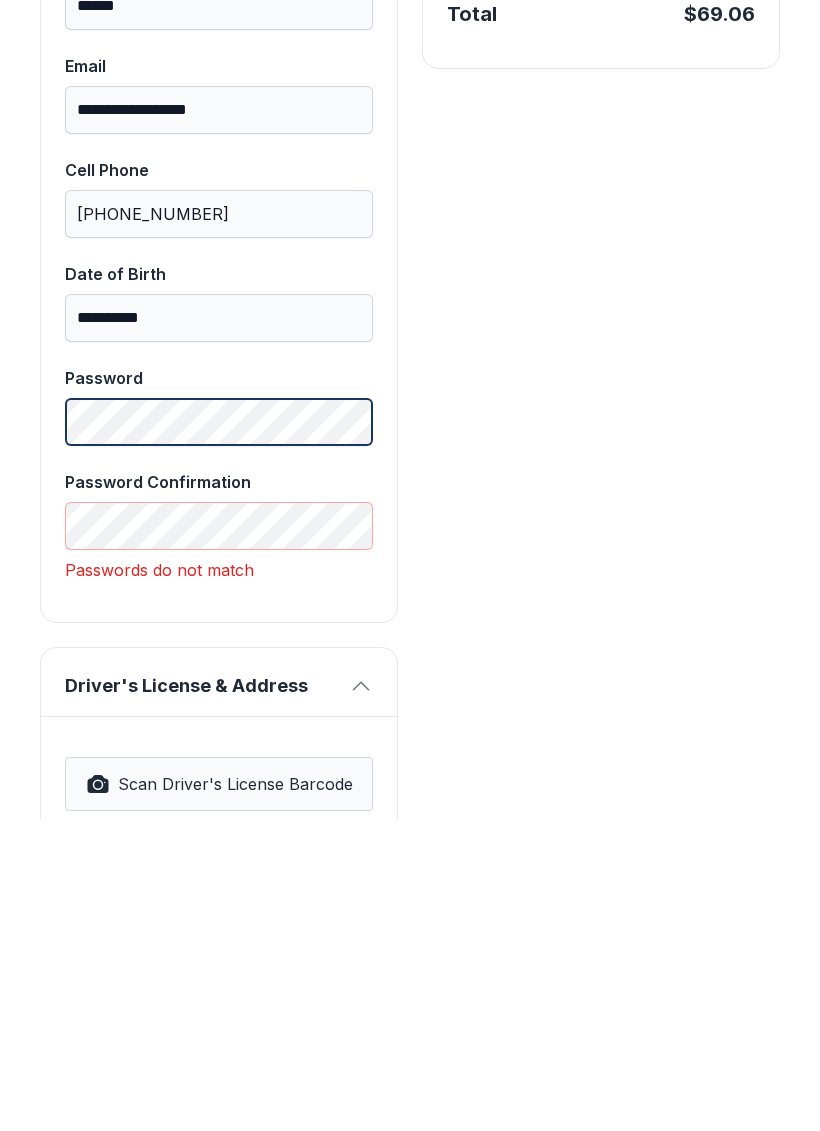 type 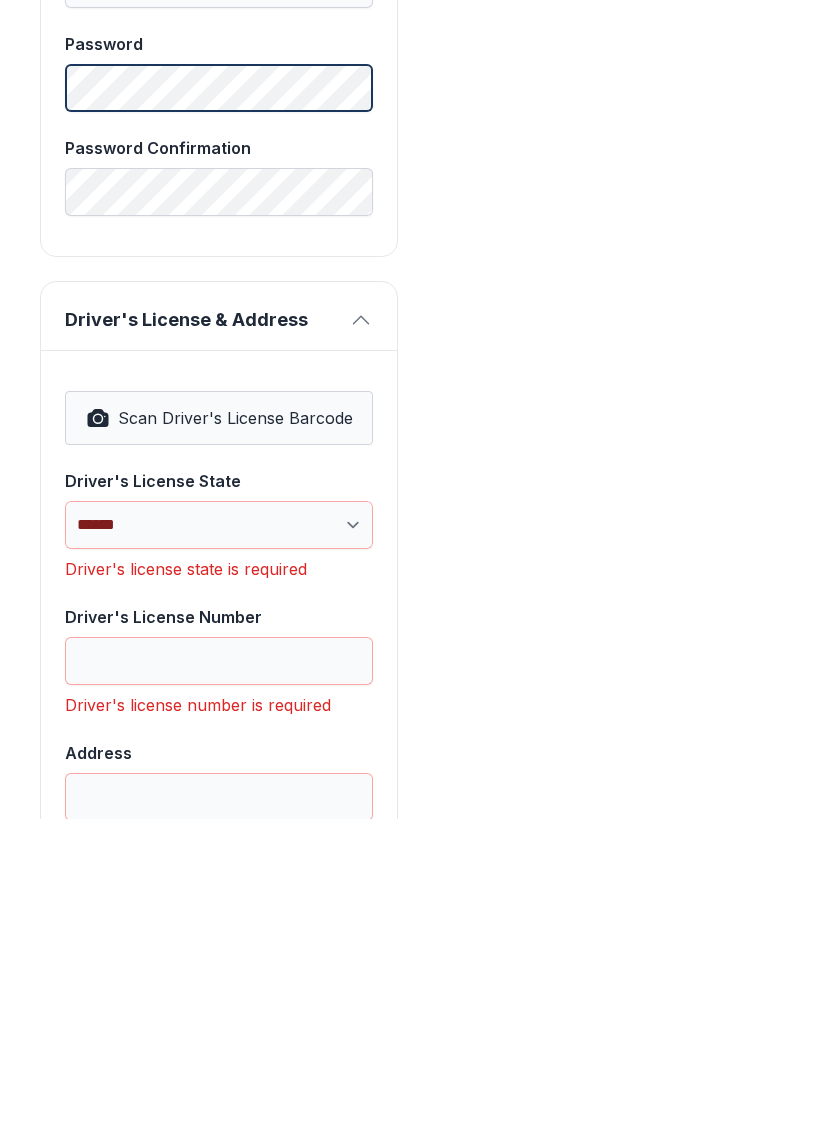 scroll, scrollTop: 938, scrollLeft: 0, axis: vertical 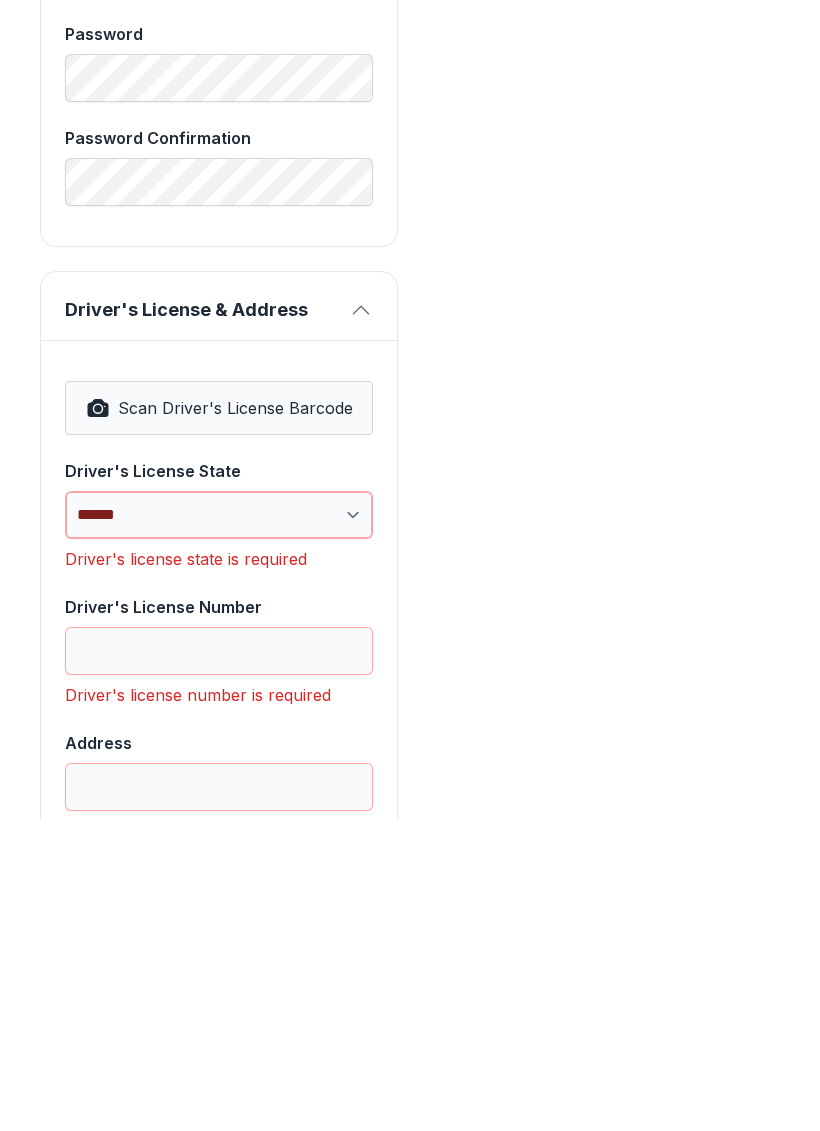 click on "**********" at bounding box center [219, 827] 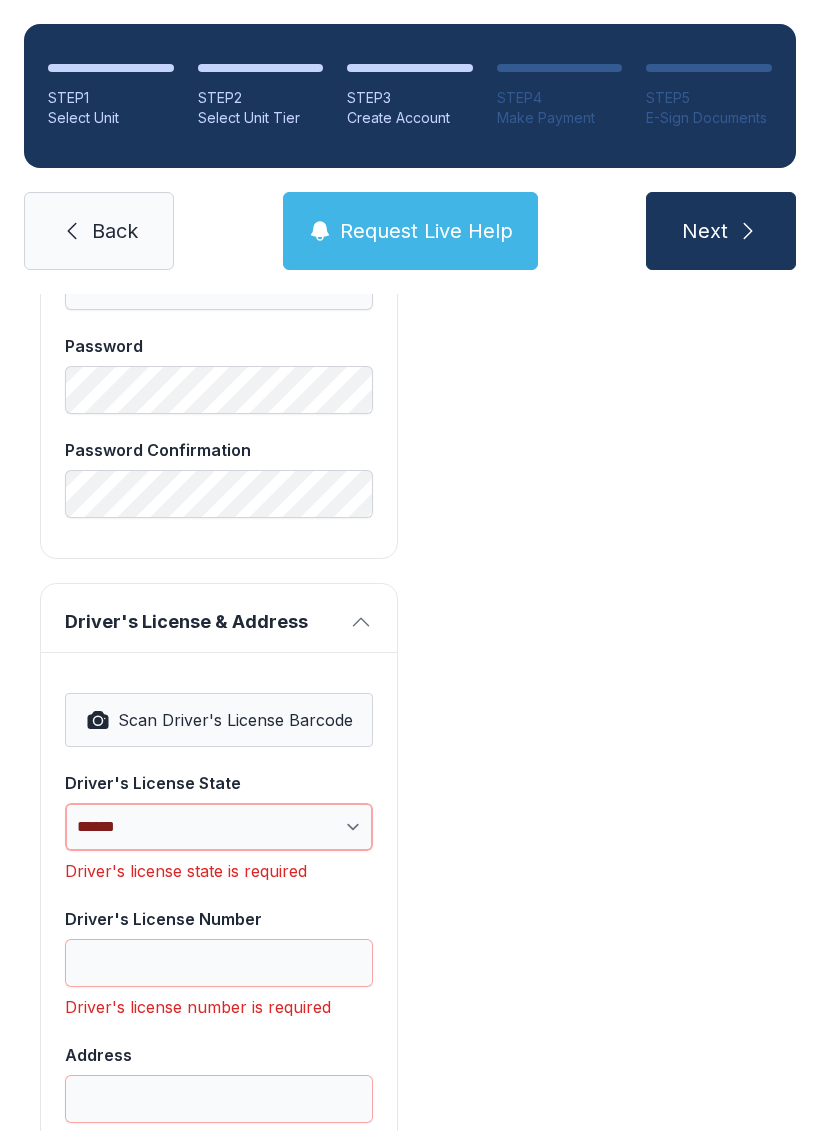 select on "**" 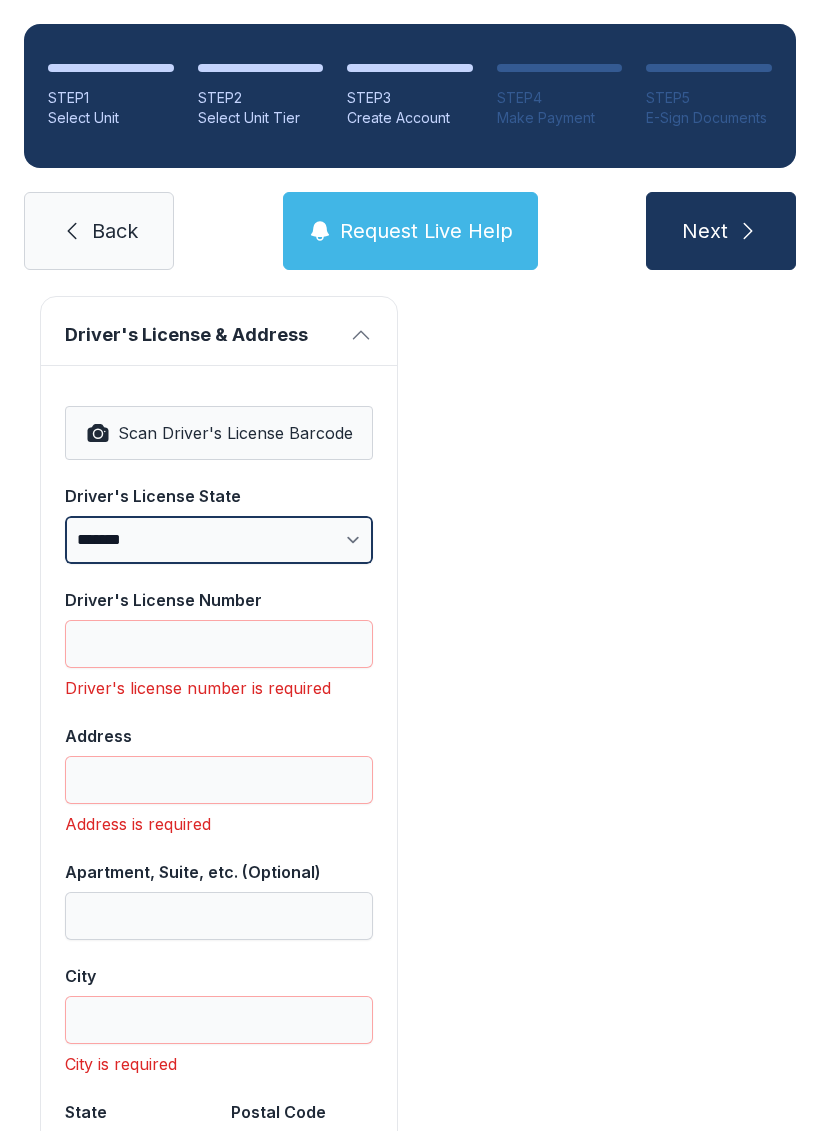 scroll, scrollTop: 1249, scrollLeft: 0, axis: vertical 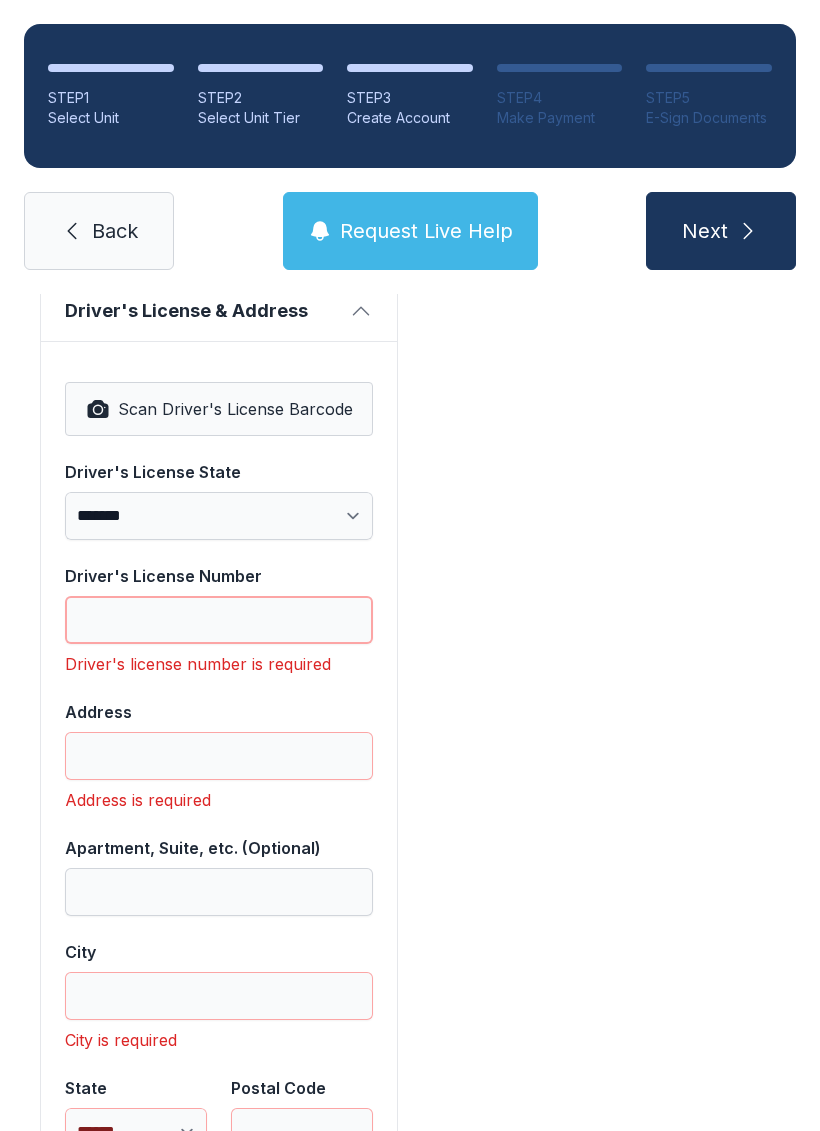 click on "Driver's License Number" at bounding box center (219, 620) 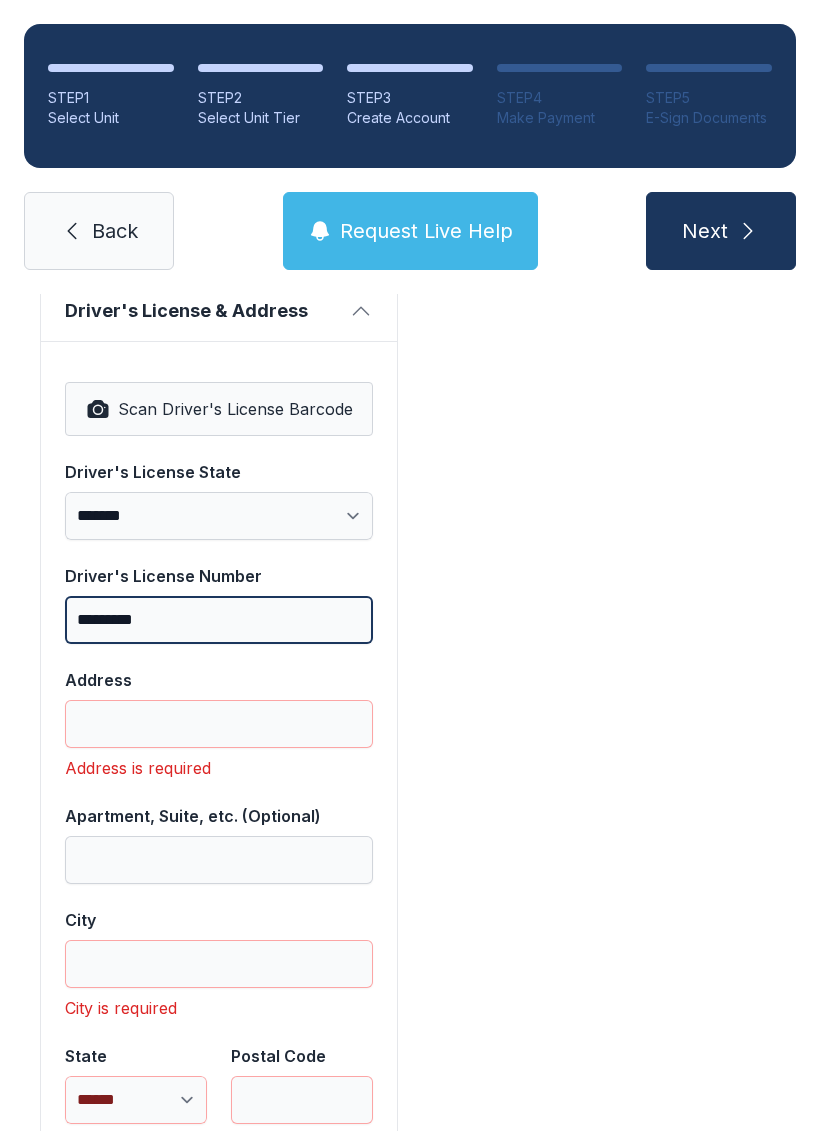 type on "*********" 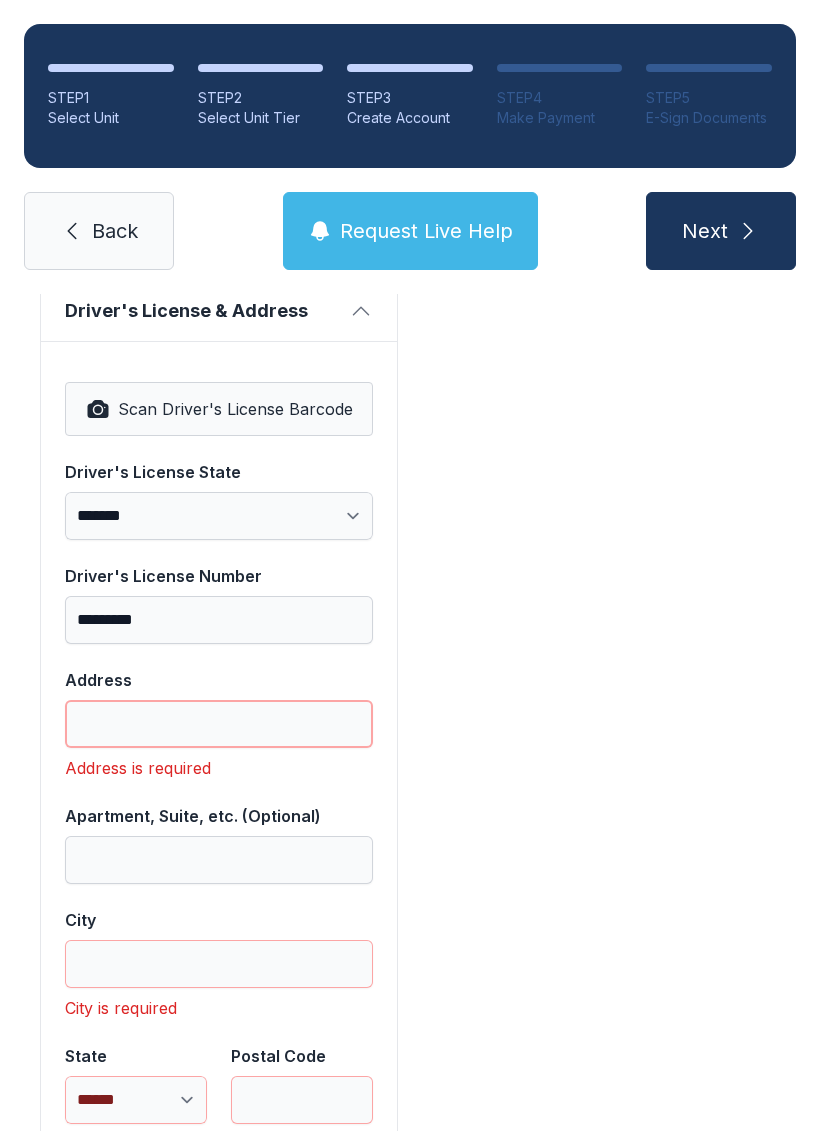 click on "Address" at bounding box center (219, 724) 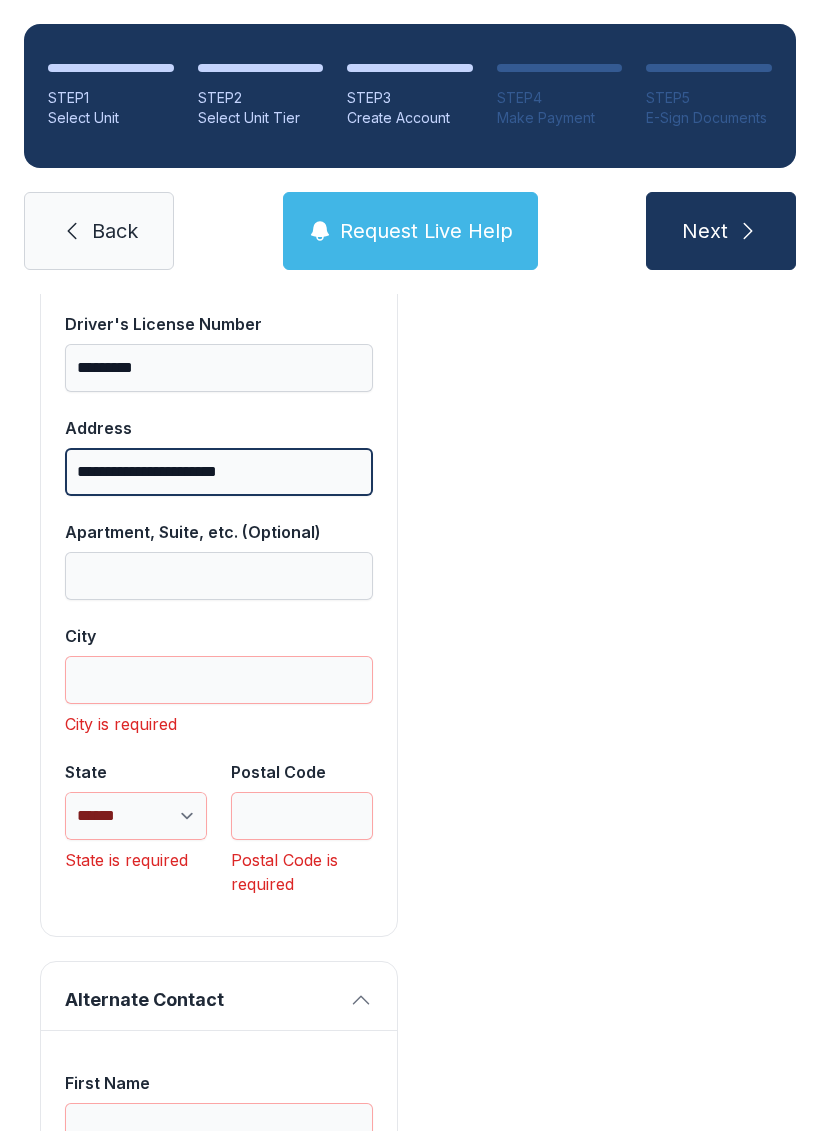 scroll, scrollTop: 1515, scrollLeft: 0, axis: vertical 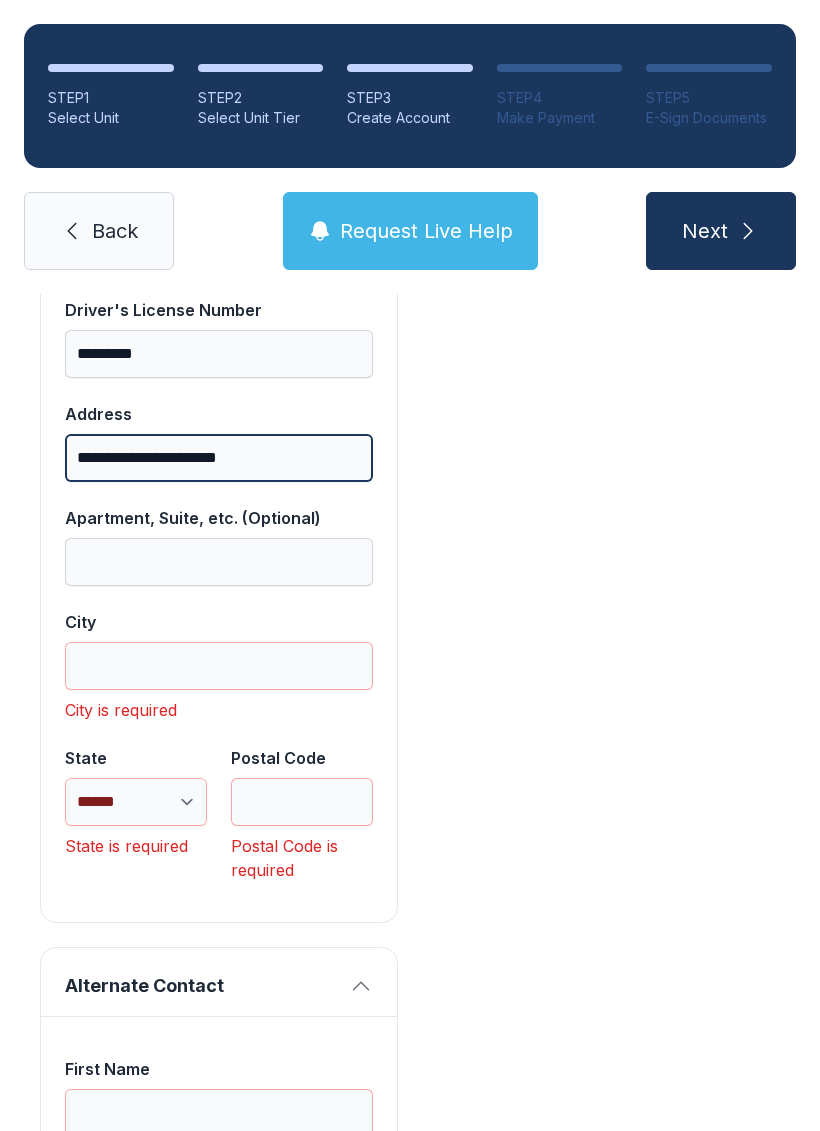 type on "**********" 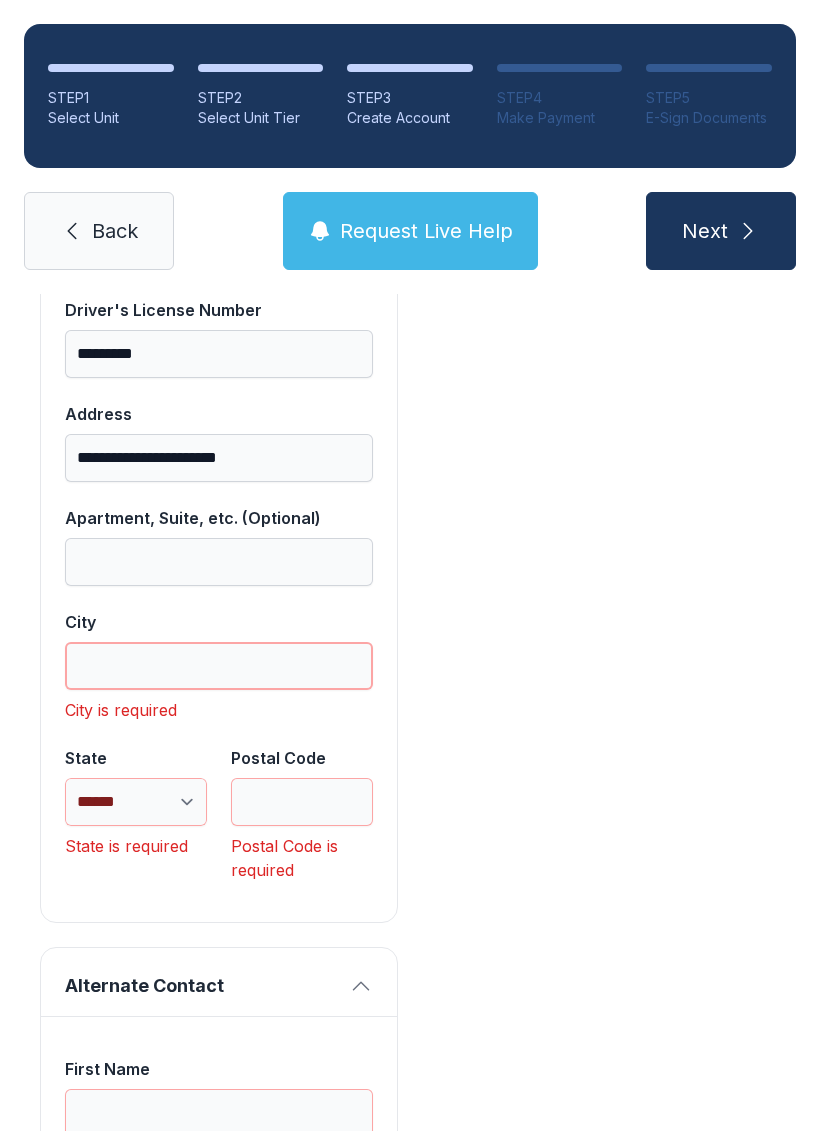 click on "City" at bounding box center [219, 666] 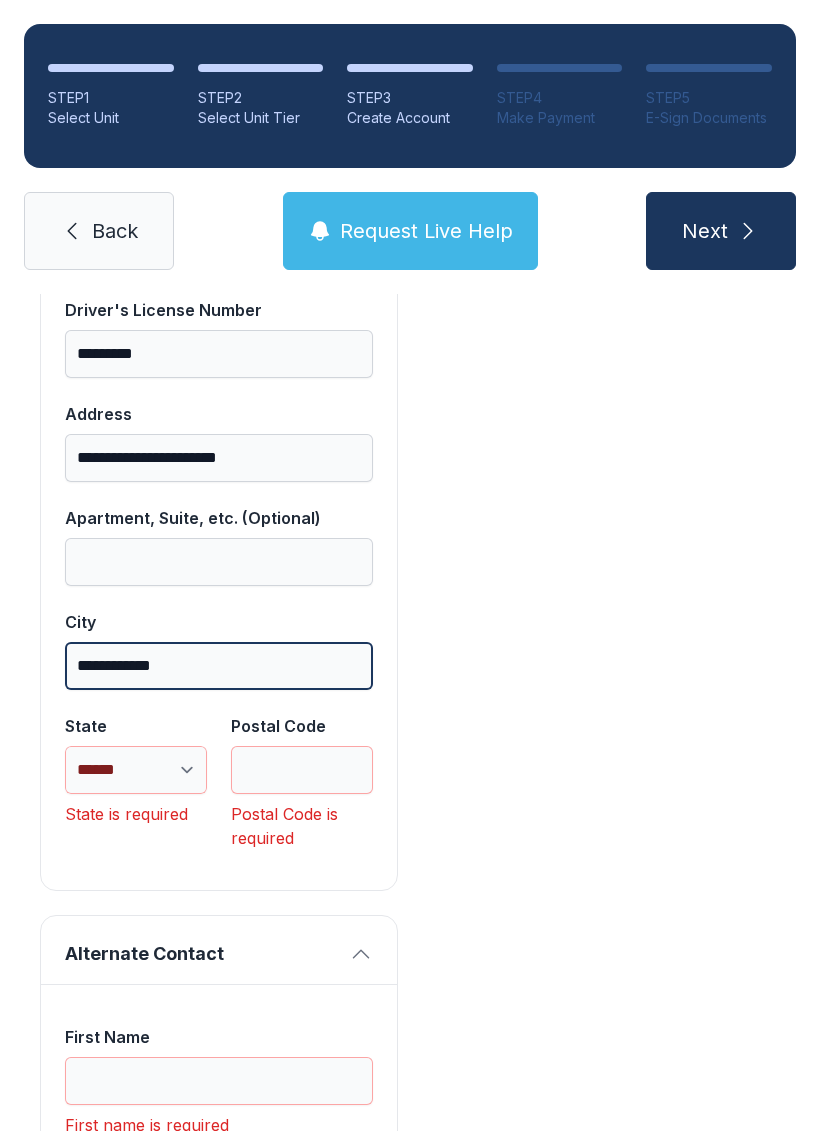 type on "**********" 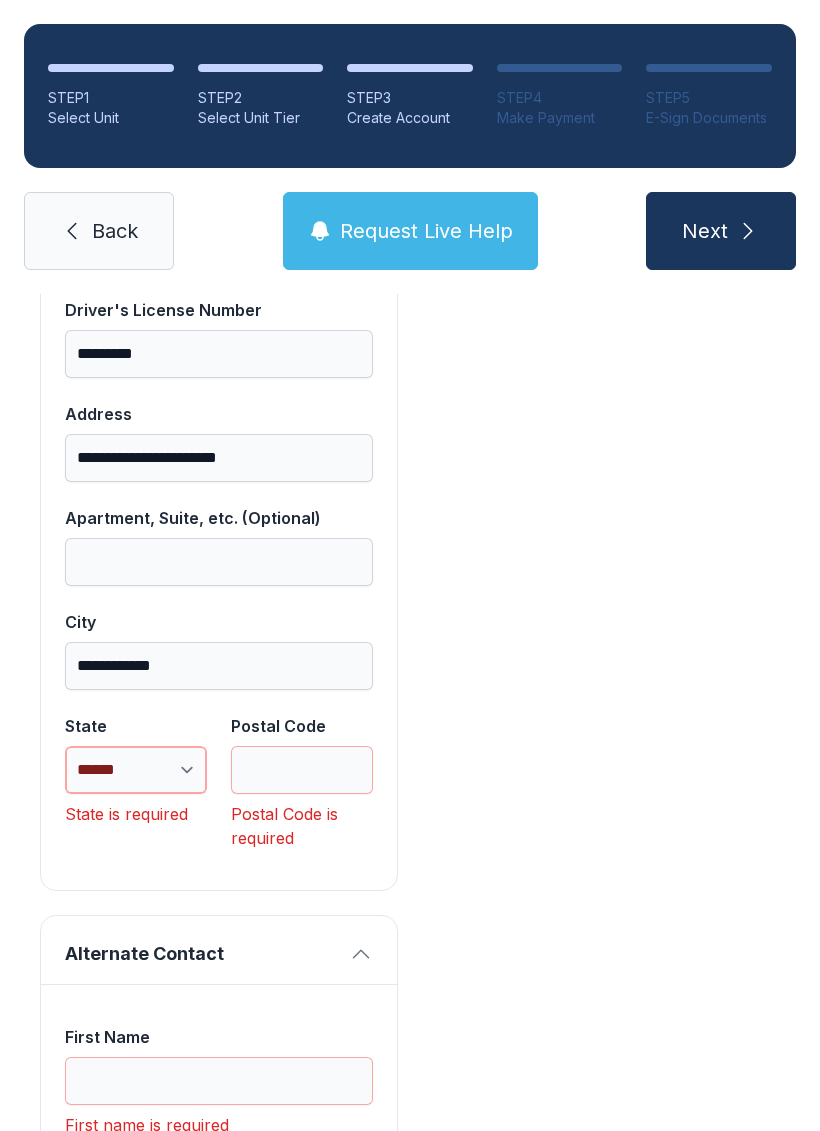click on "**********" at bounding box center (136, 770) 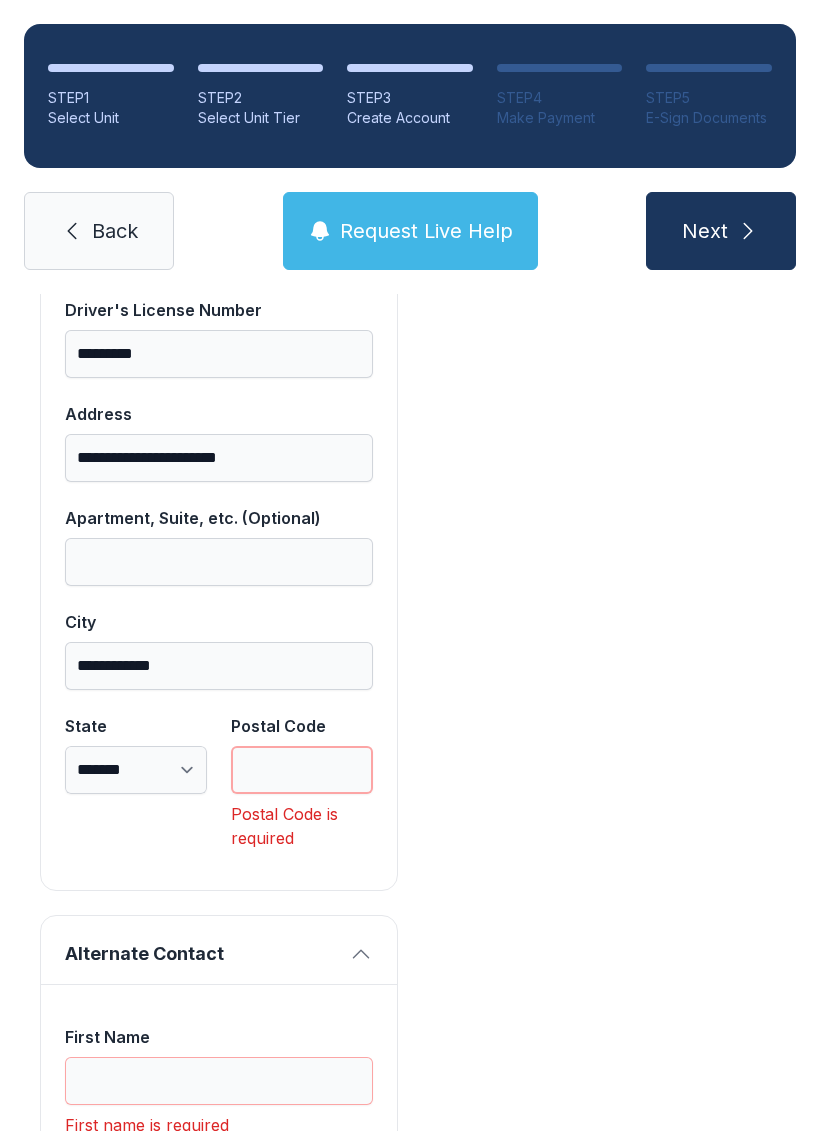 click on "Postal Code" at bounding box center [302, 770] 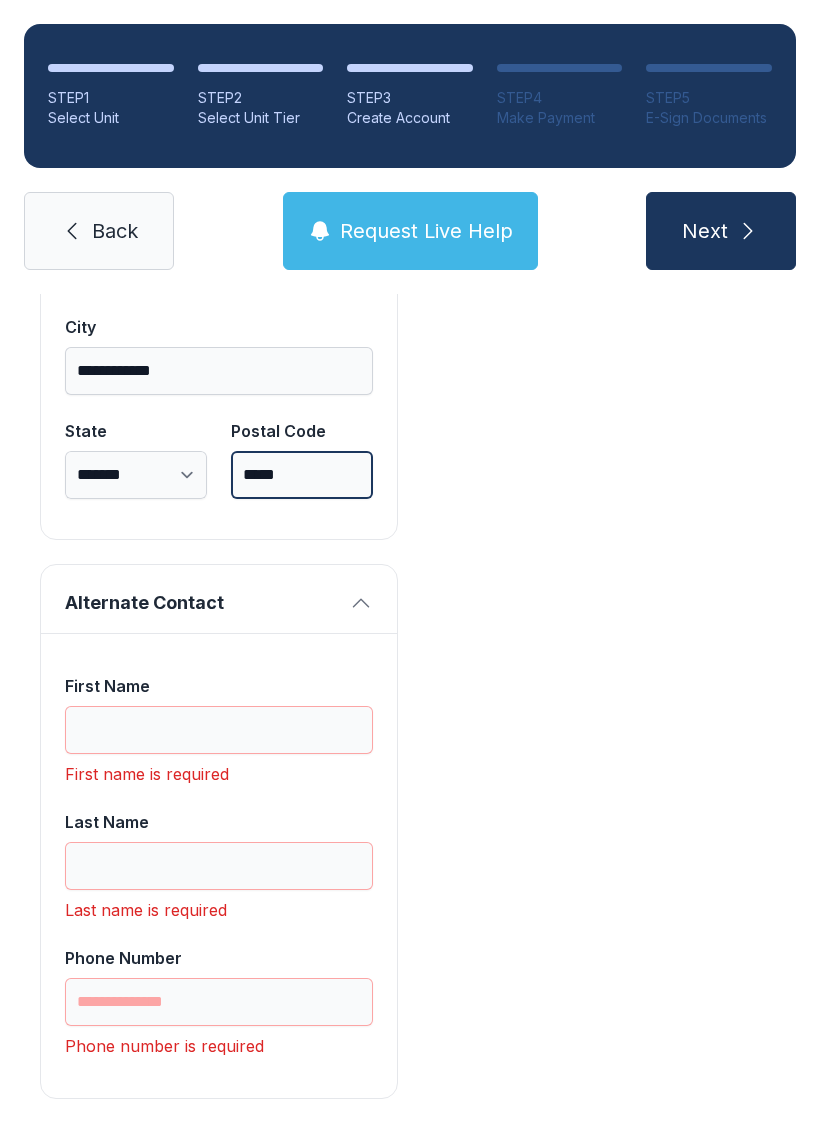 scroll, scrollTop: 1809, scrollLeft: 0, axis: vertical 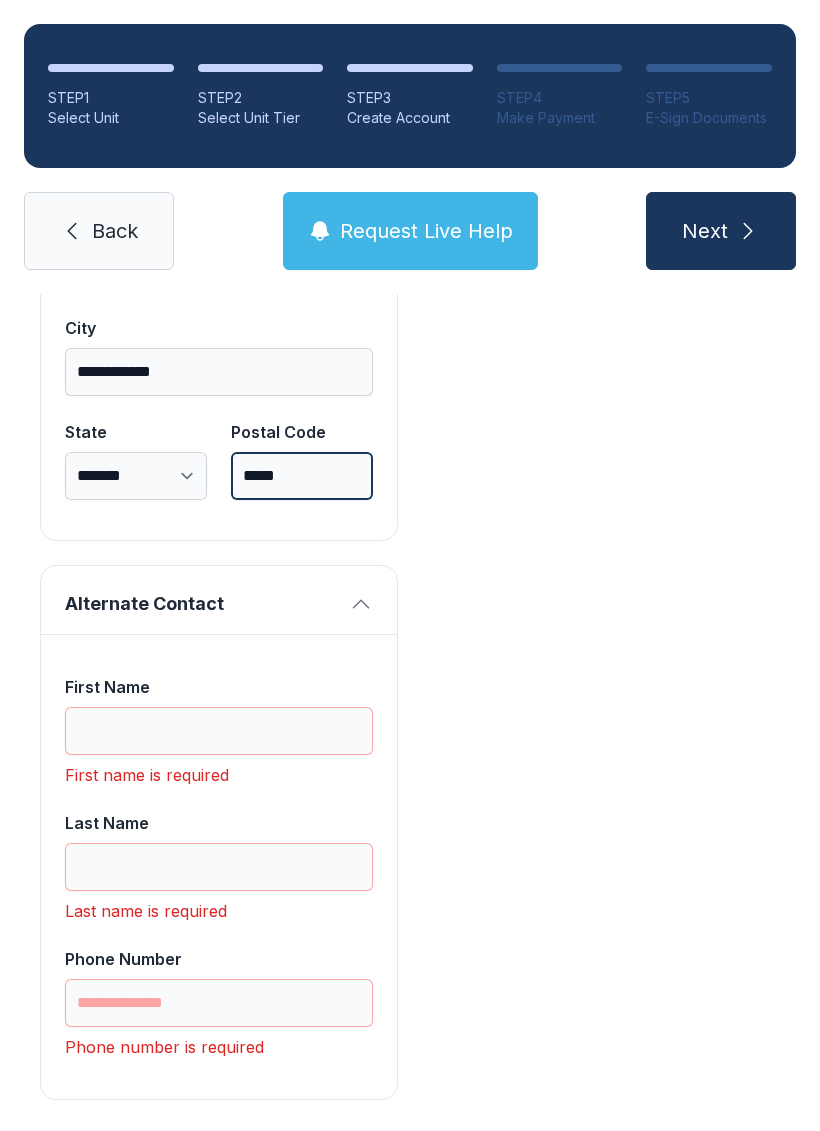 type on "*****" 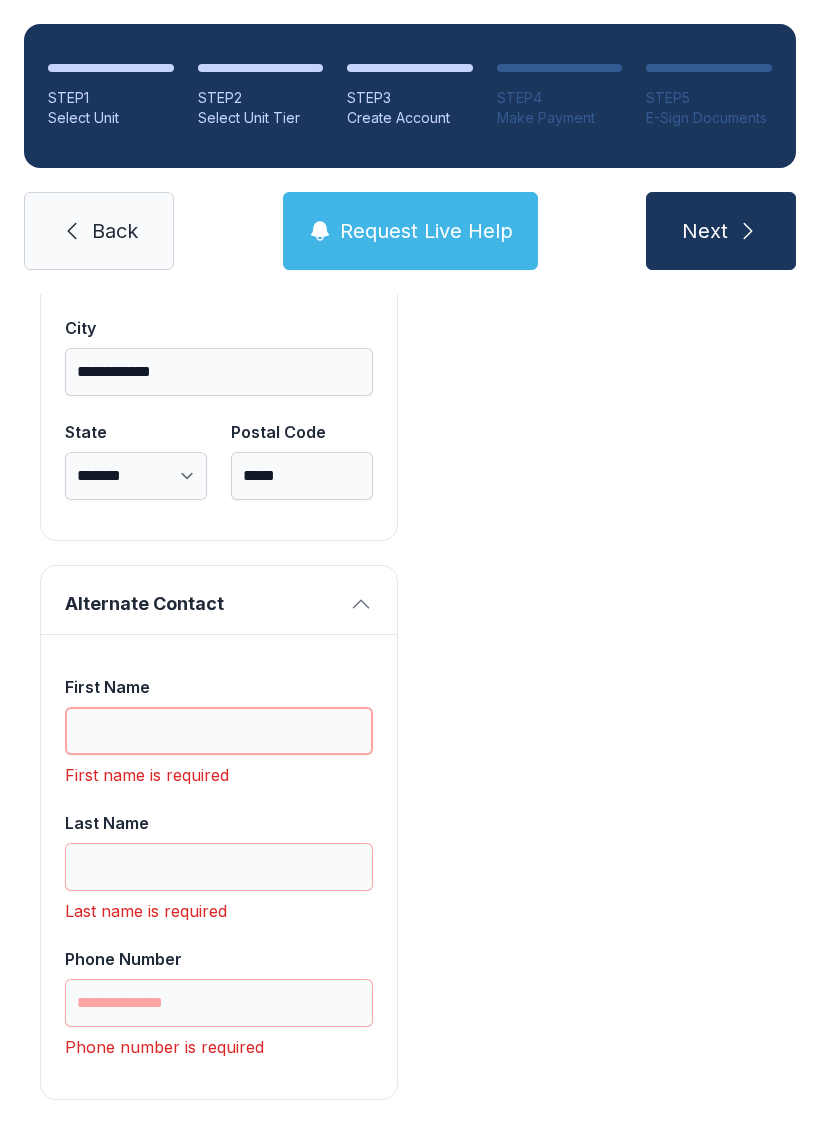click on "First Name" at bounding box center [219, 731] 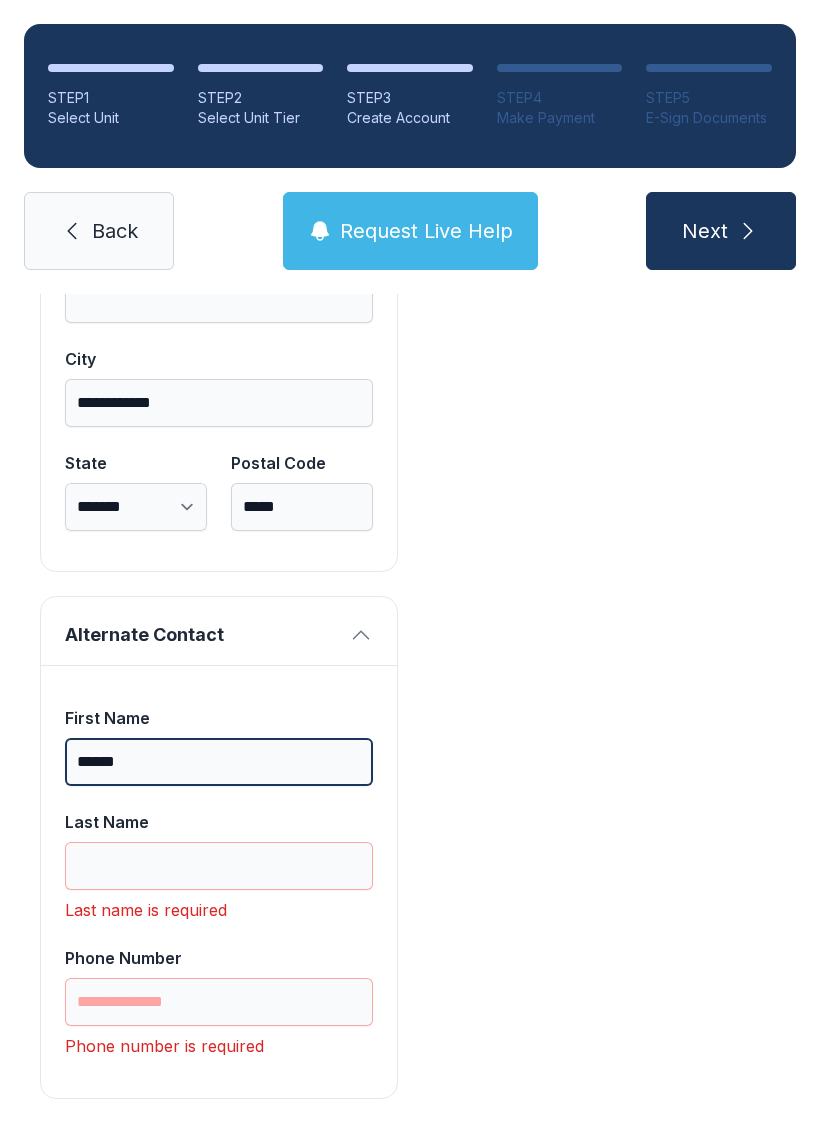 scroll, scrollTop: 1777, scrollLeft: 0, axis: vertical 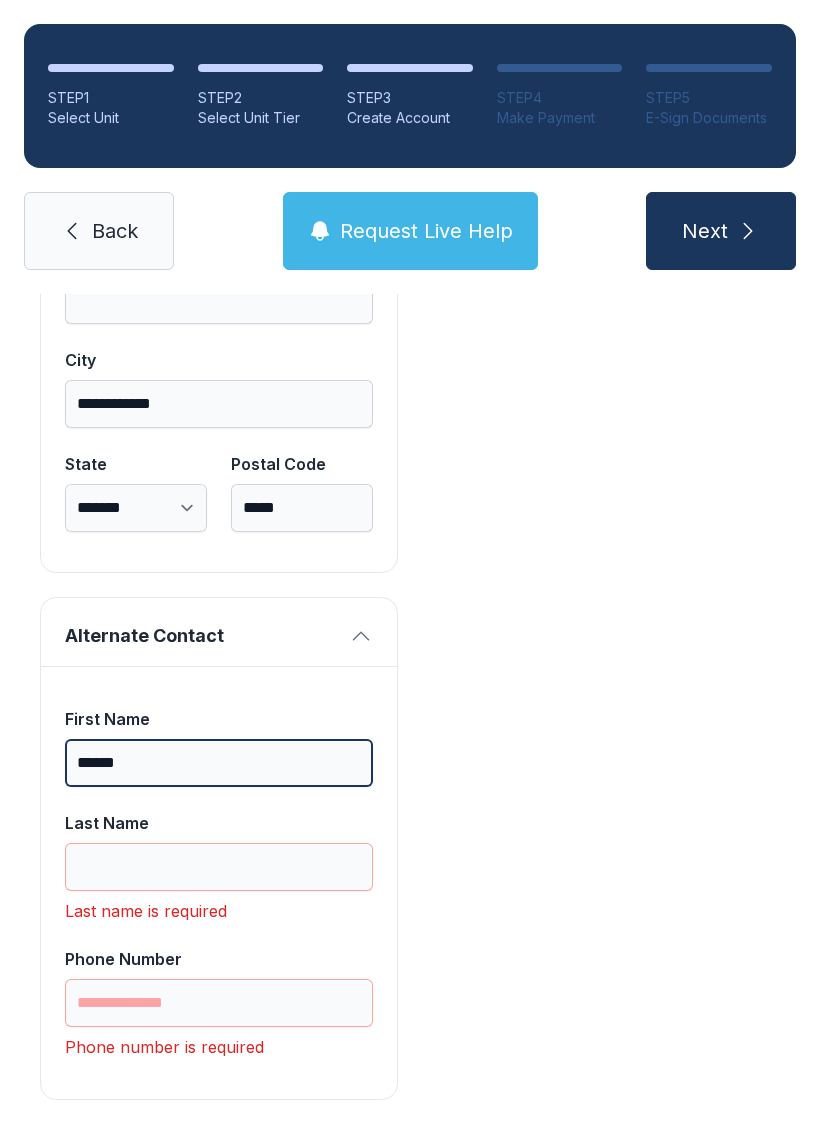 type on "******" 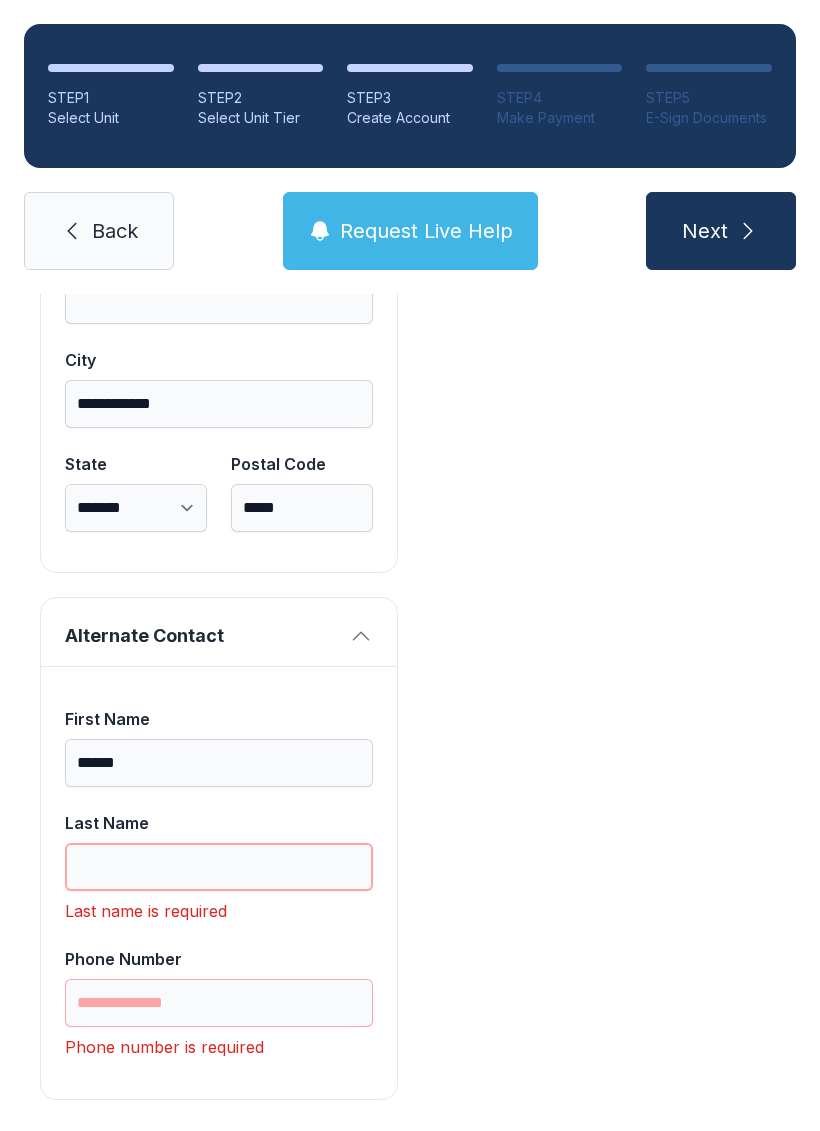 click on "Last Name" at bounding box center [219, 867] 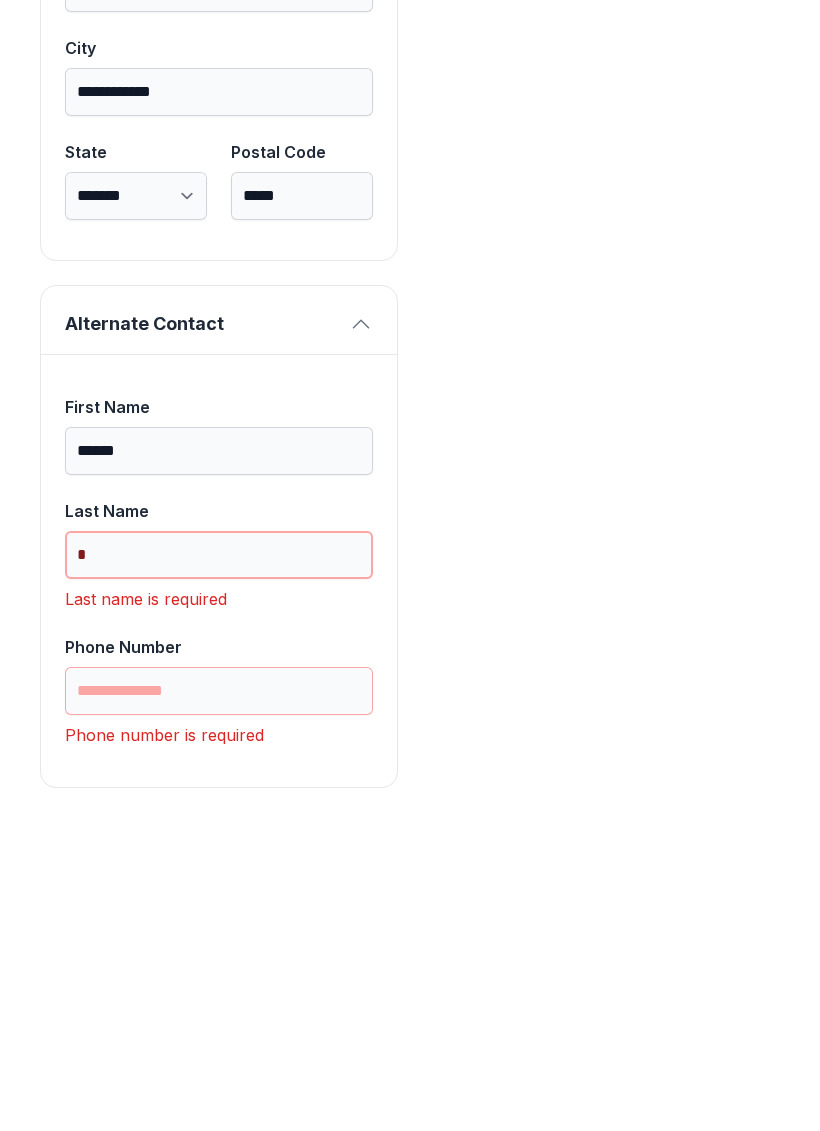 scroll, scrollTop: 1745, scrollLeft: 0, axis: vertical 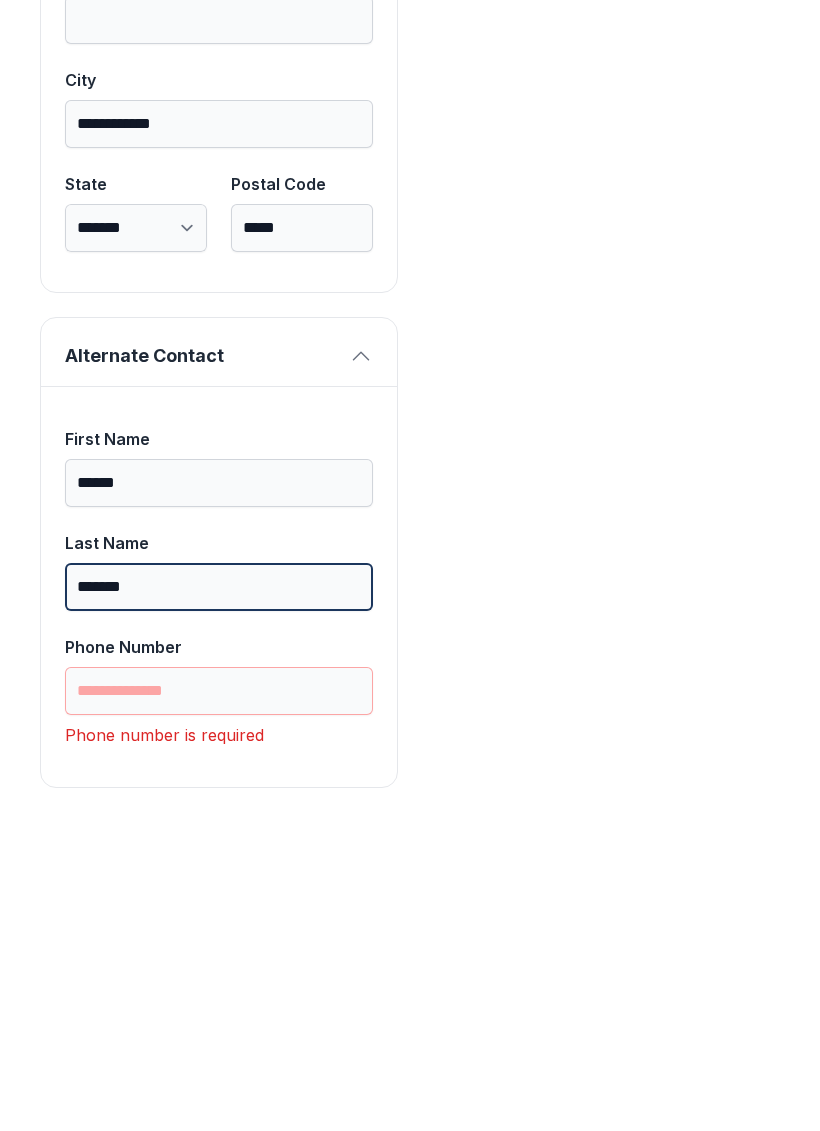 type on "*******" 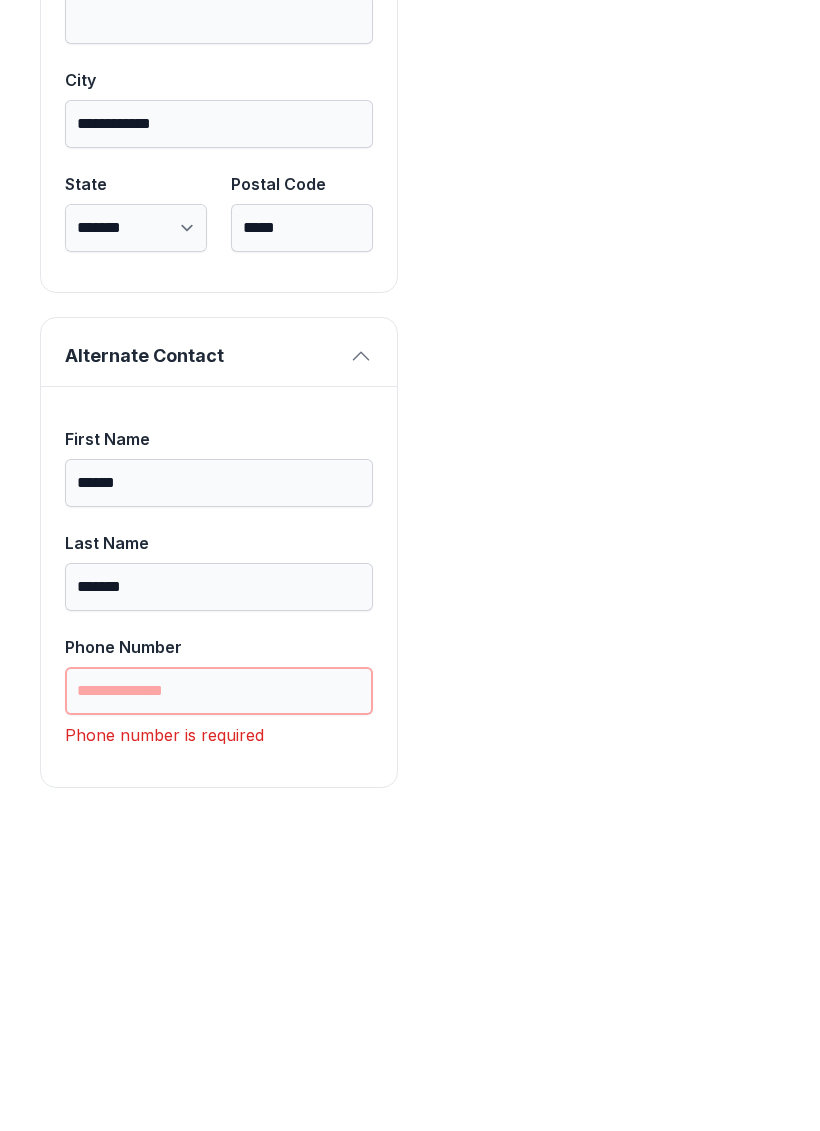click on "Phone Number" at bounding box center (219, 1003) 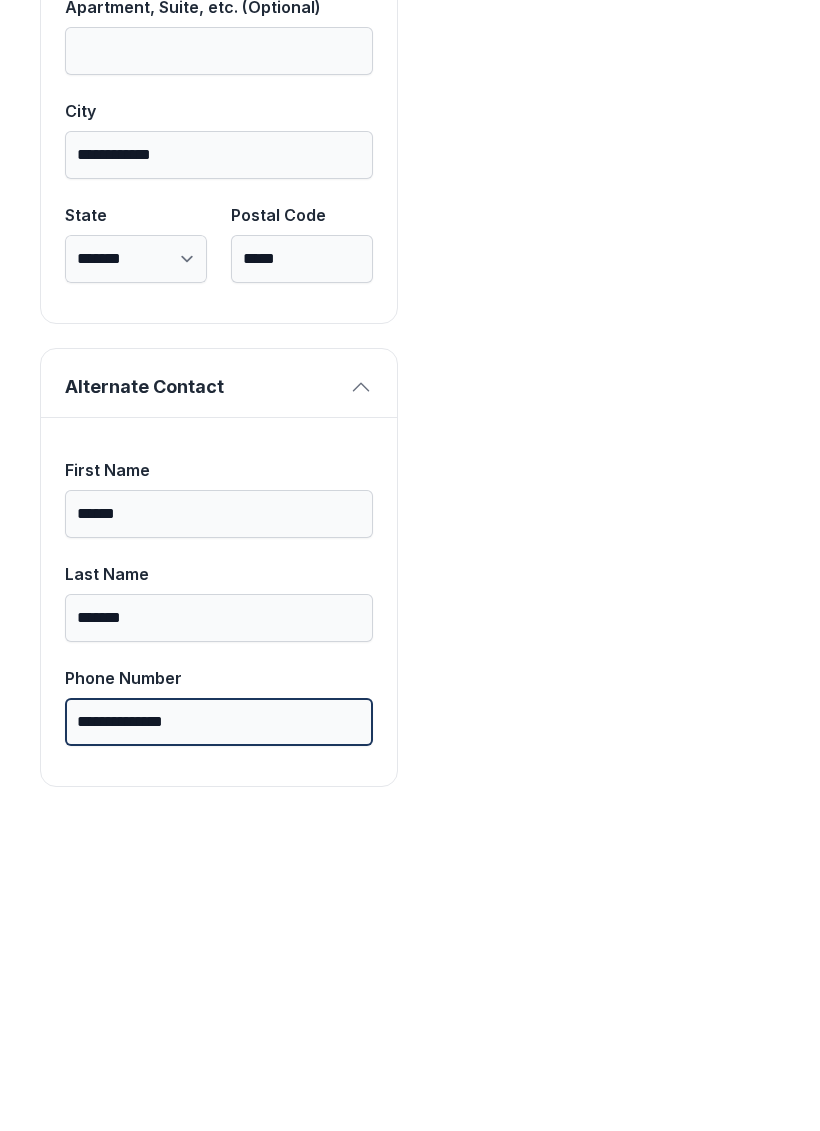 scroll, scrollTop: 1713, scrollLeft: 0, axis: vertical 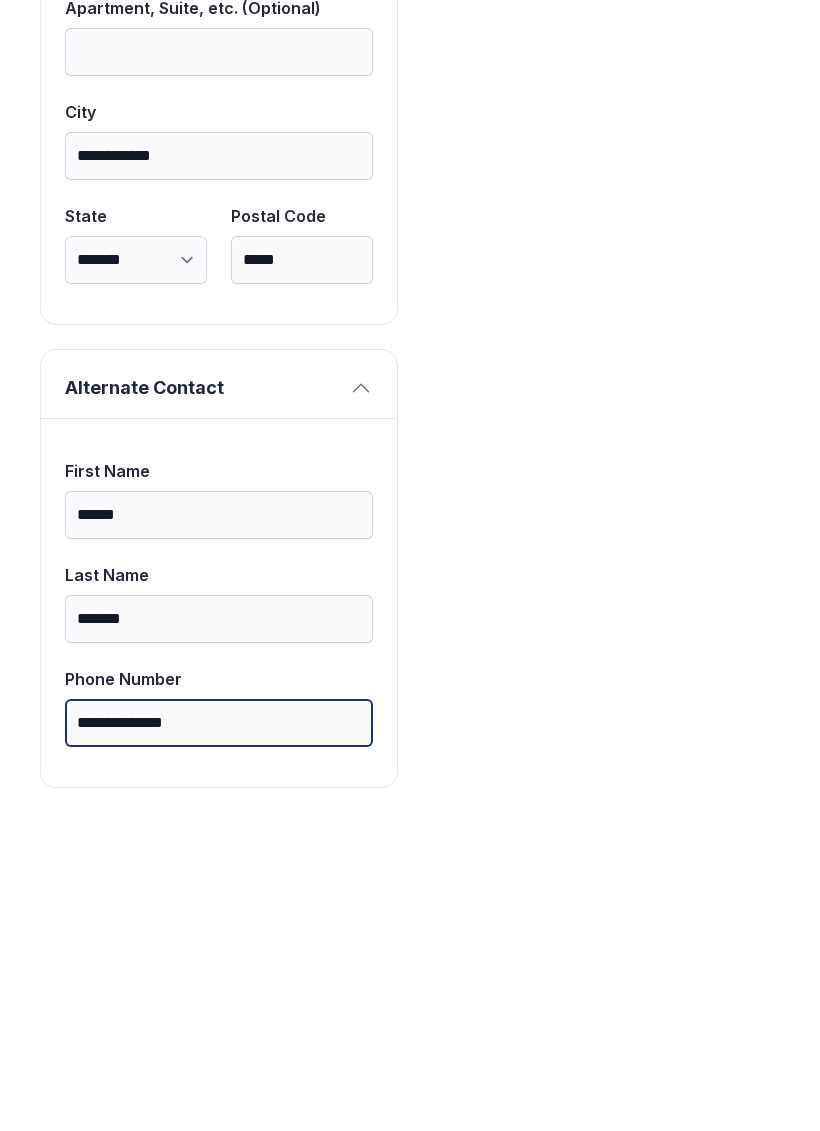 type on "**********" 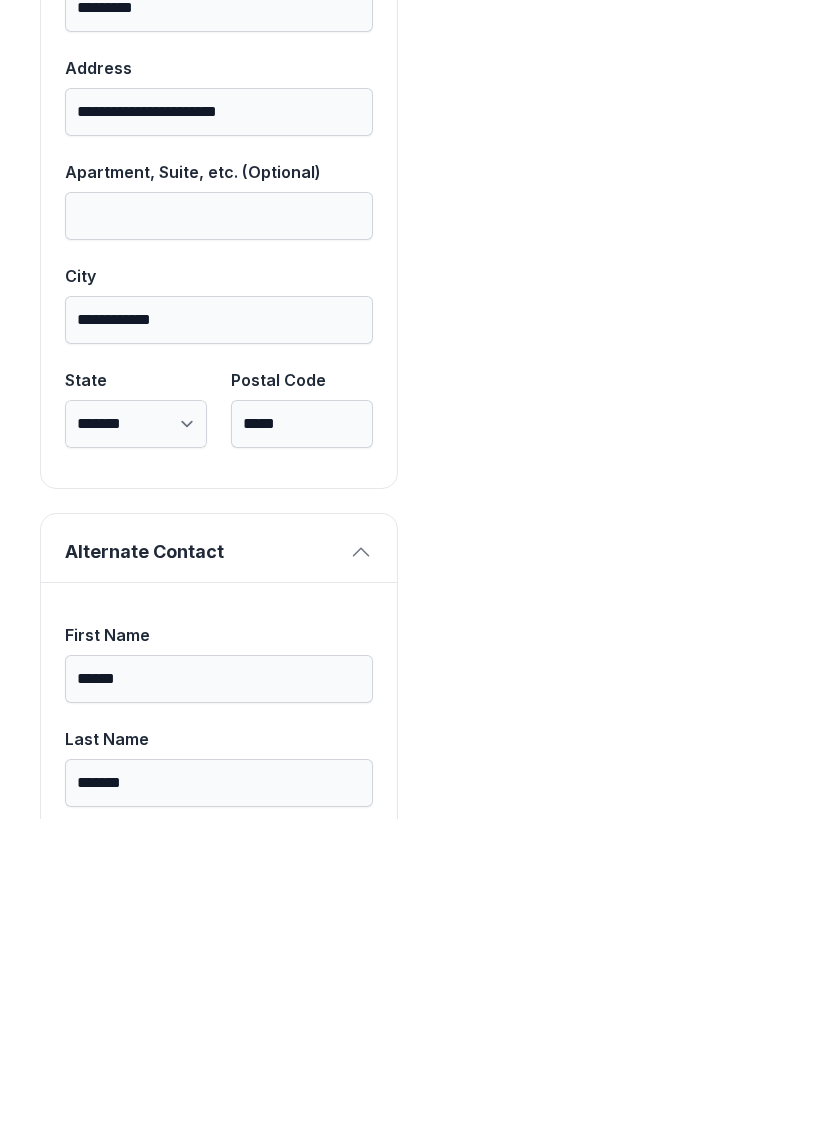 scroll, scrollTop: 1444, scrollLeft: 0, axis: vertical 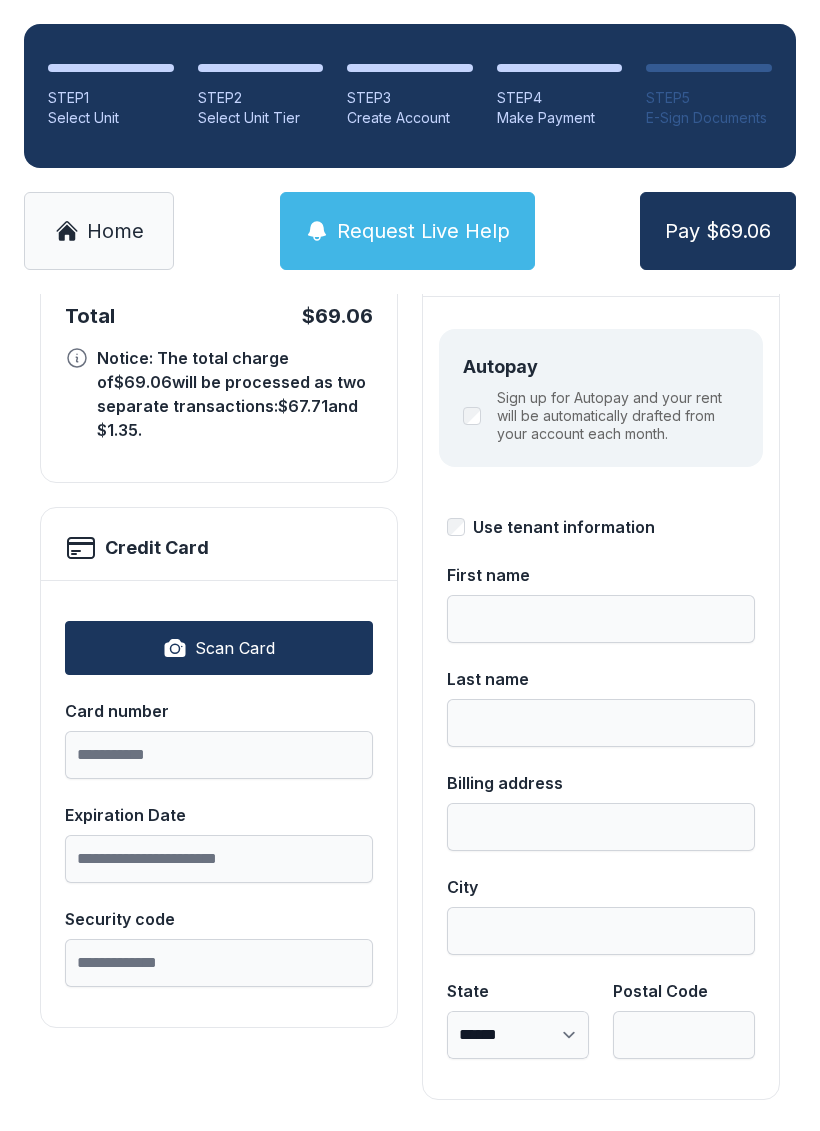 click on "Scan Card" at bounding box center [219, 648] 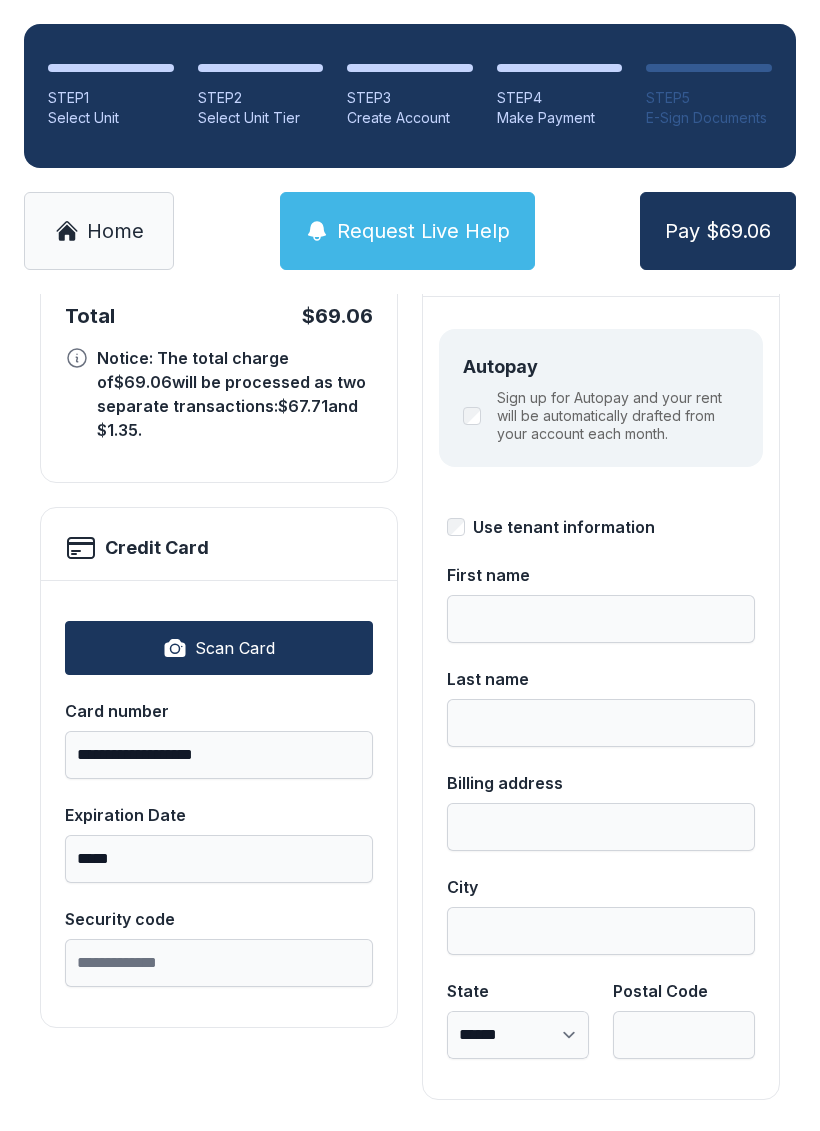 type on "**********" 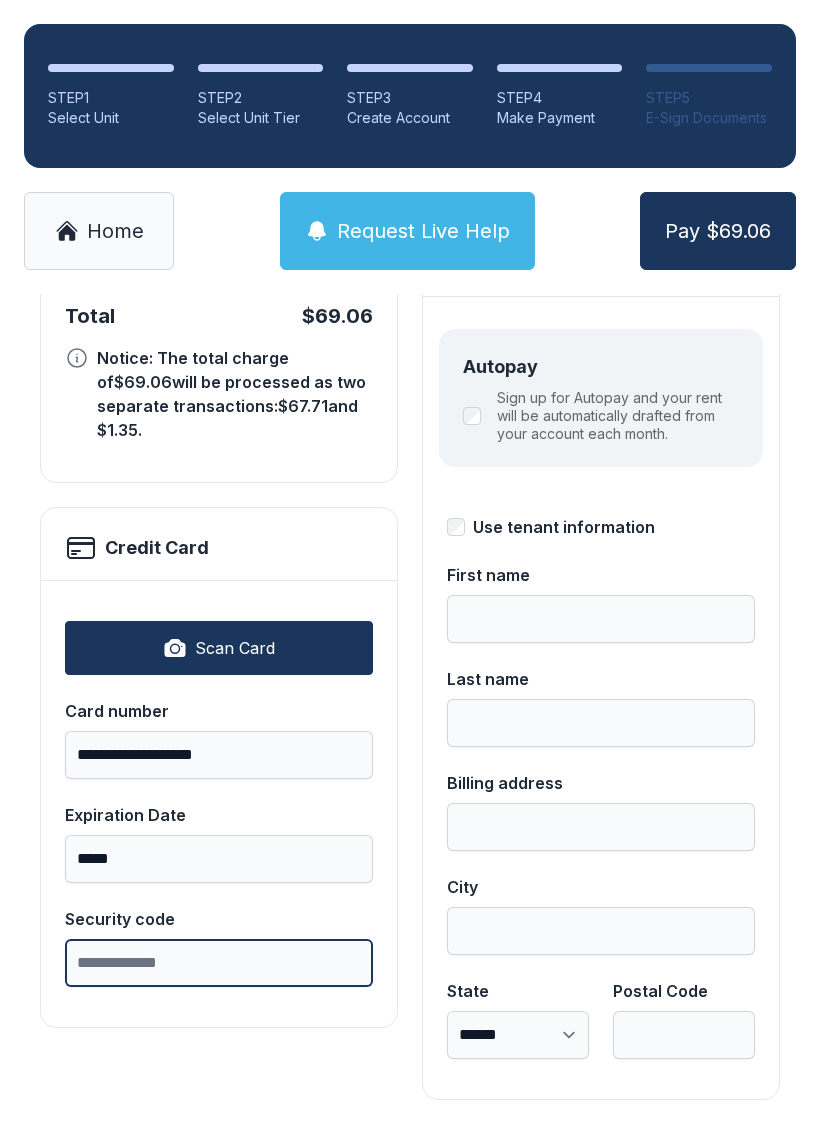 click on "Security code" at bounding box center [219, 963] 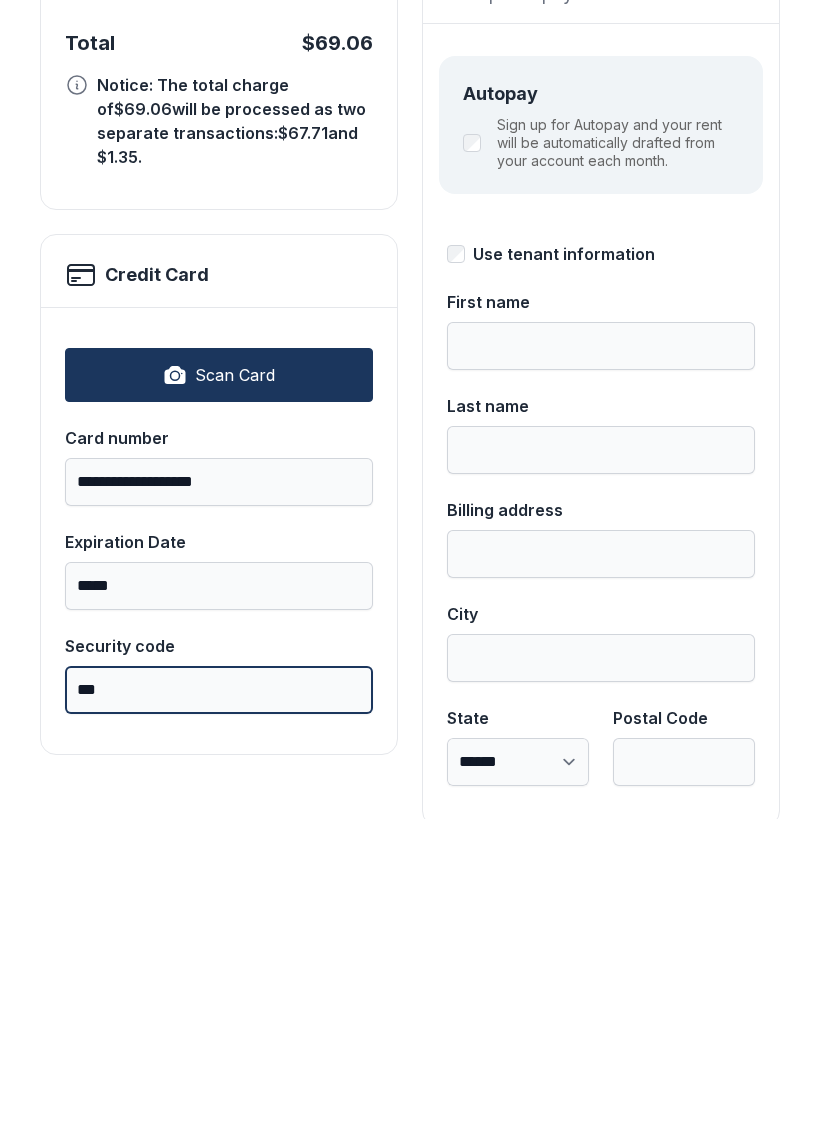 scroll, scrollTop: 192, scrollLeft: 0, axis: vertical 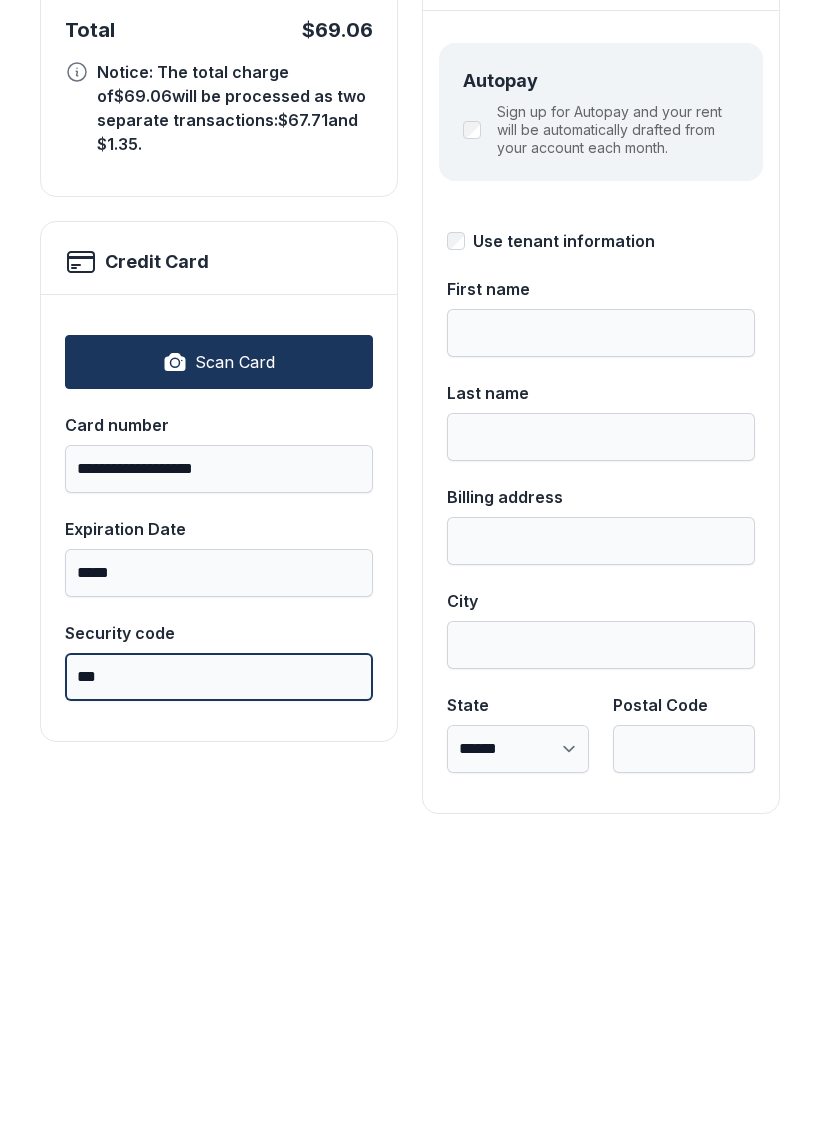 type on "***" 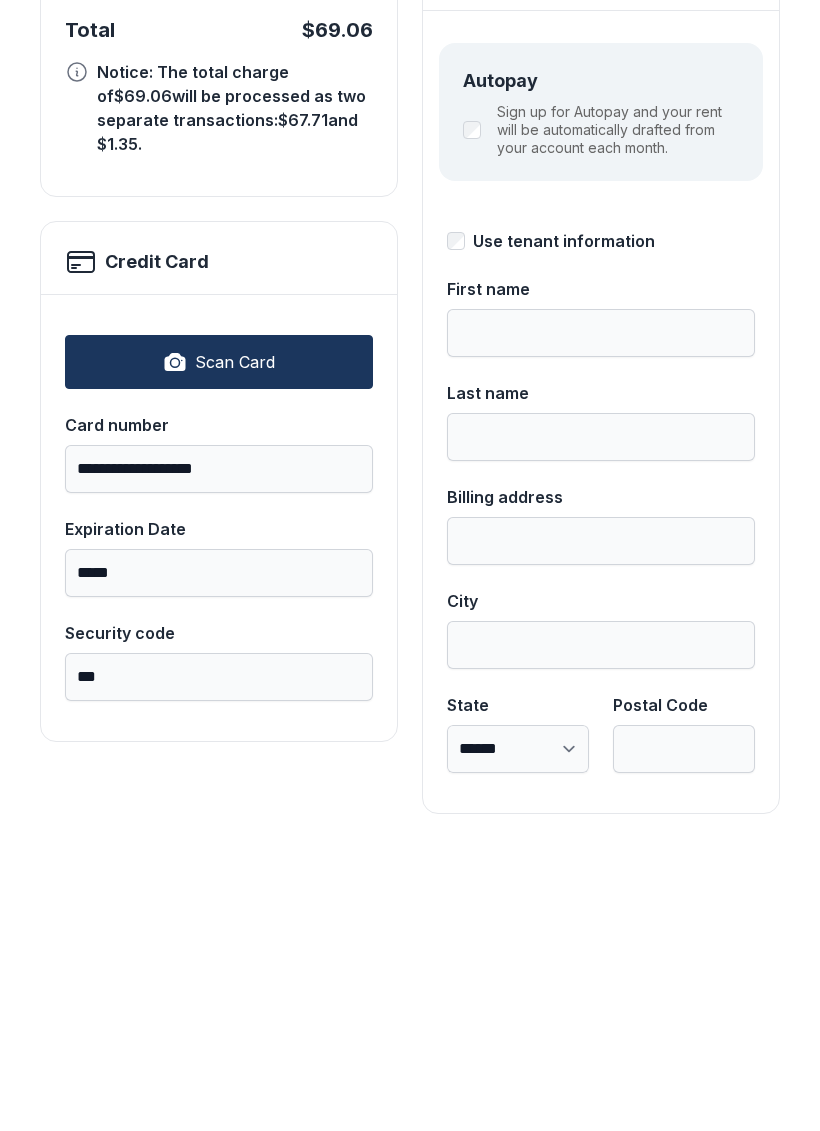 type on "*****" 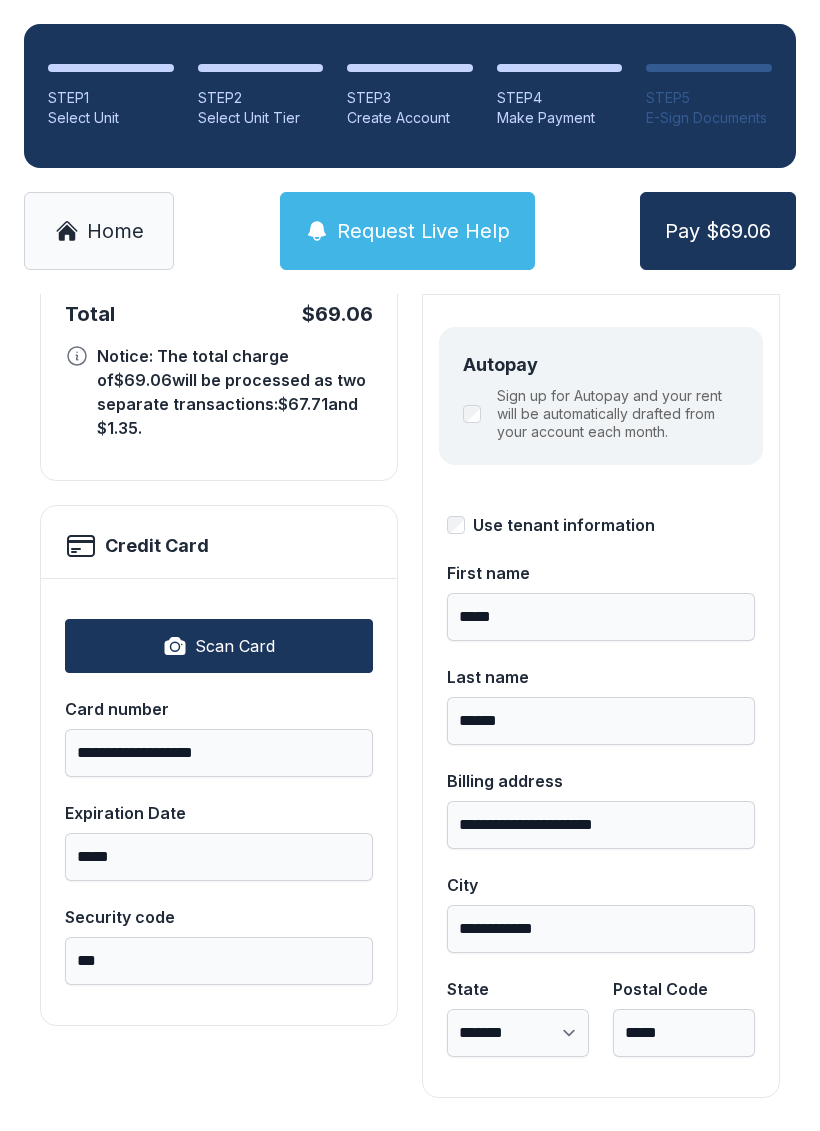 scroll, scrollTop: 218, scrollLeft: 0, axis: vertical 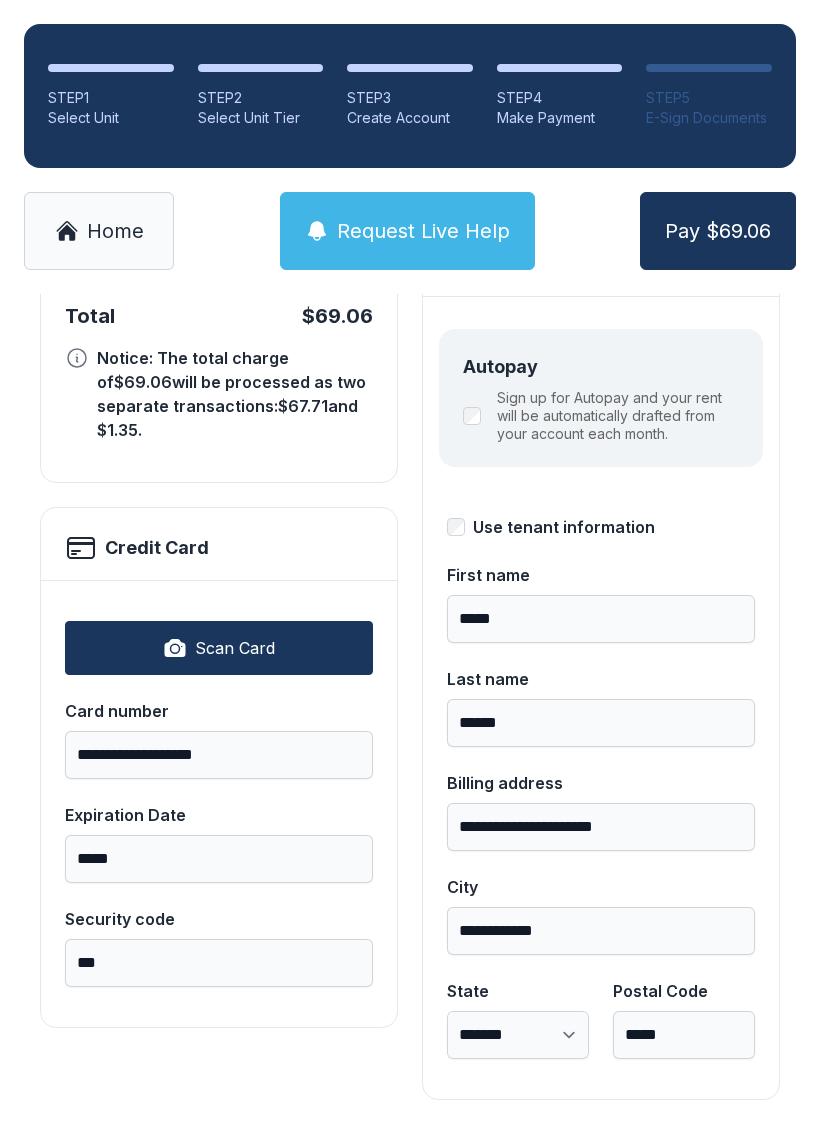 click on "Pay $69.06" at bounding box center (718, 231) 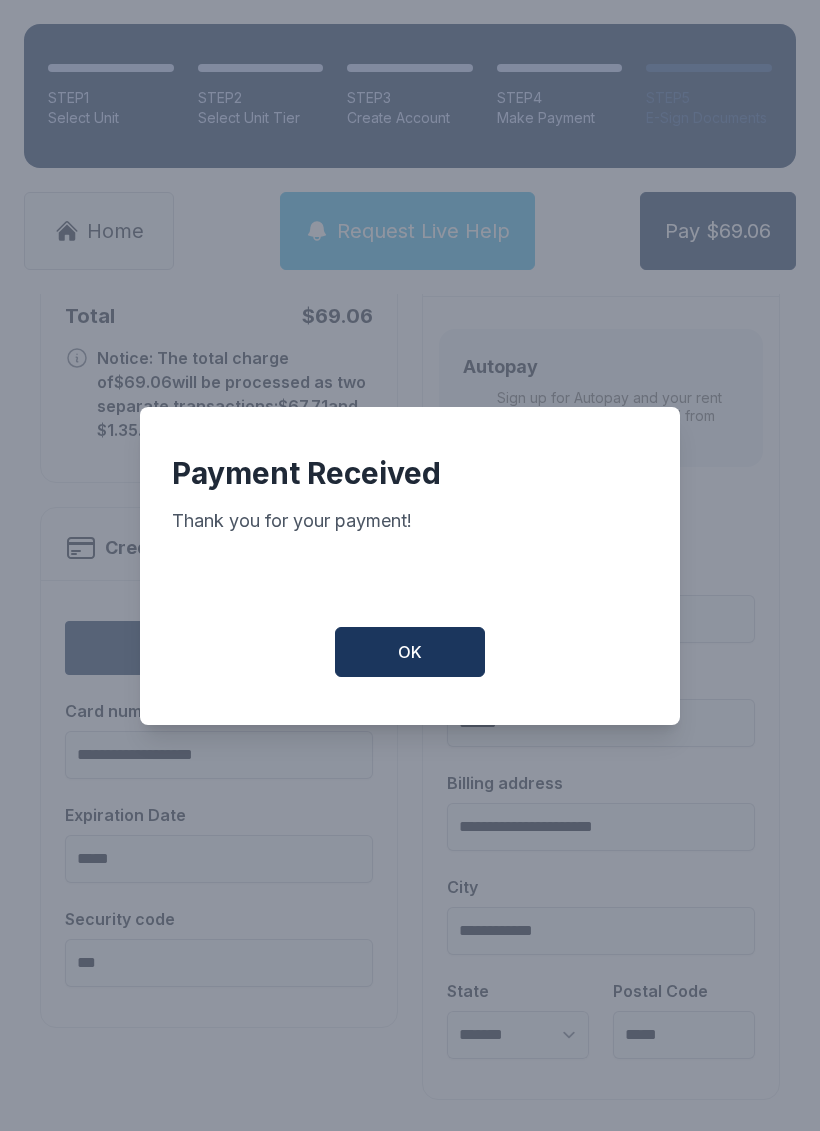 click on "OK" at bounding box center (410, 652) 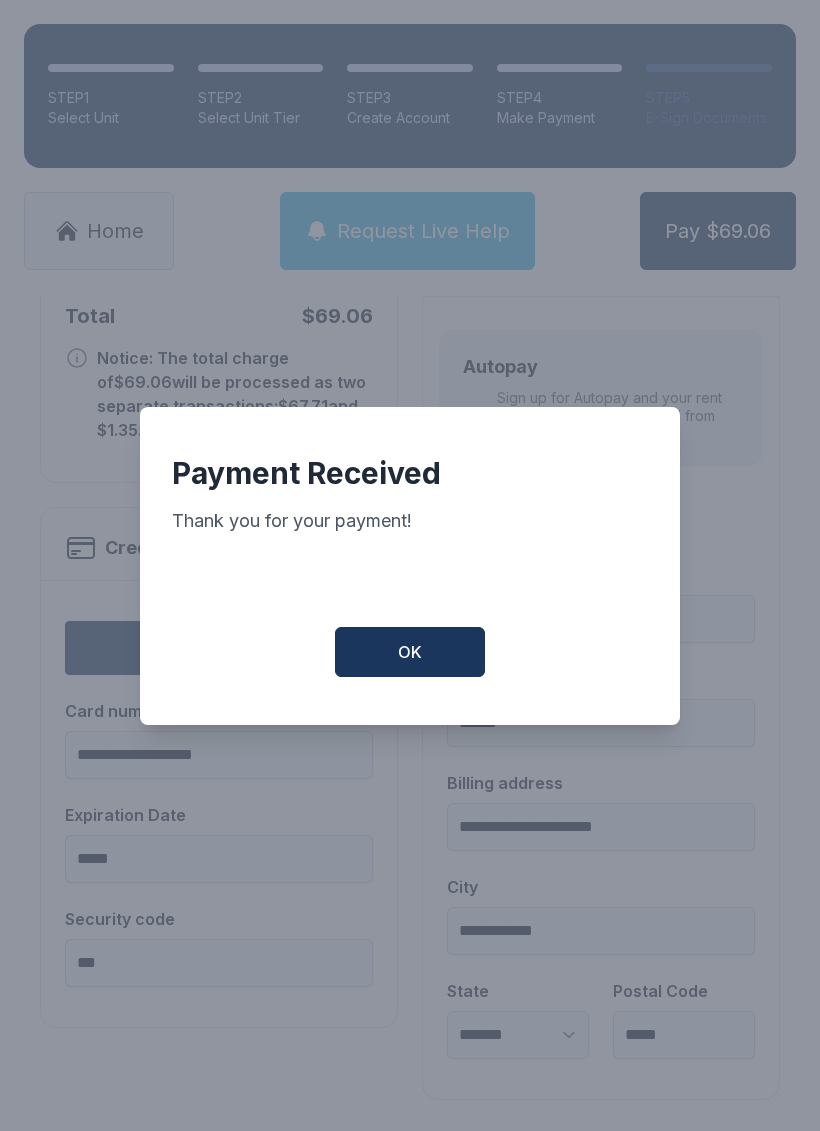 scroll, scrollTop: 0, scrollLeft: 0, axis: both 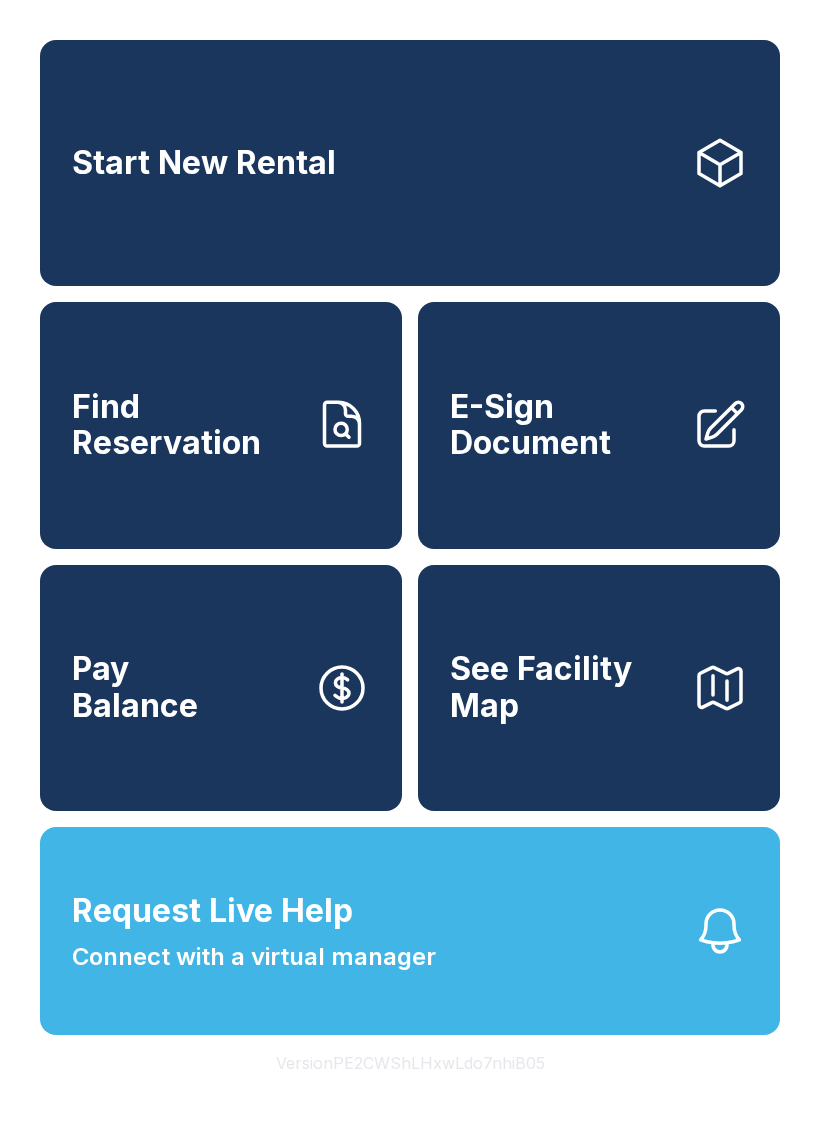 click on "Connect with a virtual manager" at bounding box center (254, 957) 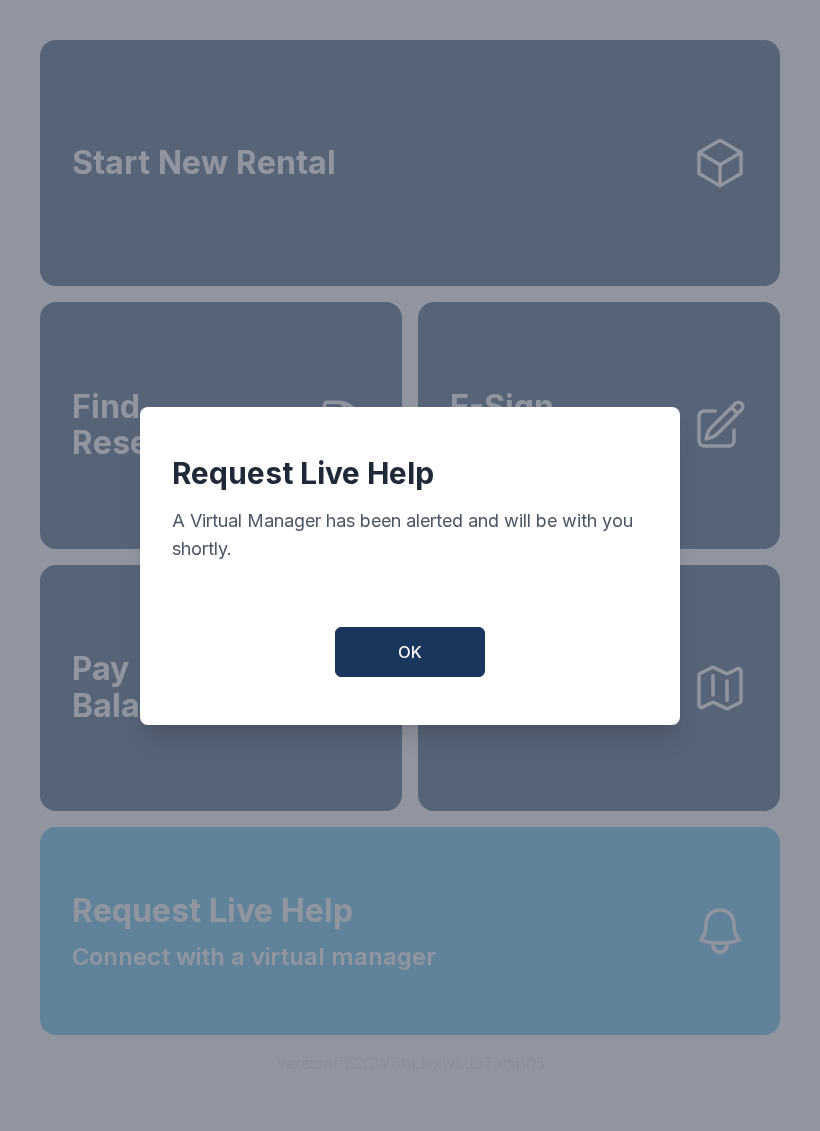 click on "OK" at bounding box center (410, 652) 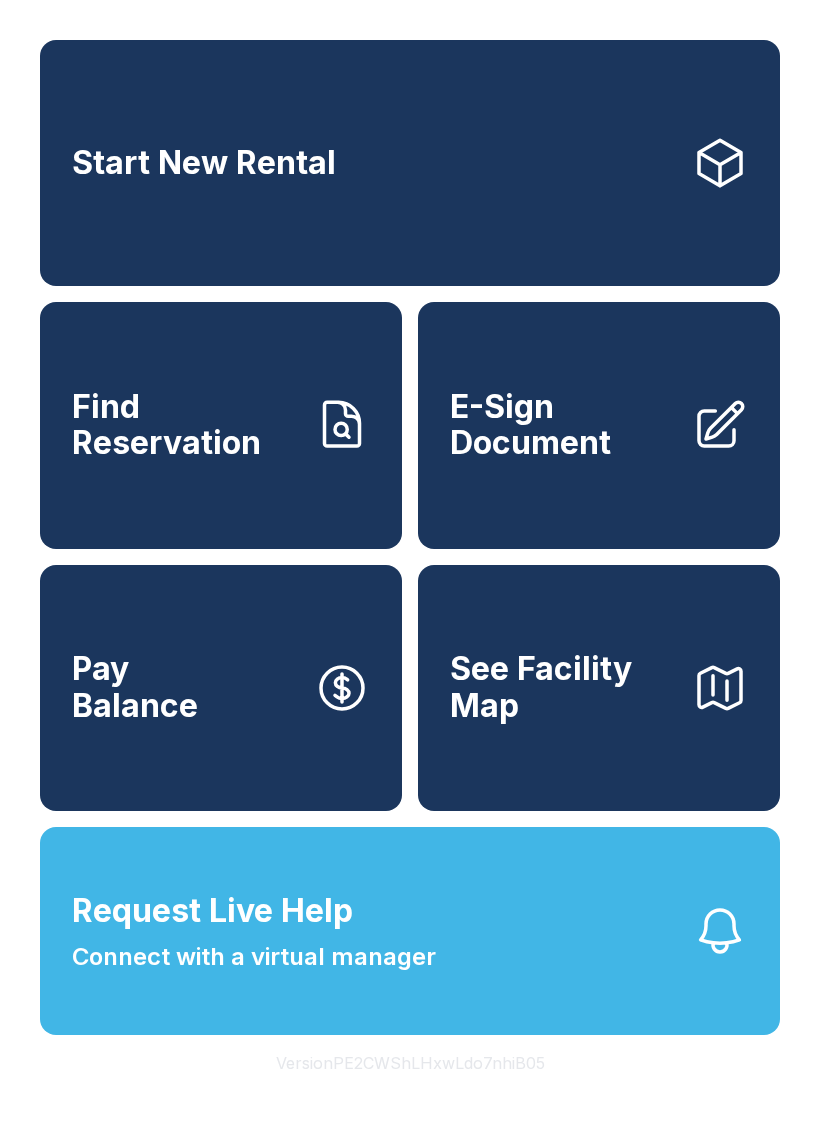 click on "Start New Rental" at bounding box center [410, 163] 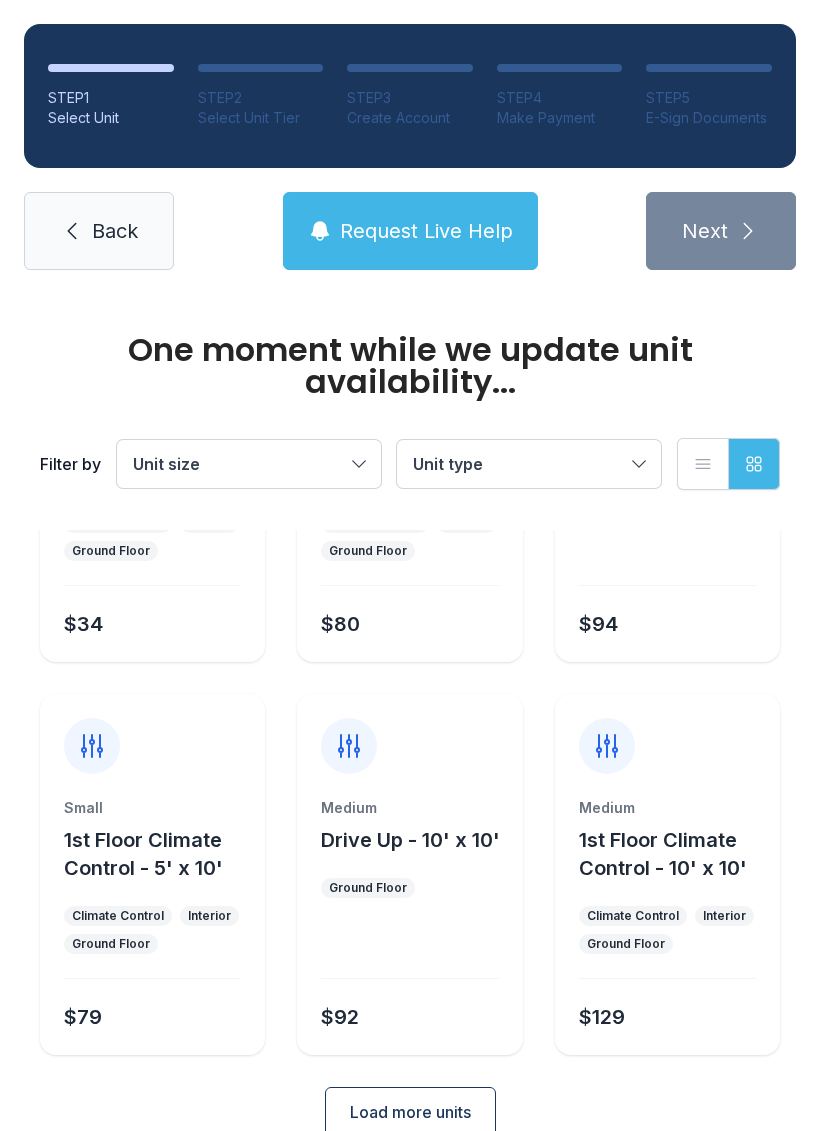 scroll, scrollTop: 235, scrollLeft: 0, axis: vertical 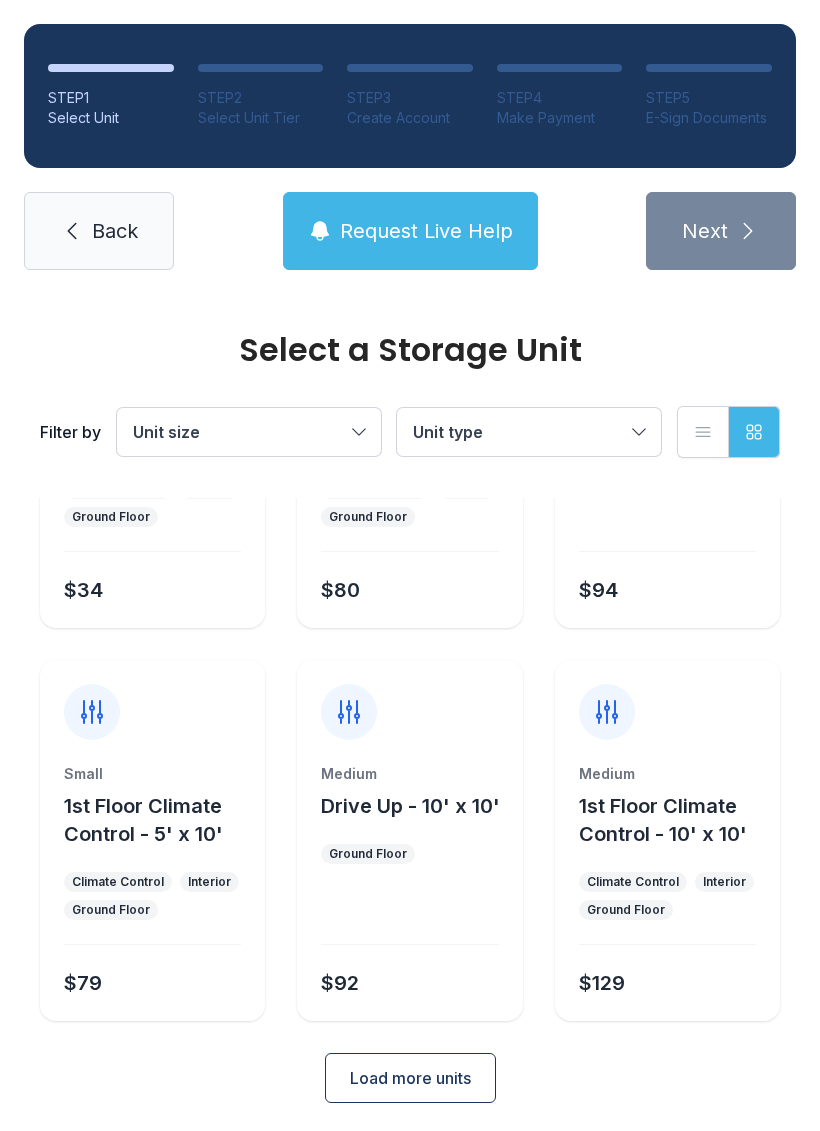click on "Load more units" at bounding box center [410, 1078] 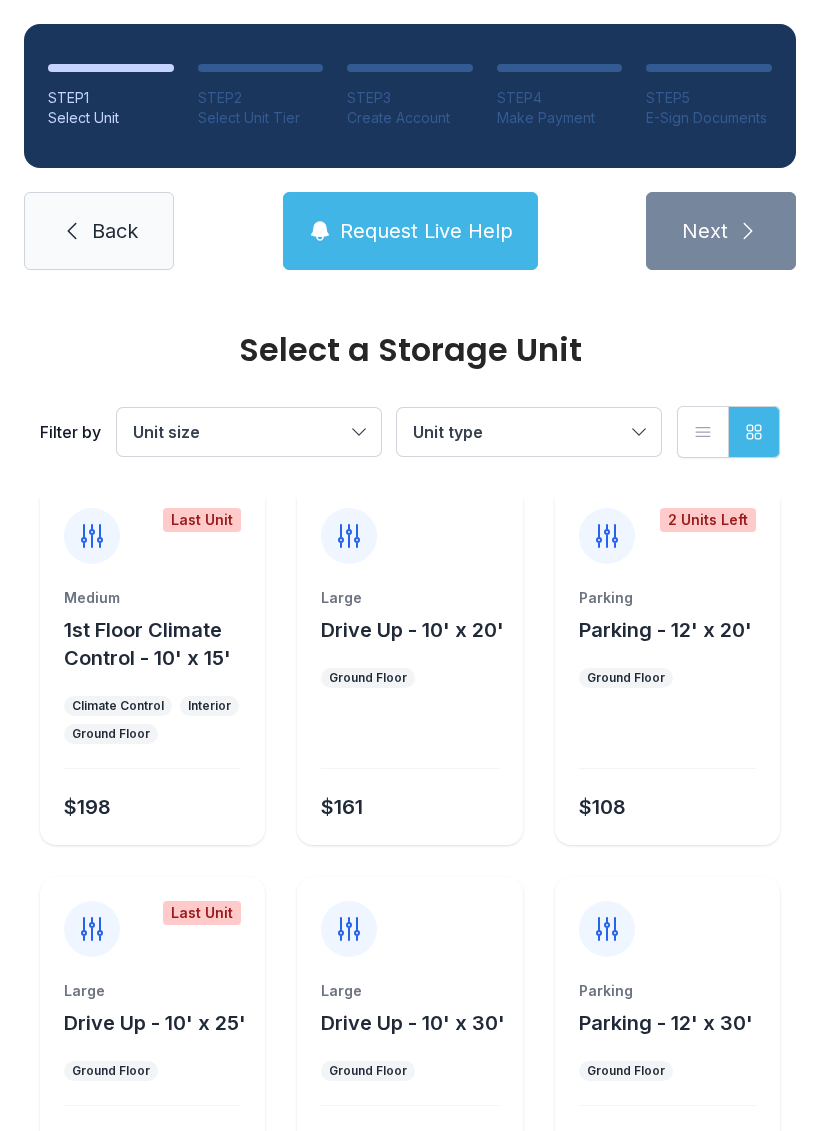 scroll, scrollTop: 806, scrollLeft: 0, axis: vertical 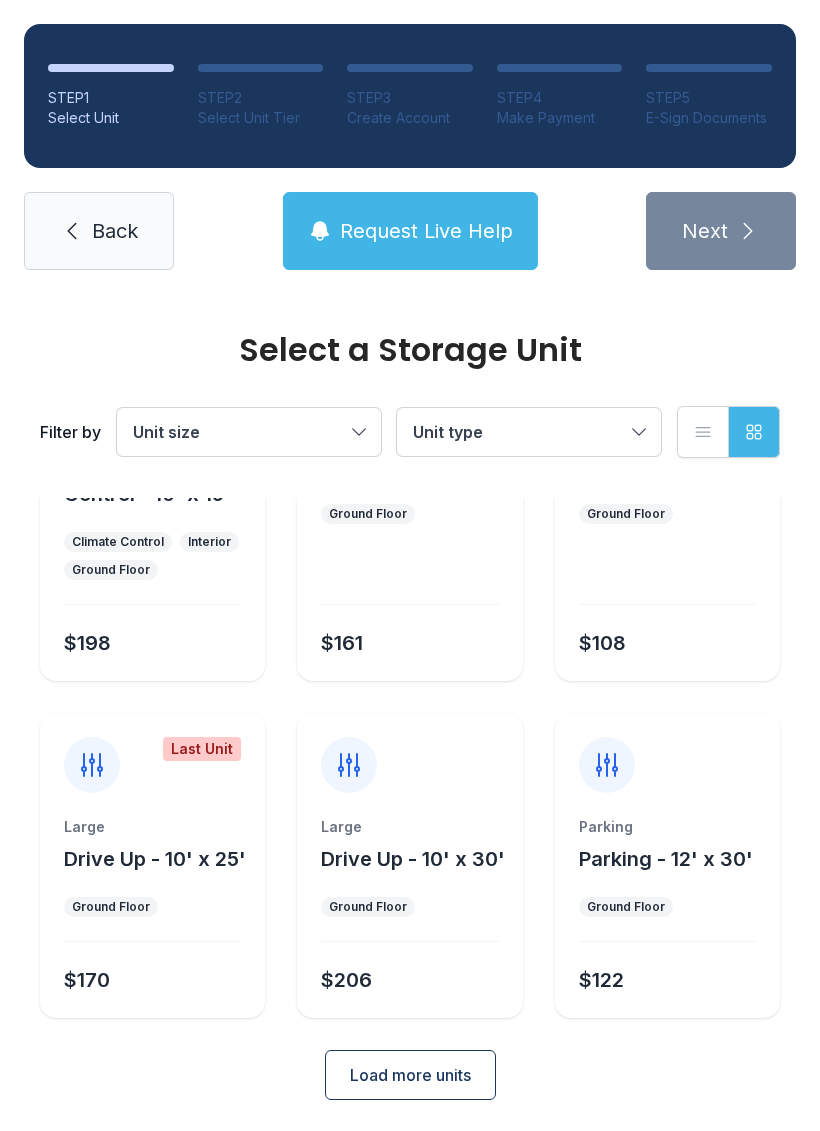 click on "Load more units" at bounding box center (410, 1075) 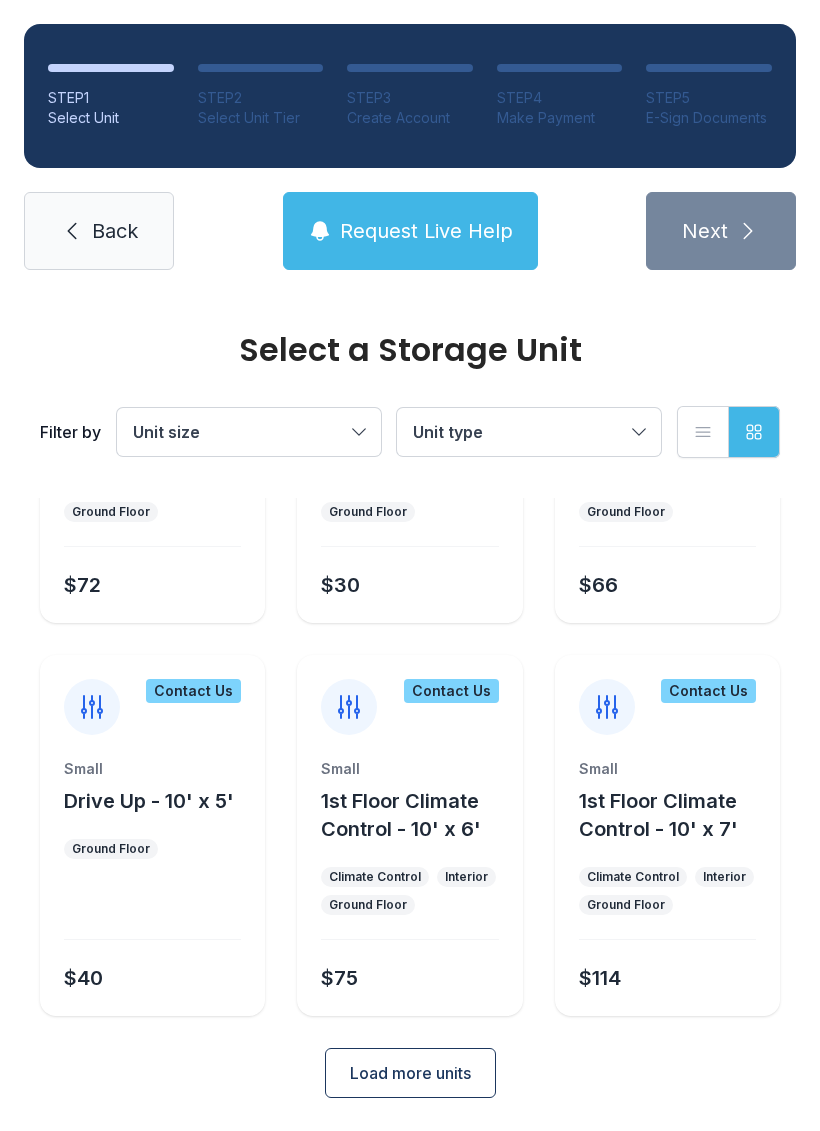 scroll, scrollTop: 1754, scrollLeft: 0, axis: vertical 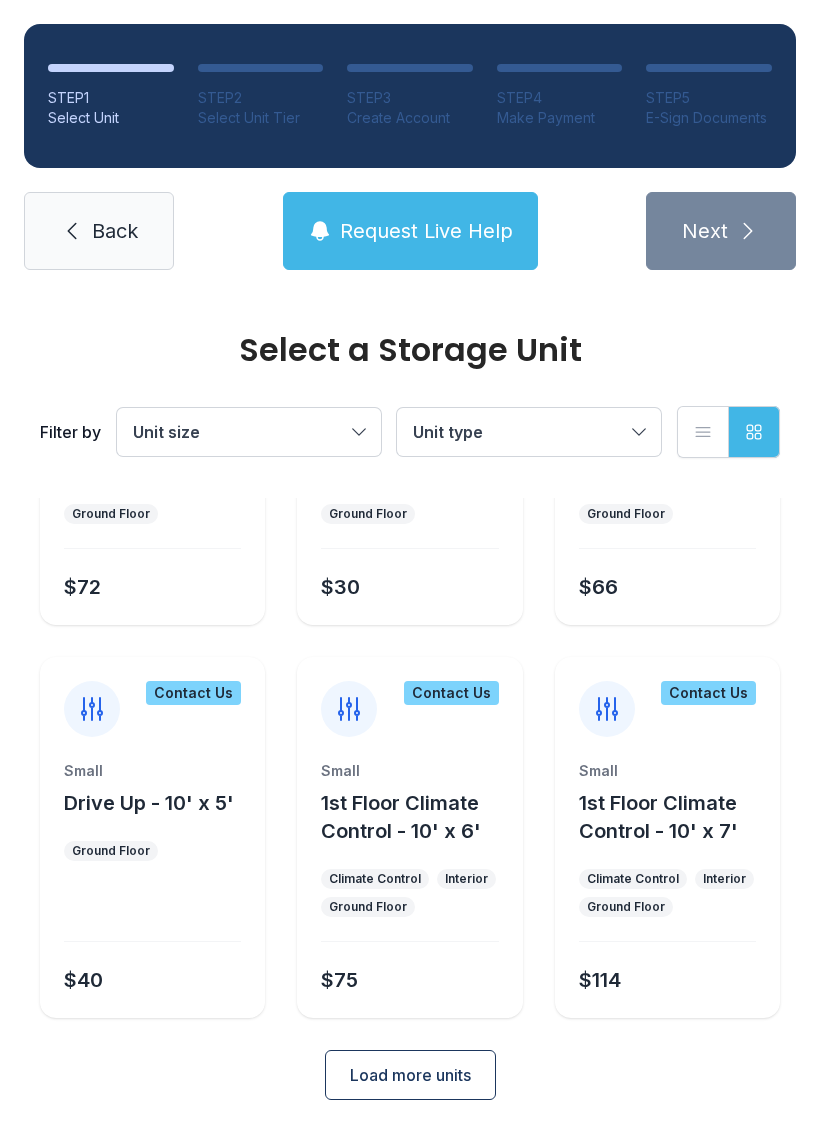 click on "Load more units" at bounding box center (410, 1075) 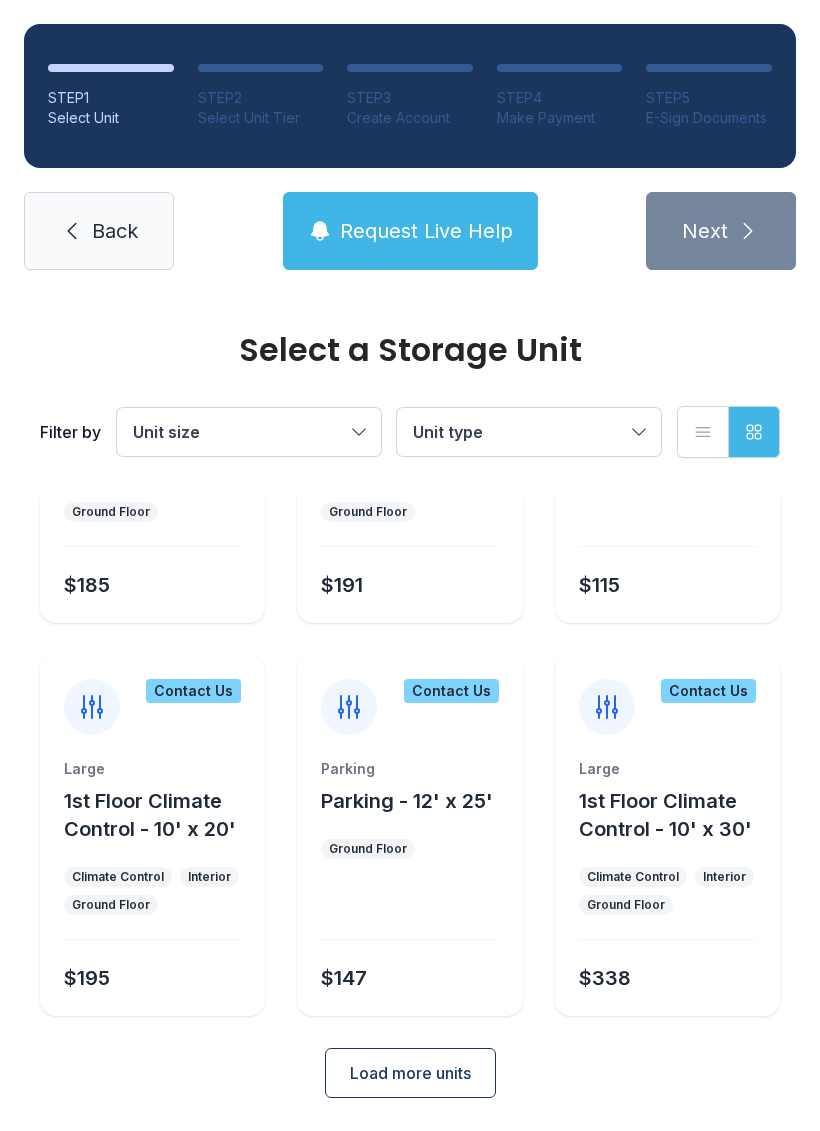 scroll, scrollTop: 2540, scrollLeft: 0, axis: vertical 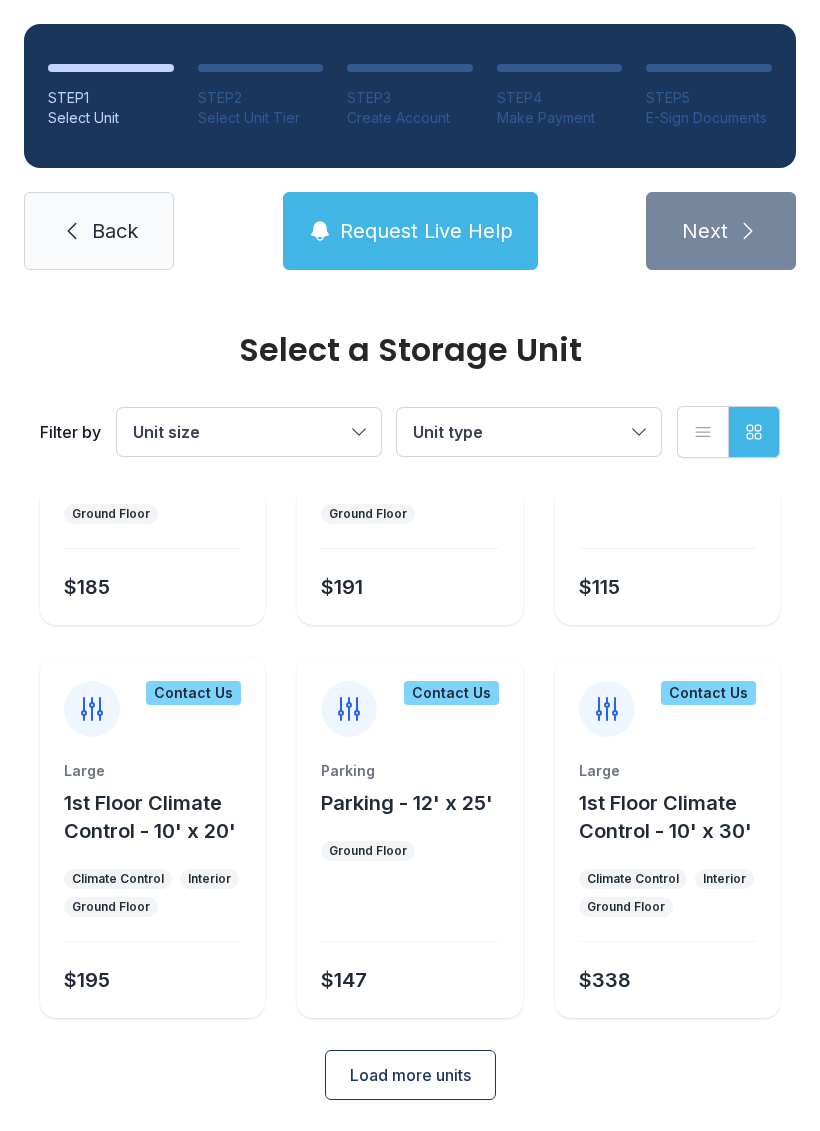 click on "Request Live Help" at bounding box center [426, 231] 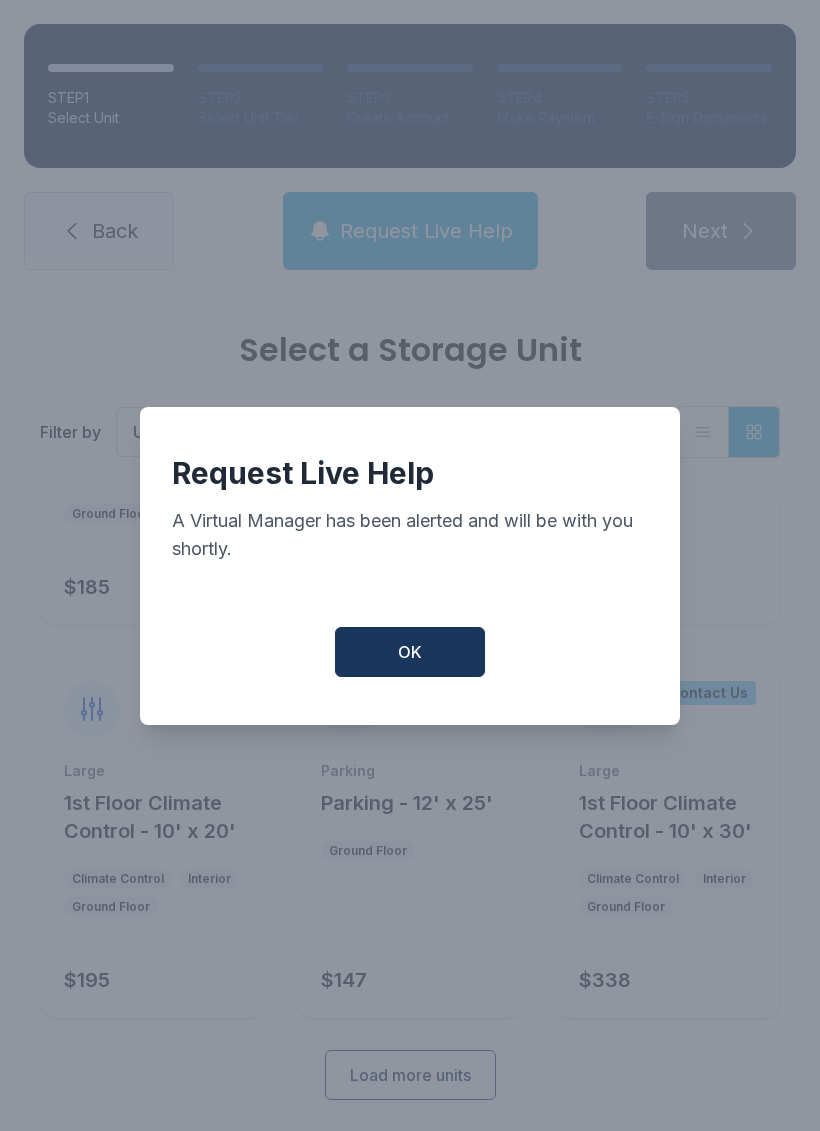 click on "OK" at bounding box center [410, 652] 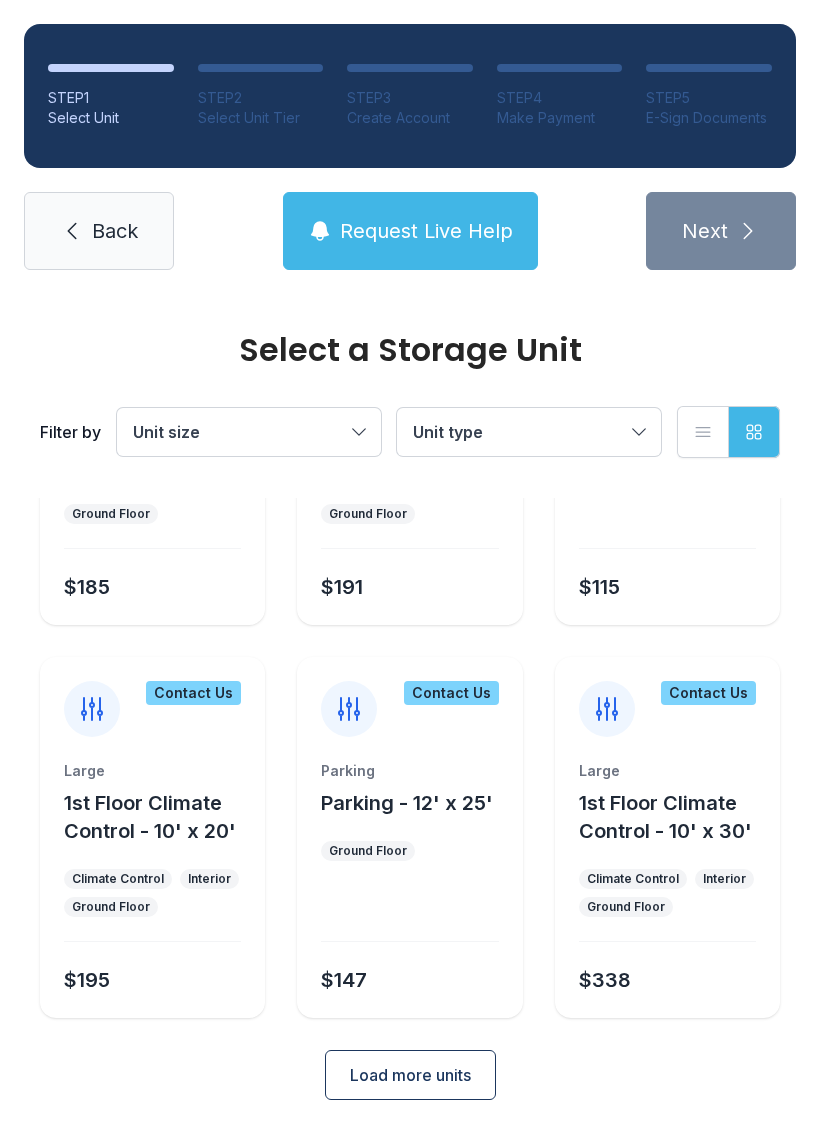 click on "Load more units" at bounding box center [410, 1075] 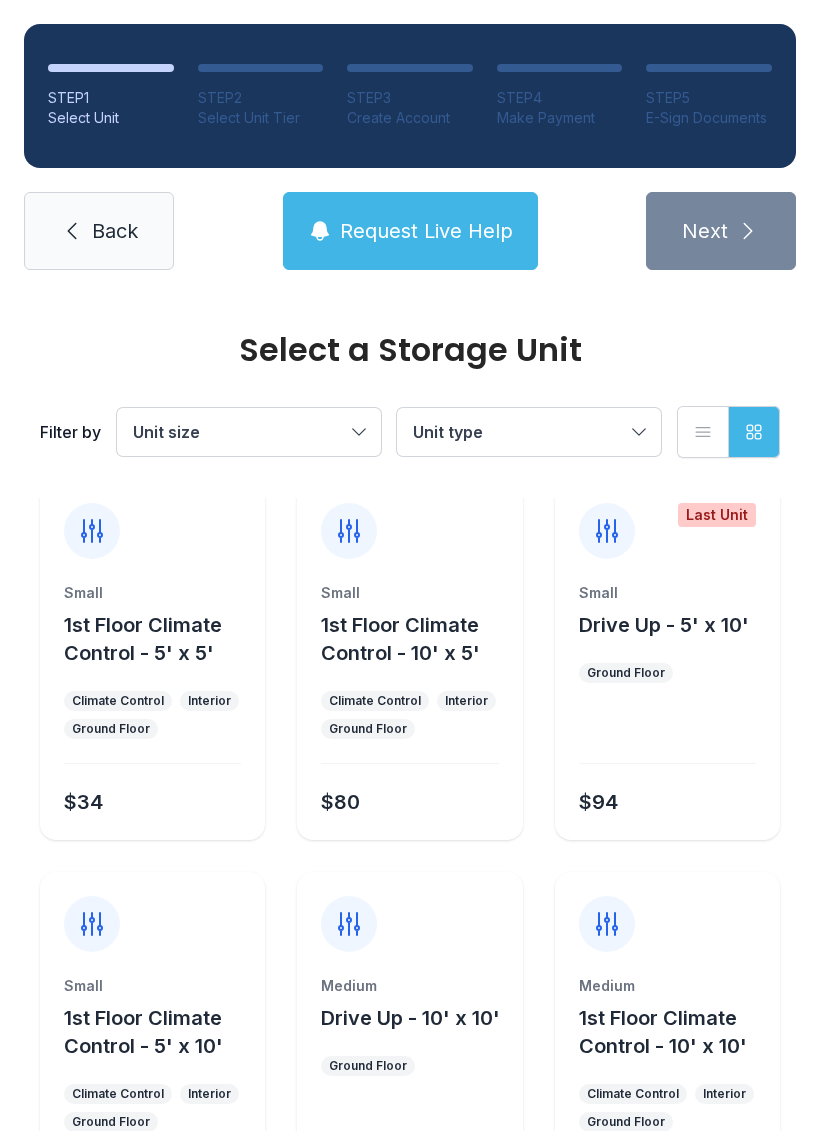 scroll, scrollTop: 109, scrollLeft: 0, axis: vertical 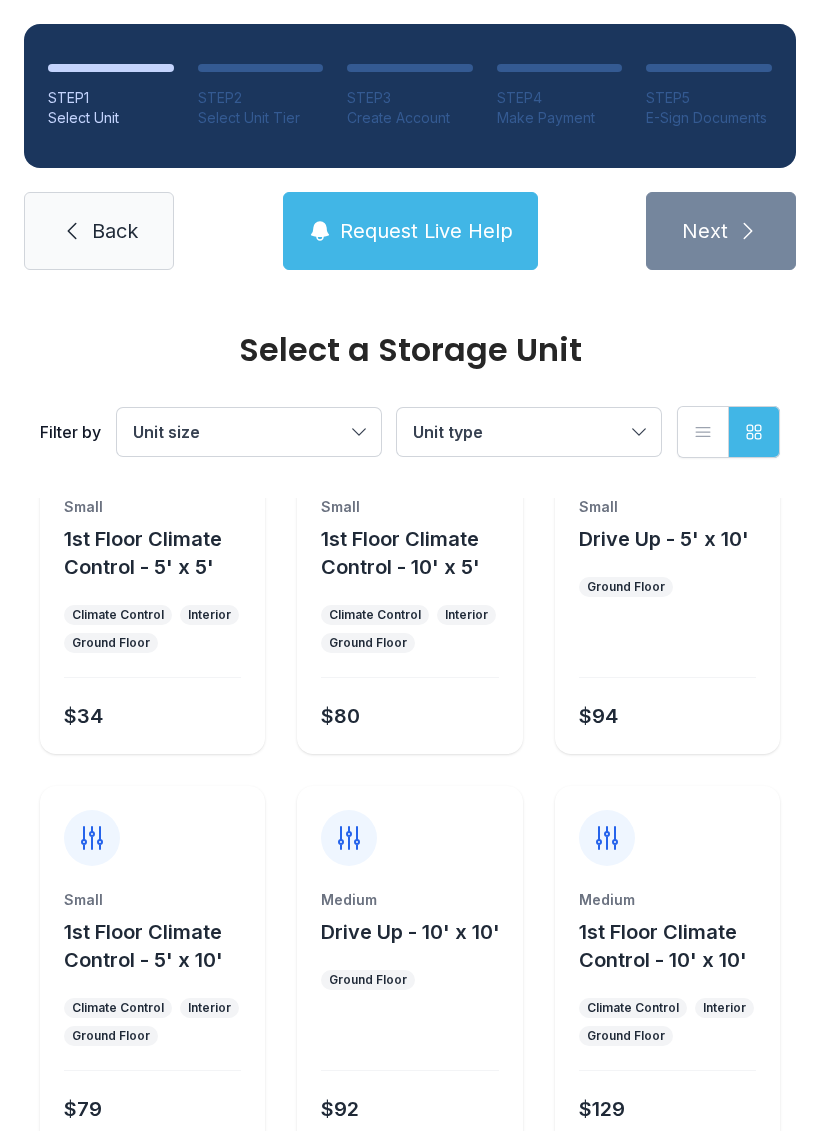 click on "Back" at bounding box center [115, 231] 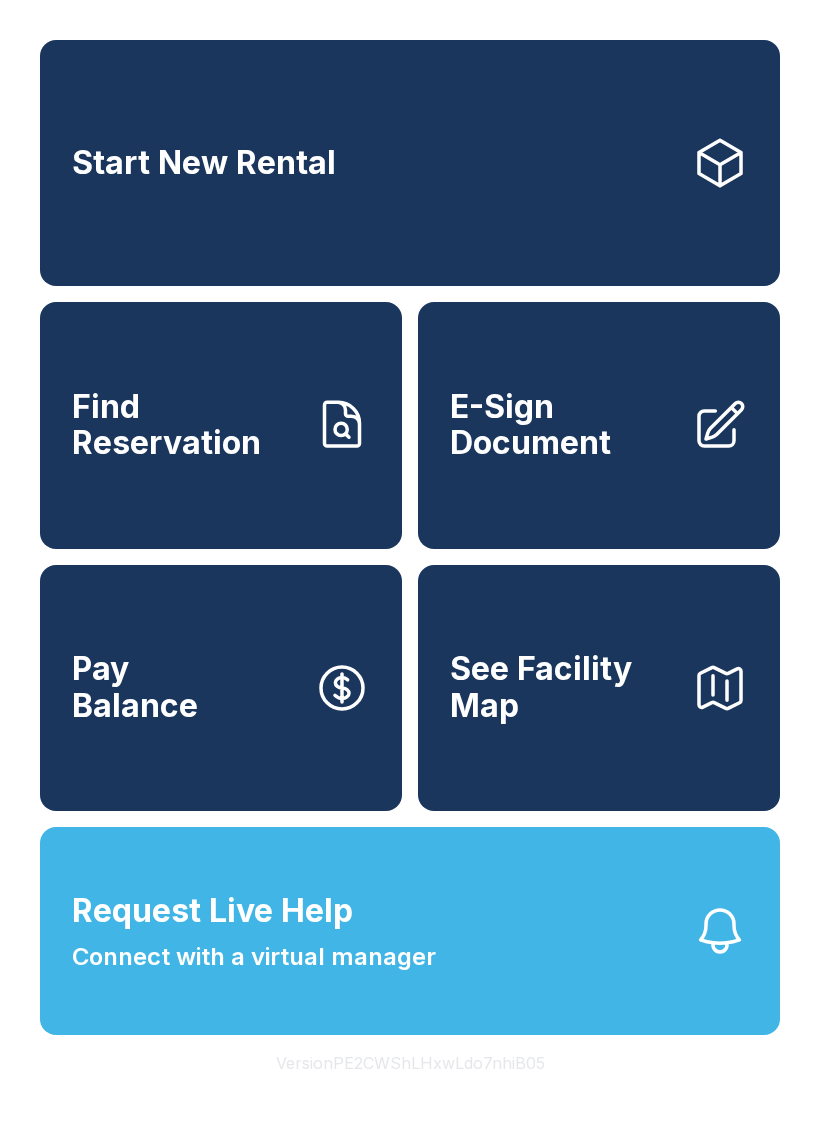 click on "Start New Rental" at bounding box center [410, 163] 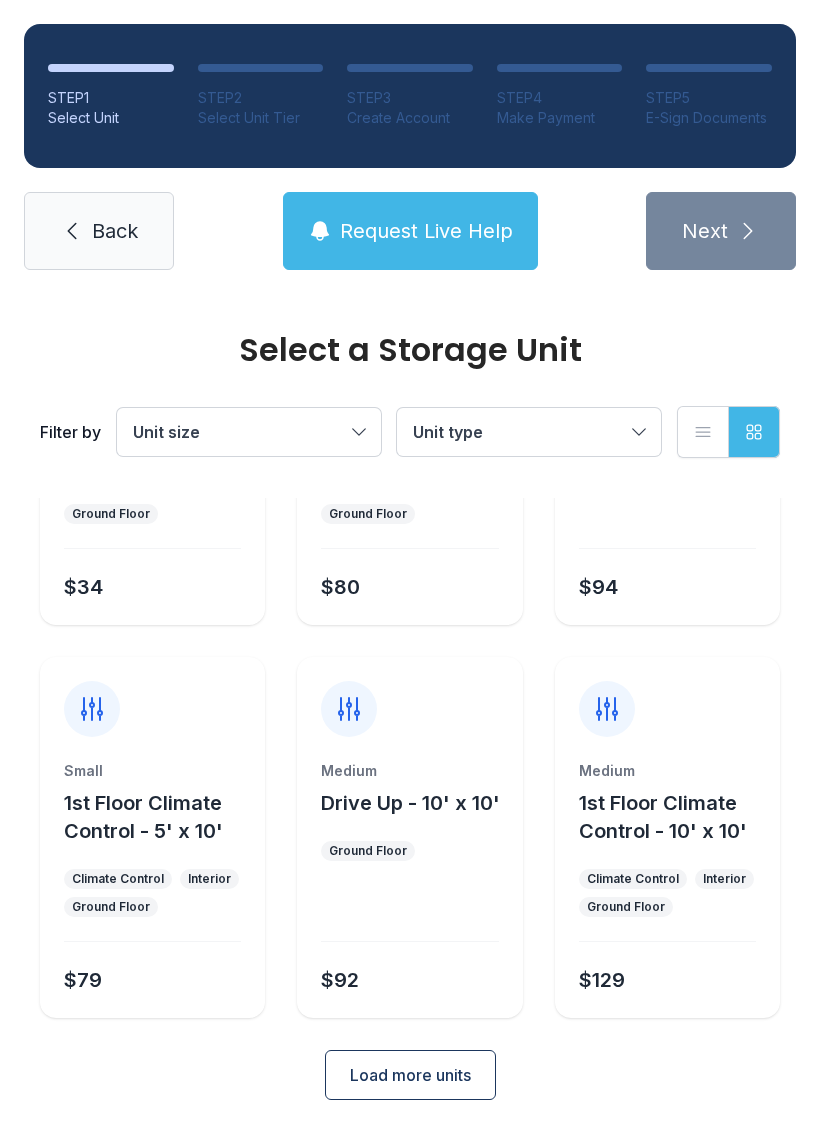click on "Load more units" at bounding box center (410, 1075) 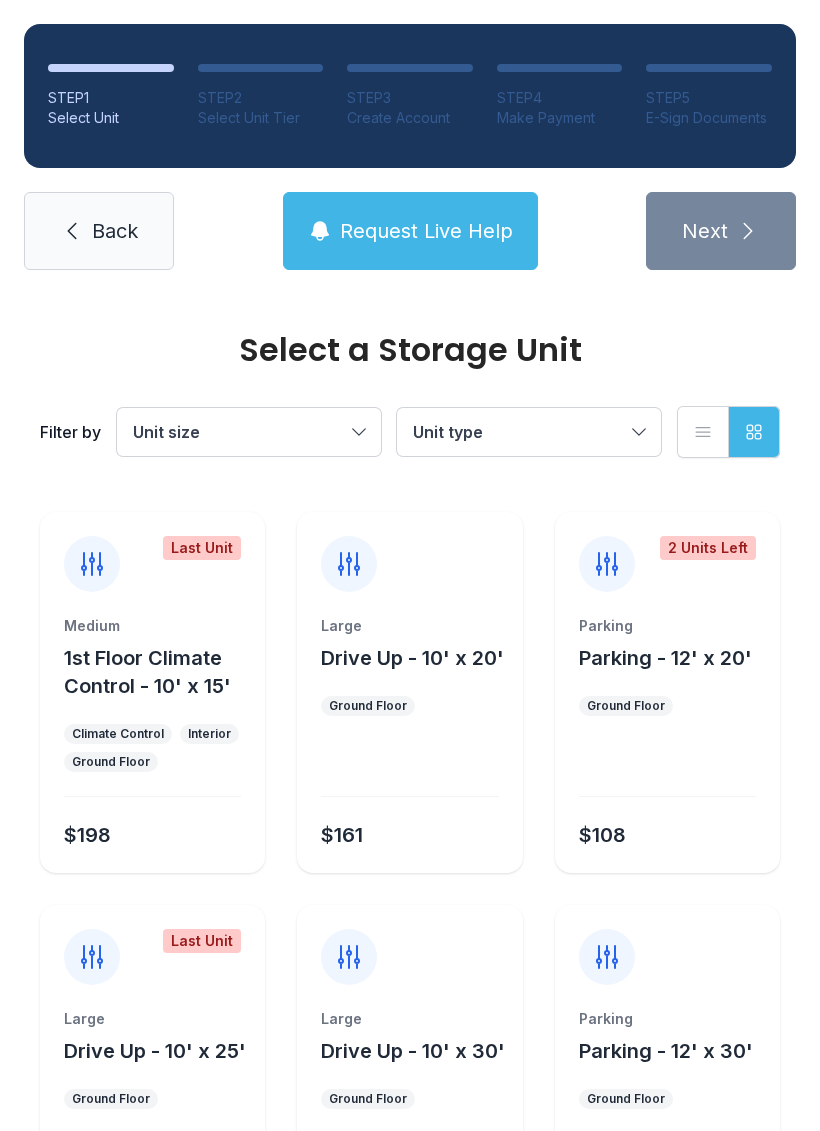 scroll, scrollTop: 777, scrollLeft: 0, axis: vertical 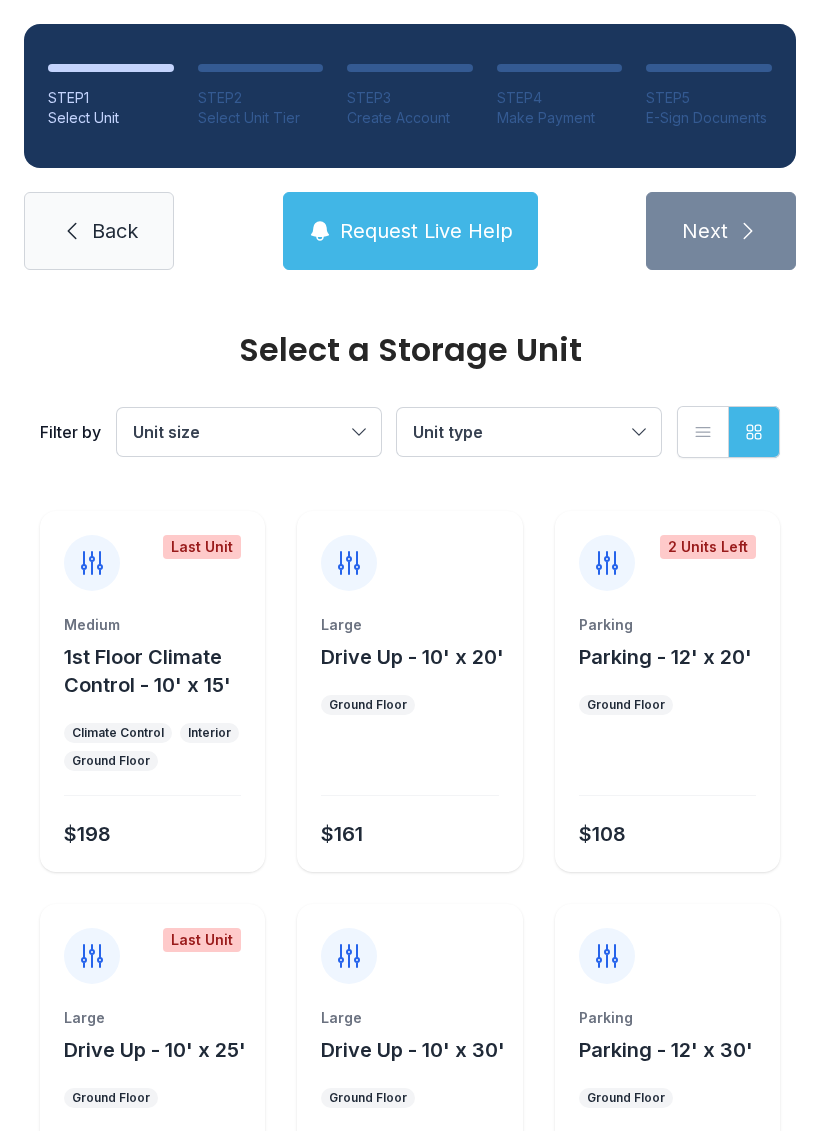 click on "$108" at bounding box center (663, 830) 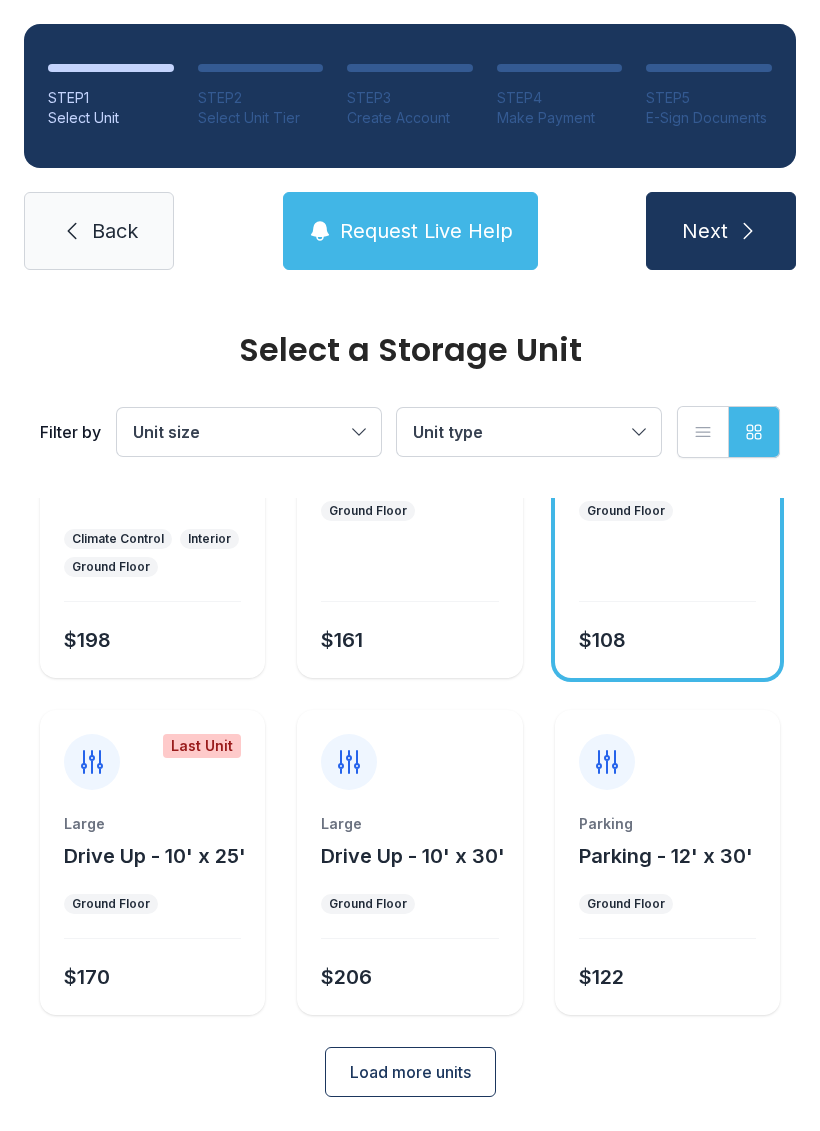 scroll, scrollTop: 968, scrollLeft: 0, axis: vertical 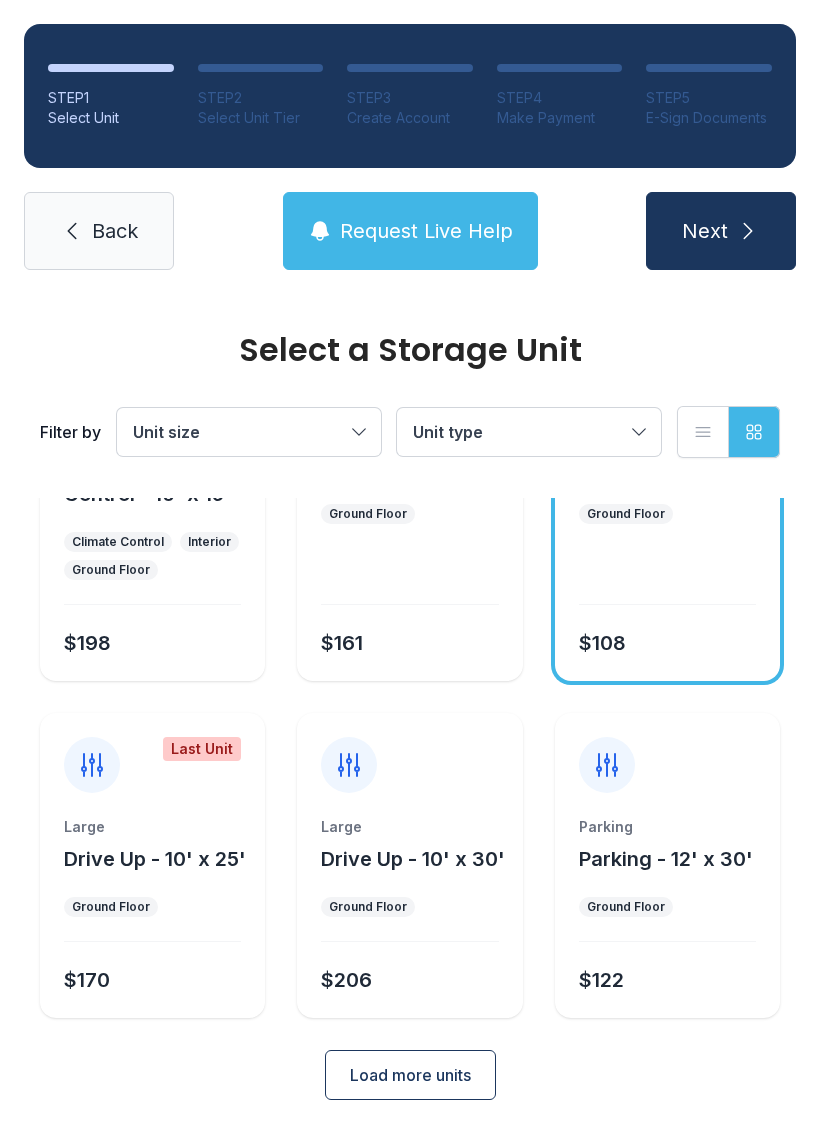 click on "$122" at bounding box center [663, 976] 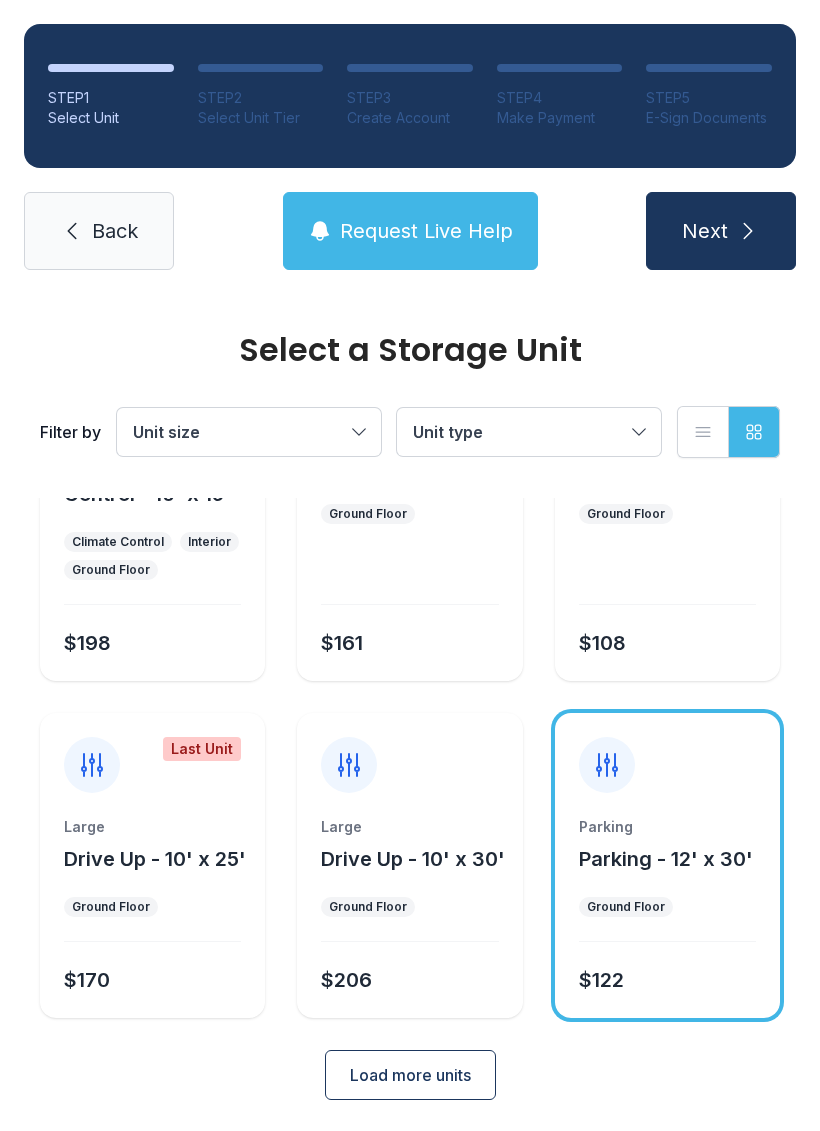 click on "Next" at bounding box center (721, 231) 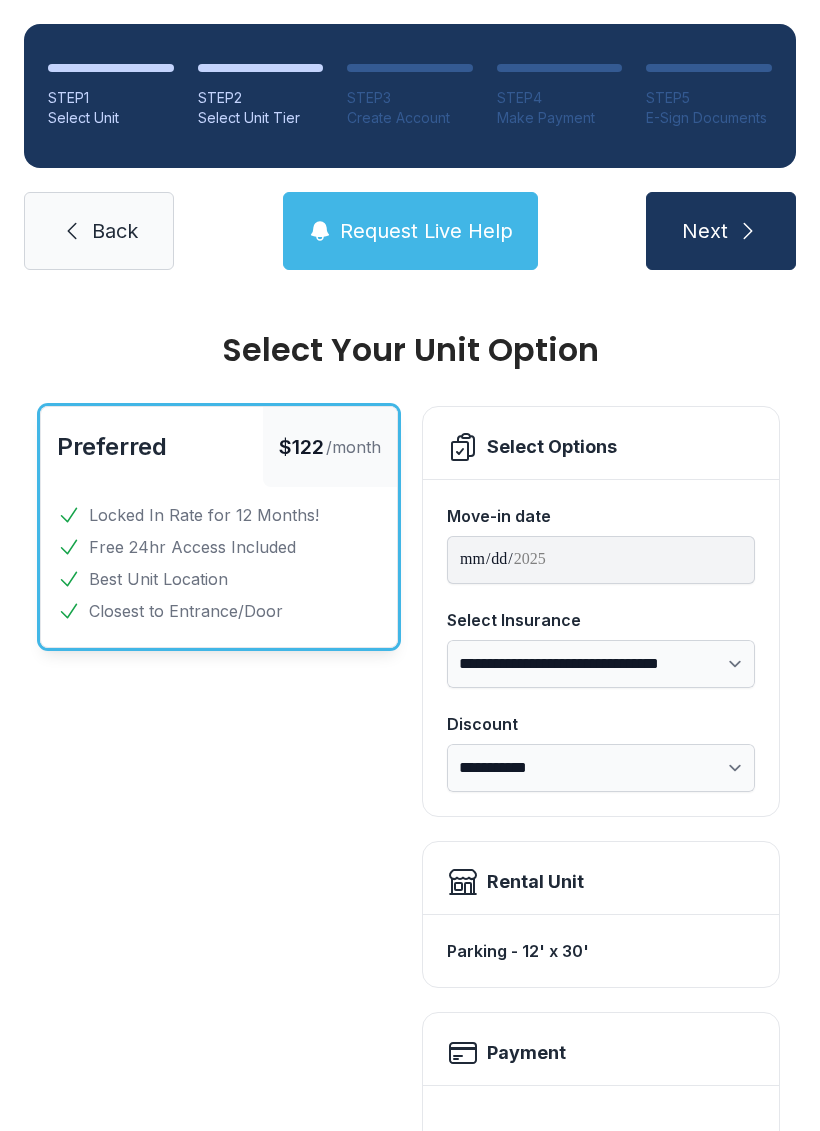 scroll, scrollTop: 0, scrollLeft: 0, axis: both 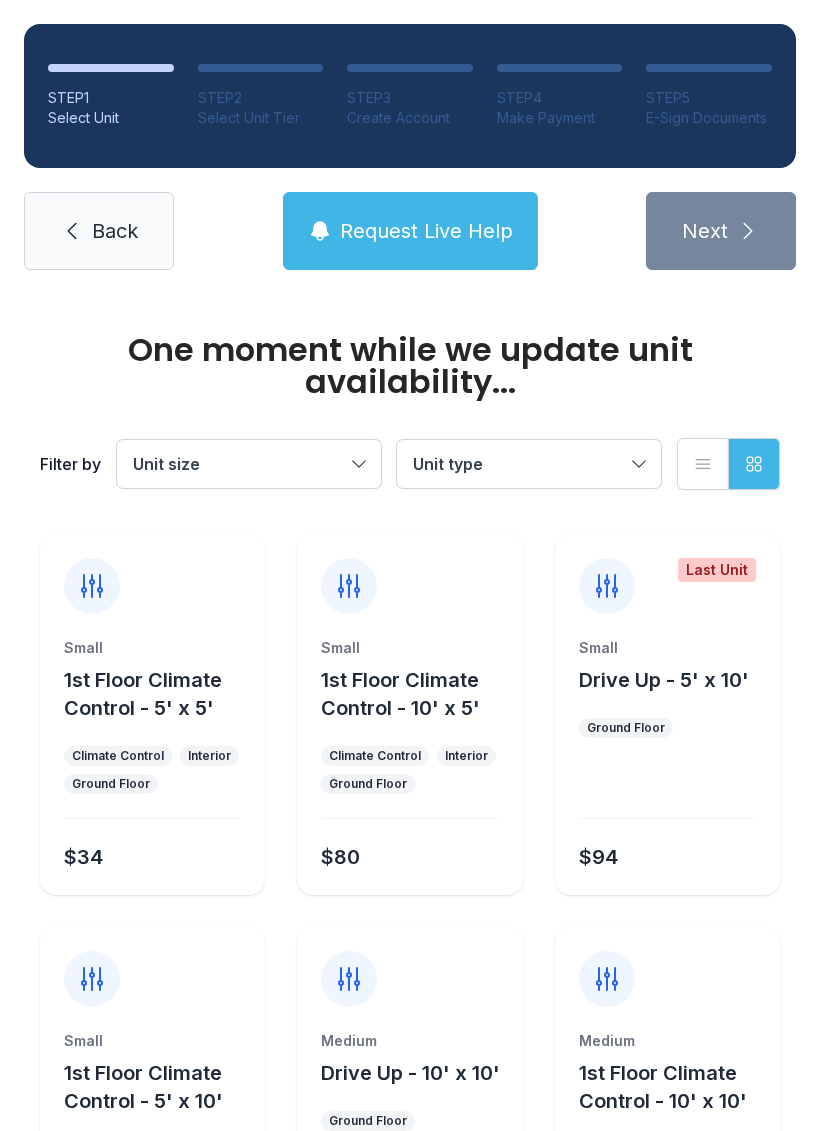 click on "Back" at bounding box center [99, 231] 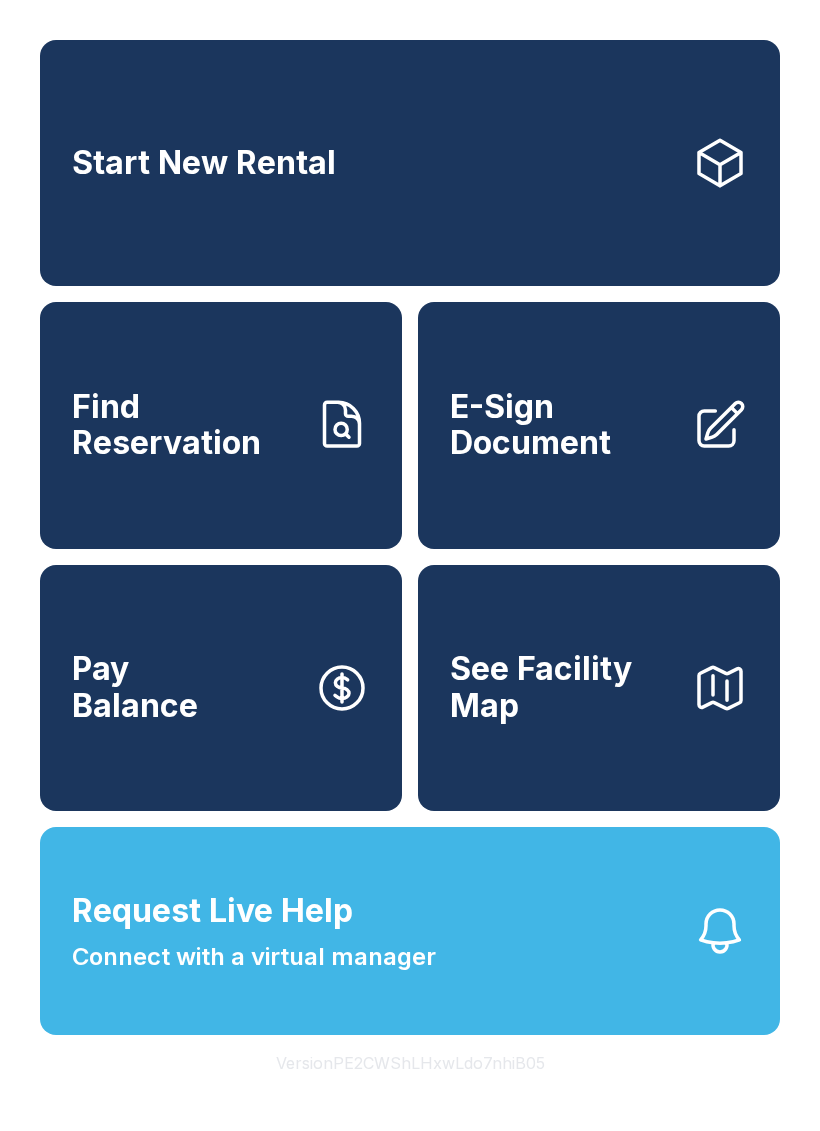 click on "E-Sign Document" at bounding box center [563, 425] 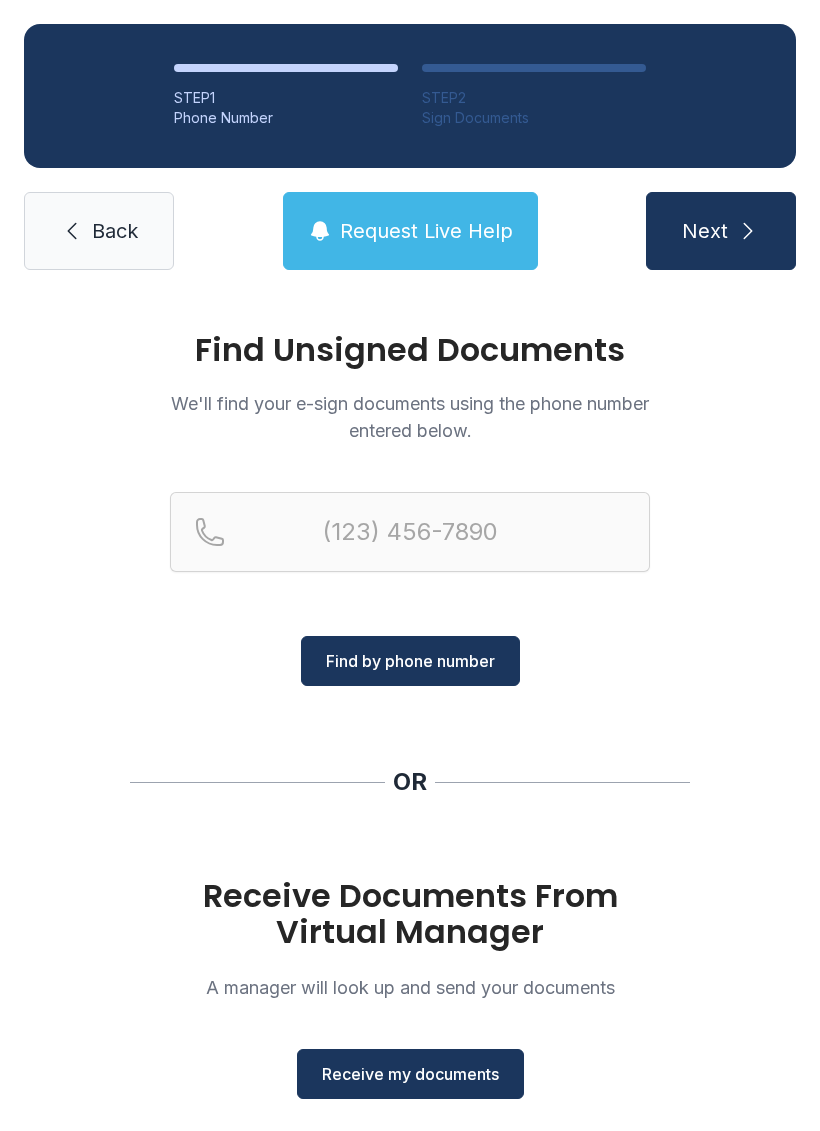 click on "Receive my documents" at bounding box center (410, 1074) 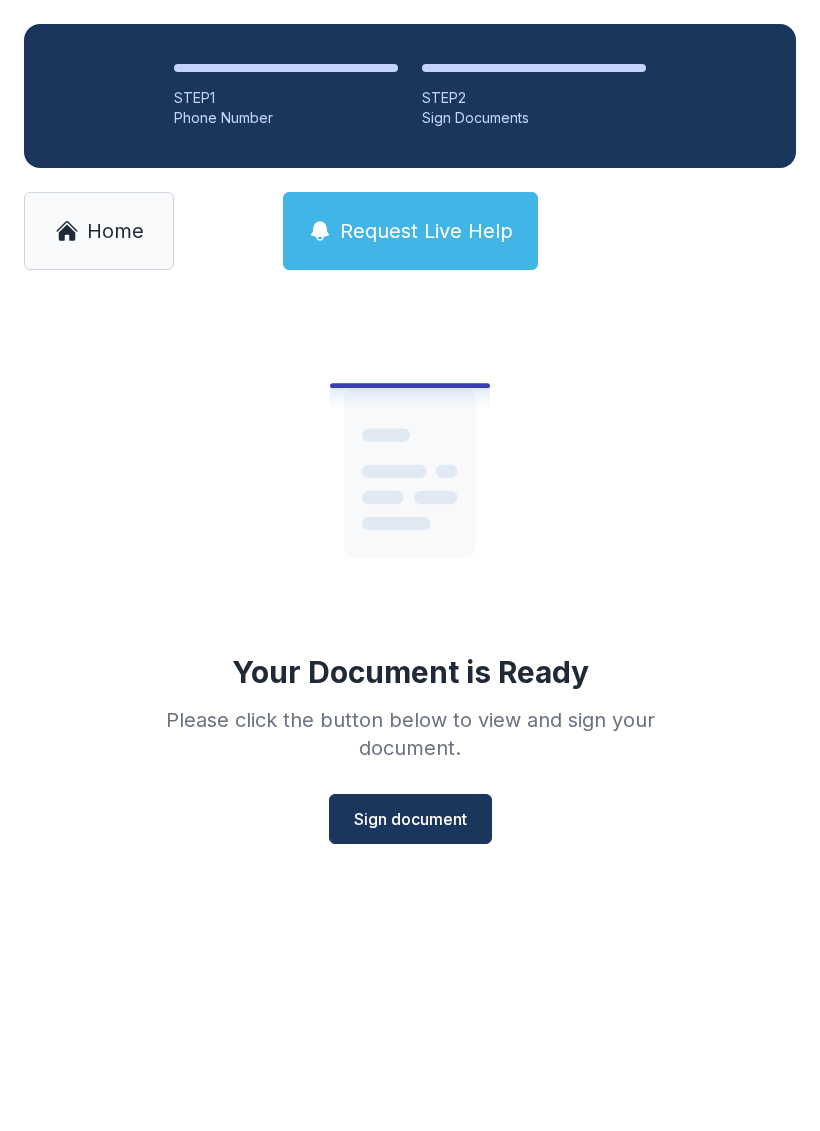 click on "Sign document" at bounding box center (410, 819) 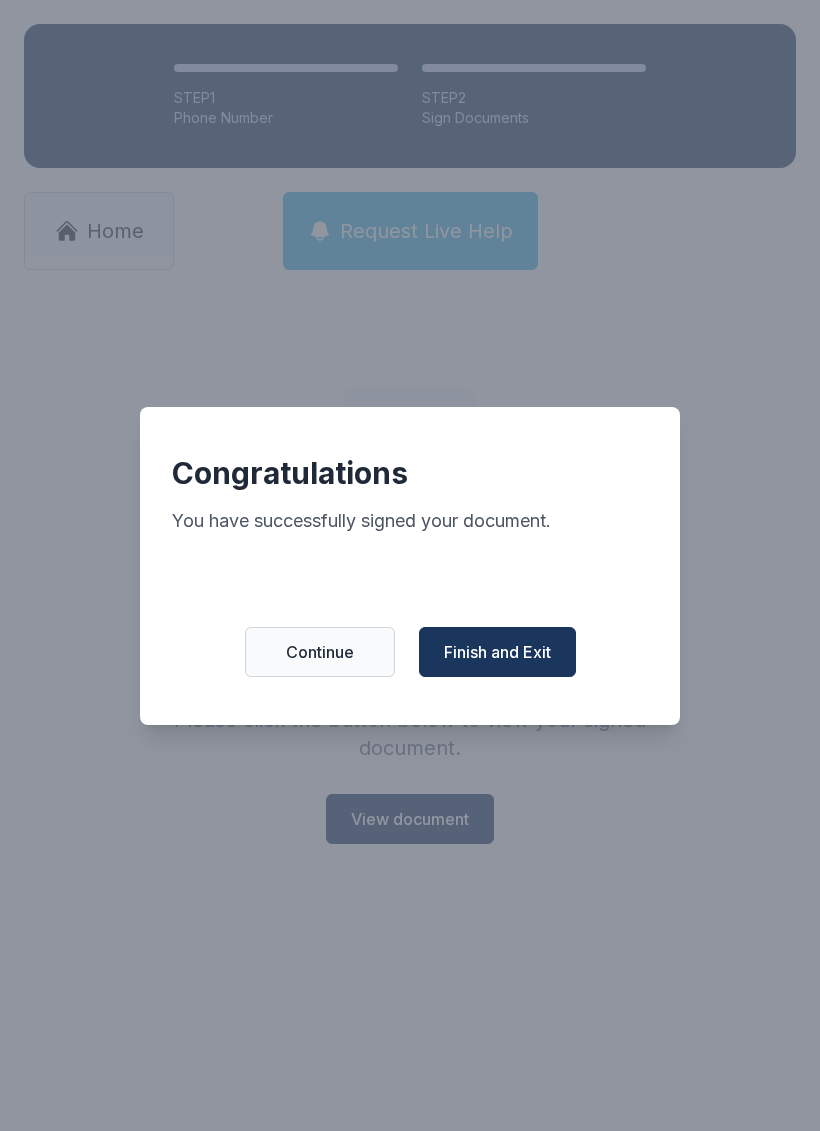 click on "Finish and Exit" at bounding box center [497, 652] 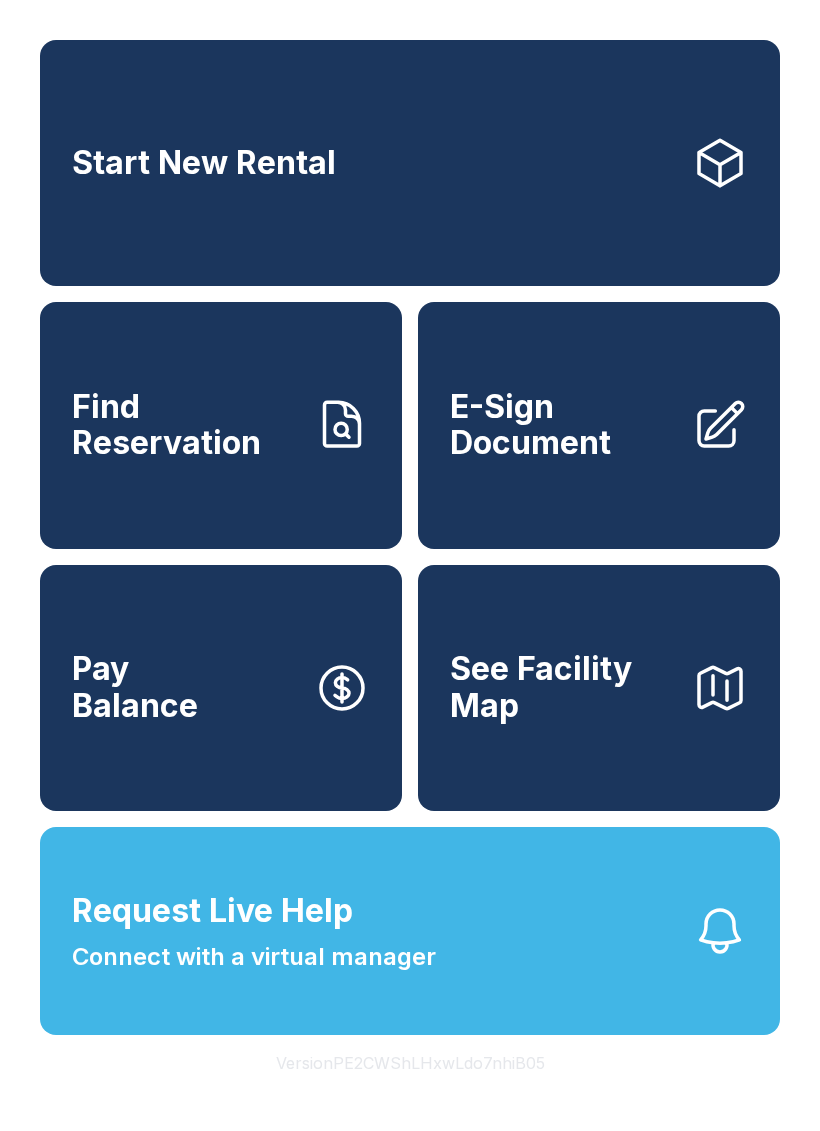 click on "E-Sign Document" at bounding box center [599, 425] 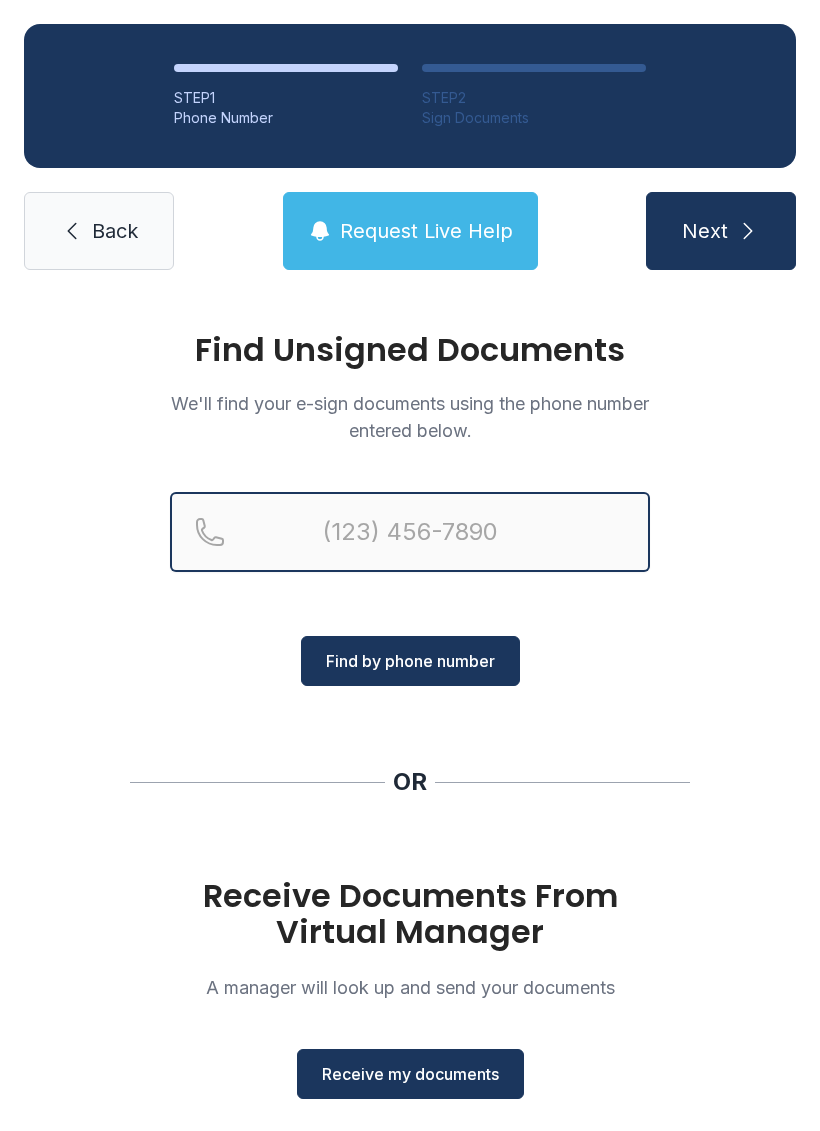 click at bounding box center [410, 532] 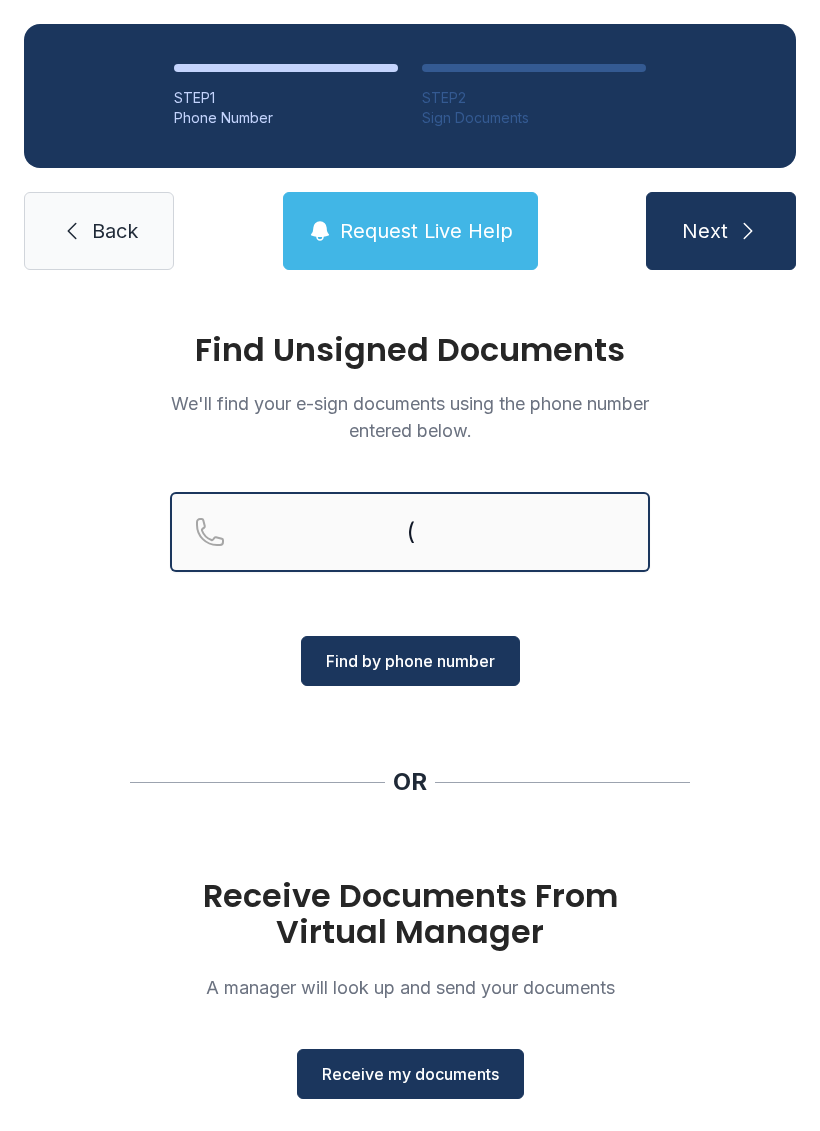 type on "(" 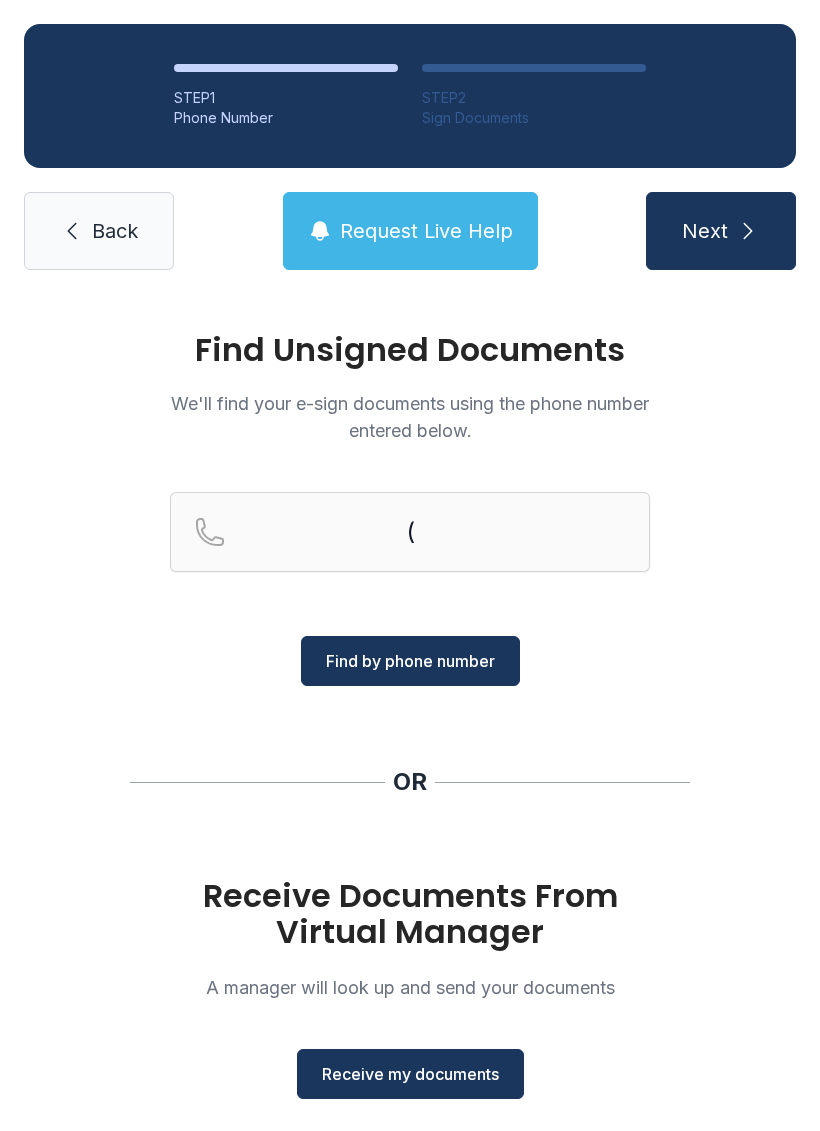 click on "Find Unsigned Documents We'll find your e-sign documents using the phone number entered below. ( Find by phone number OR Receive Documents From Virtual Manager A manager will look up and send your documents Receive my documents" at bounding box center [410, 736] 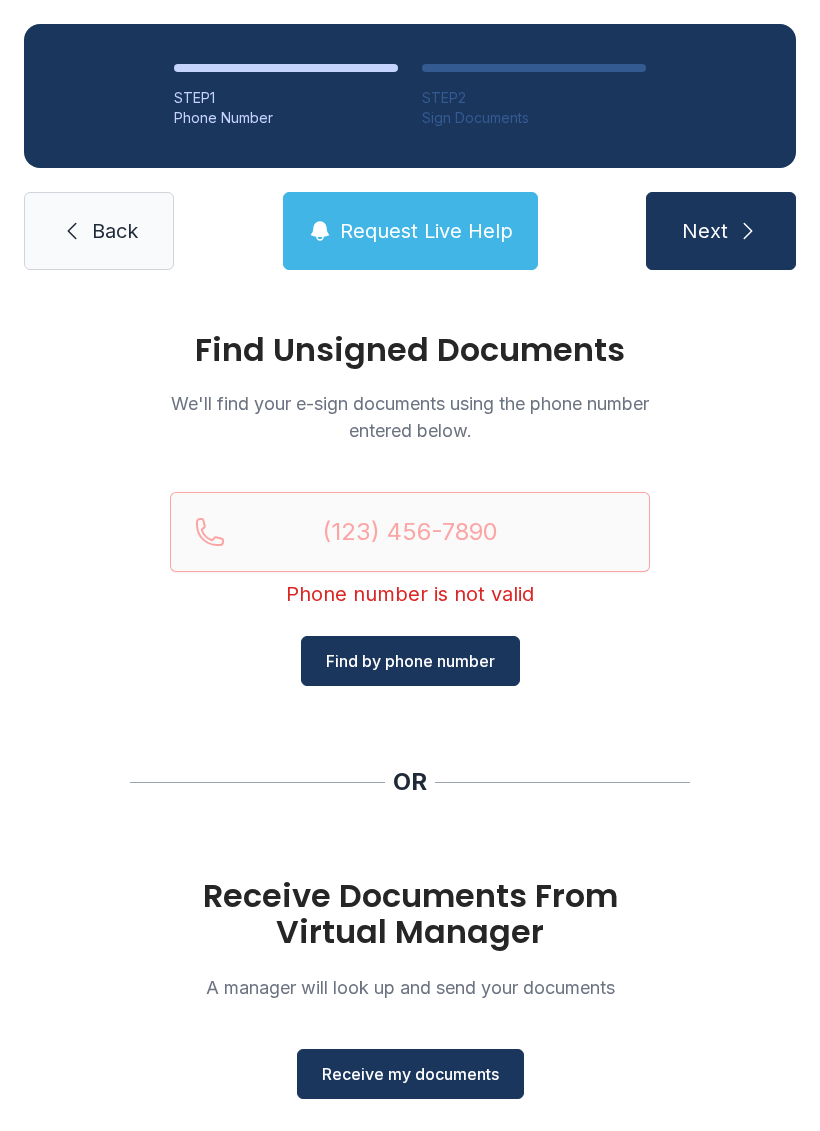 click on "Receive my documents" at bounding box center [410, 1074] 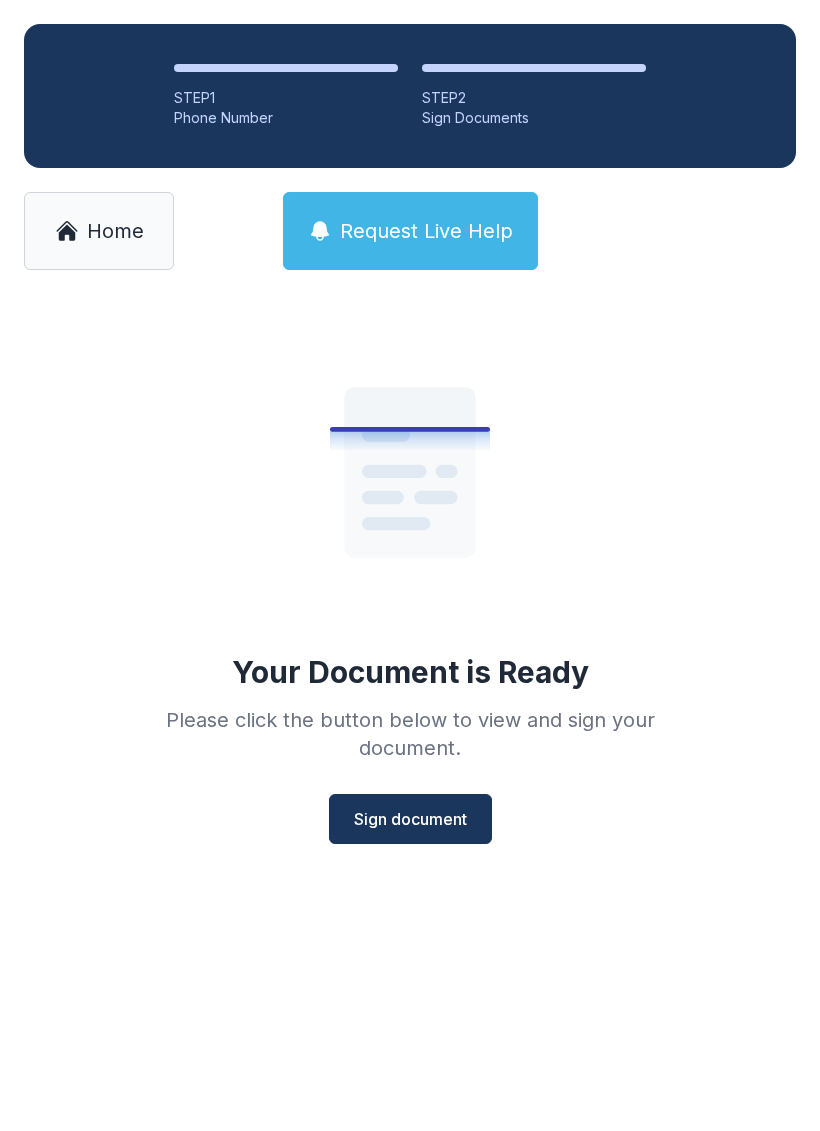 click on "Sign document" at bounding box center (410, 819) 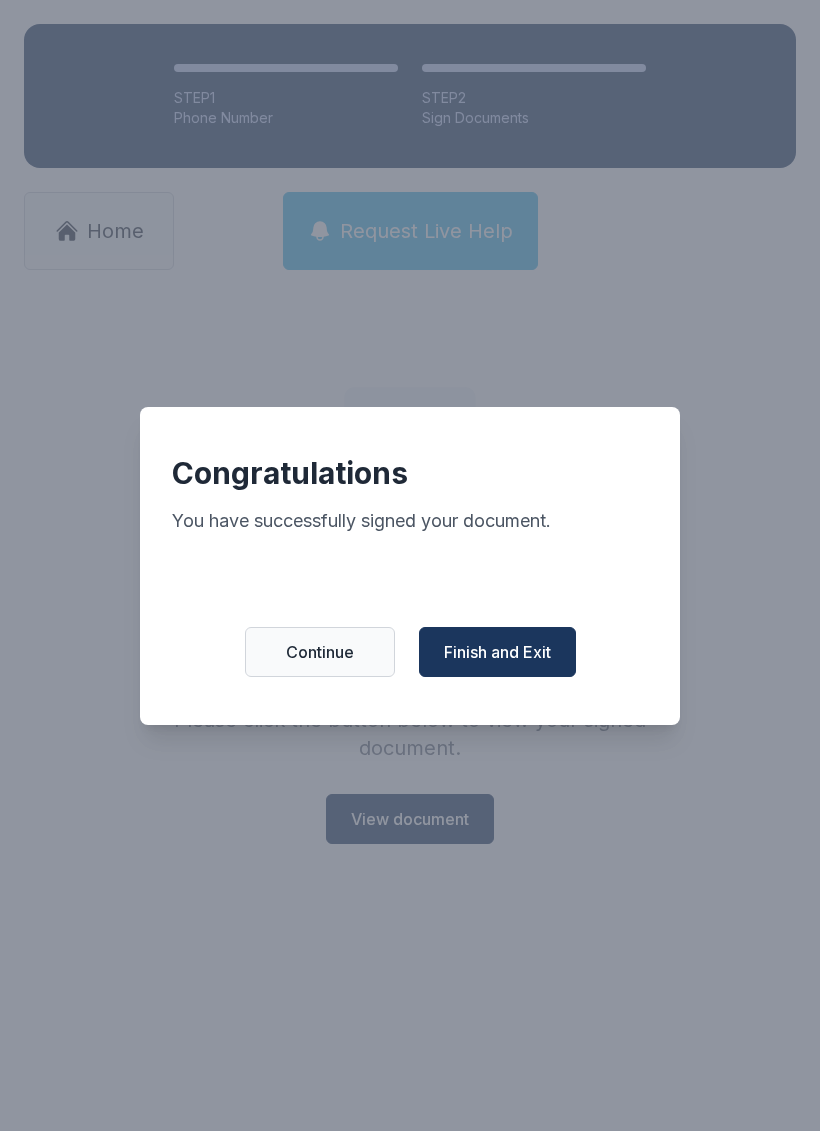 click on "Finish and Exit" at bounding box center (497, 652) 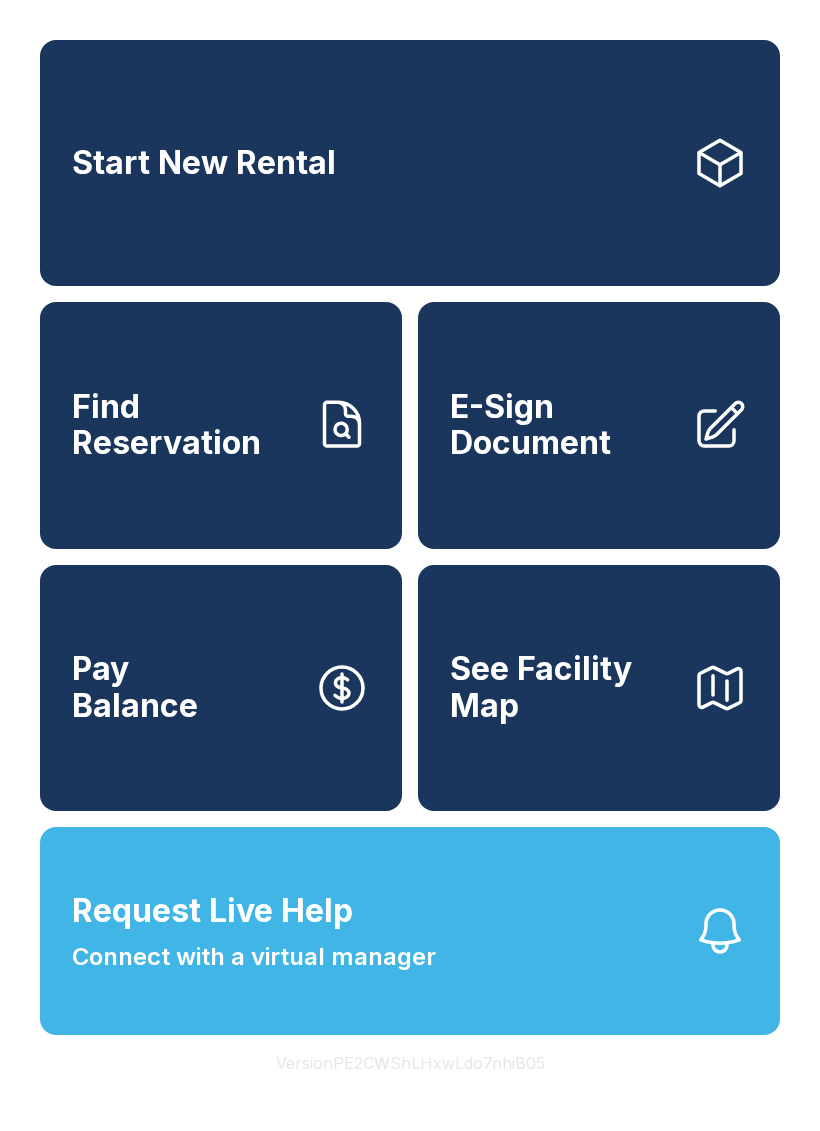 click on "E-Sign Document" at bounding box center (599, 425) 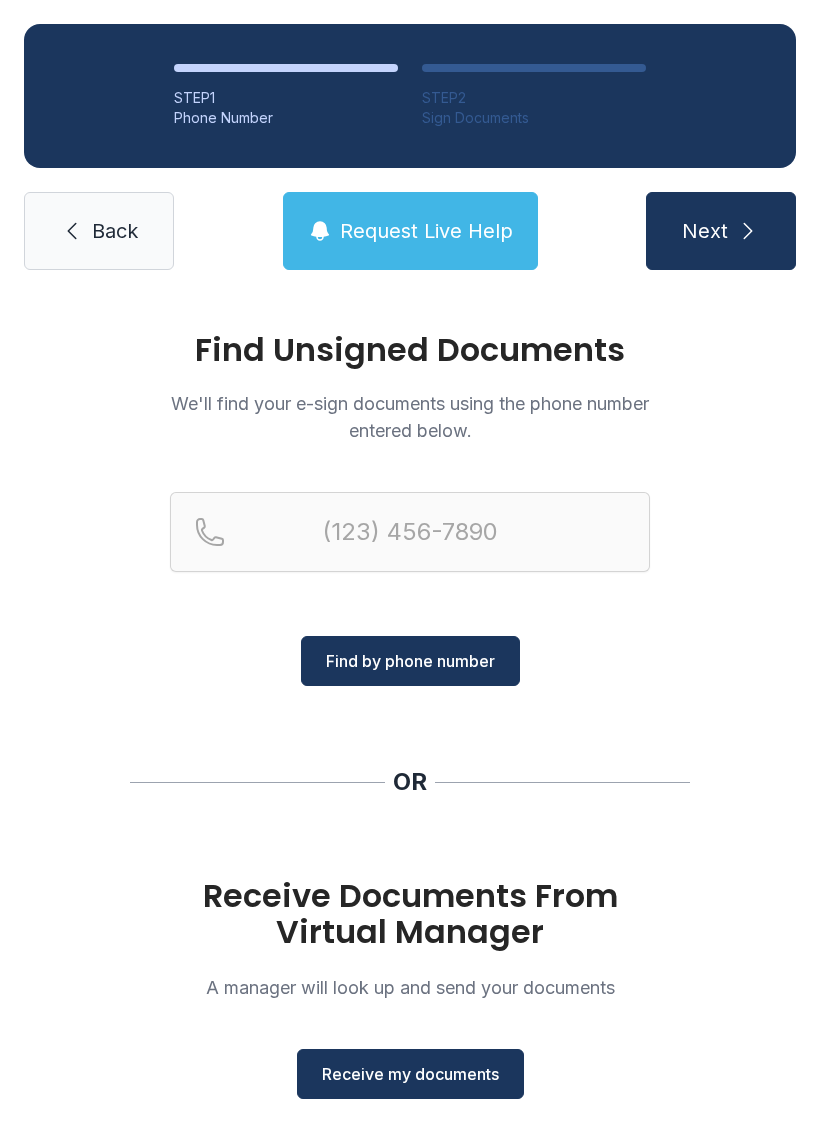 click on "Receive my documents" at bounding box center [410, 1074] 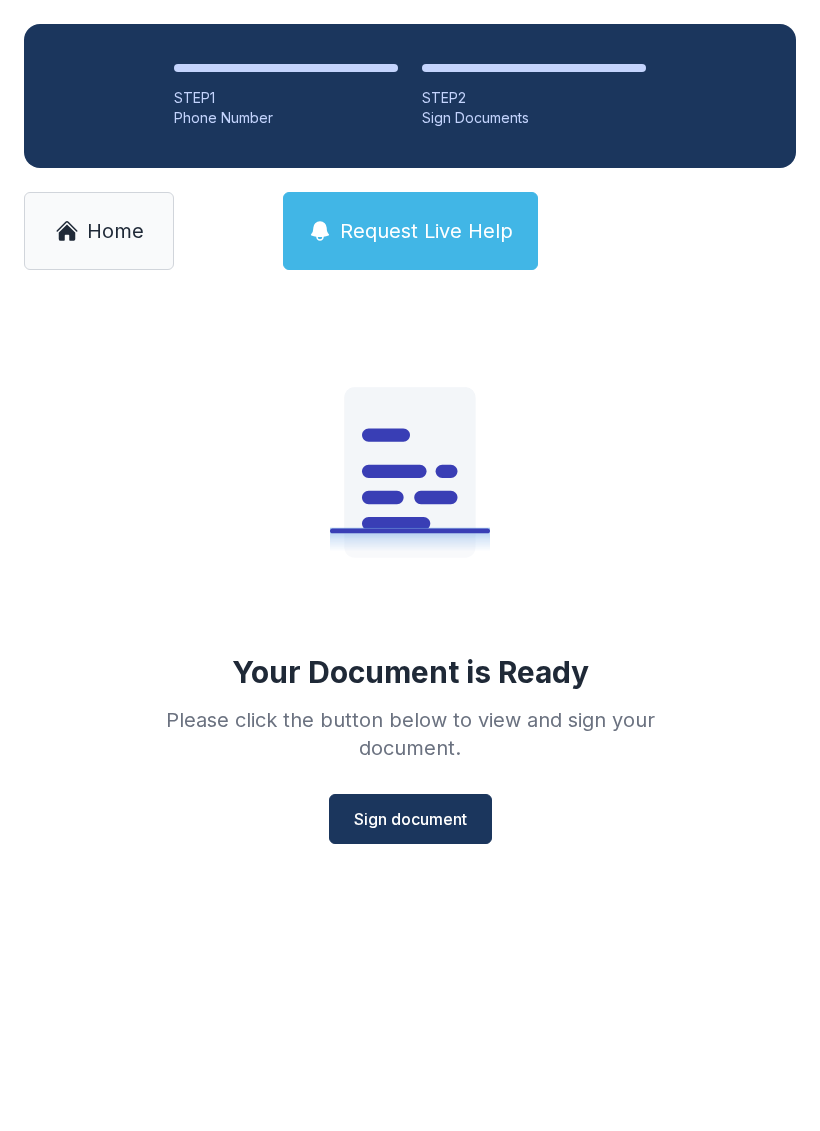 click on "Sign document" at bounding box center [410, 819] 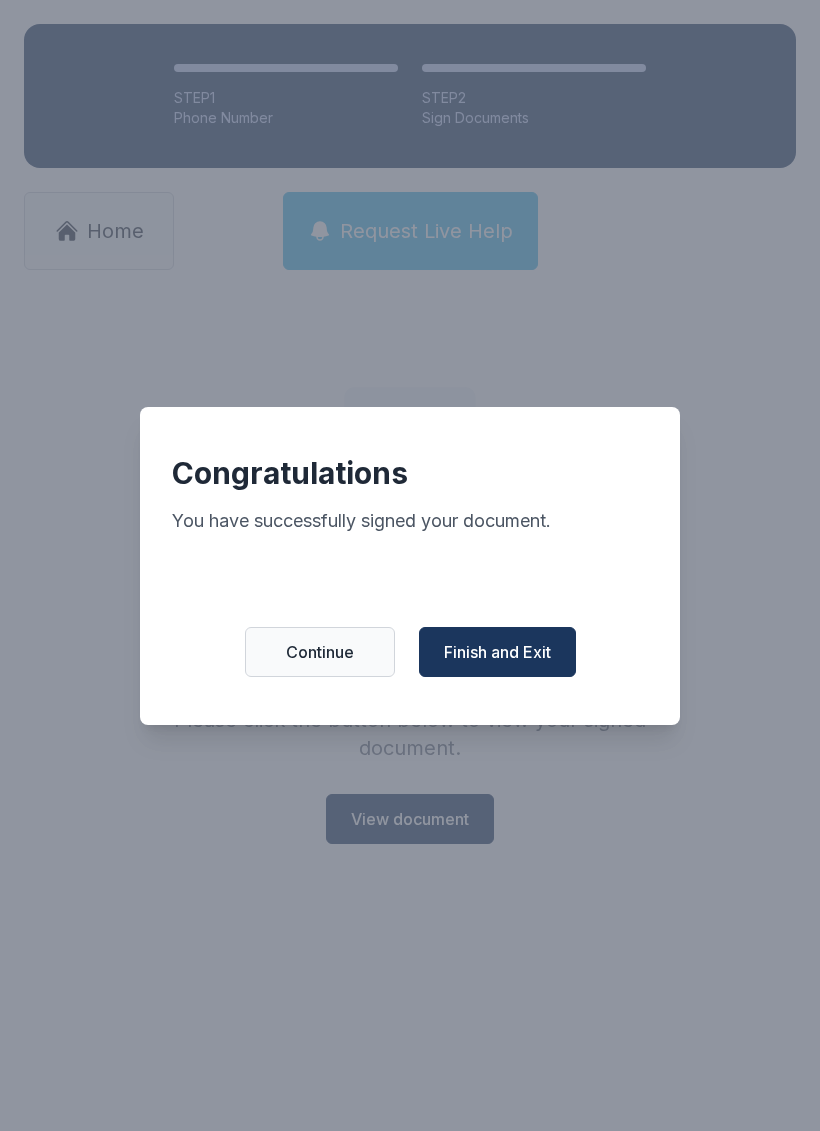 click on "Finish and Exit" at bounding box center [497, 652] 